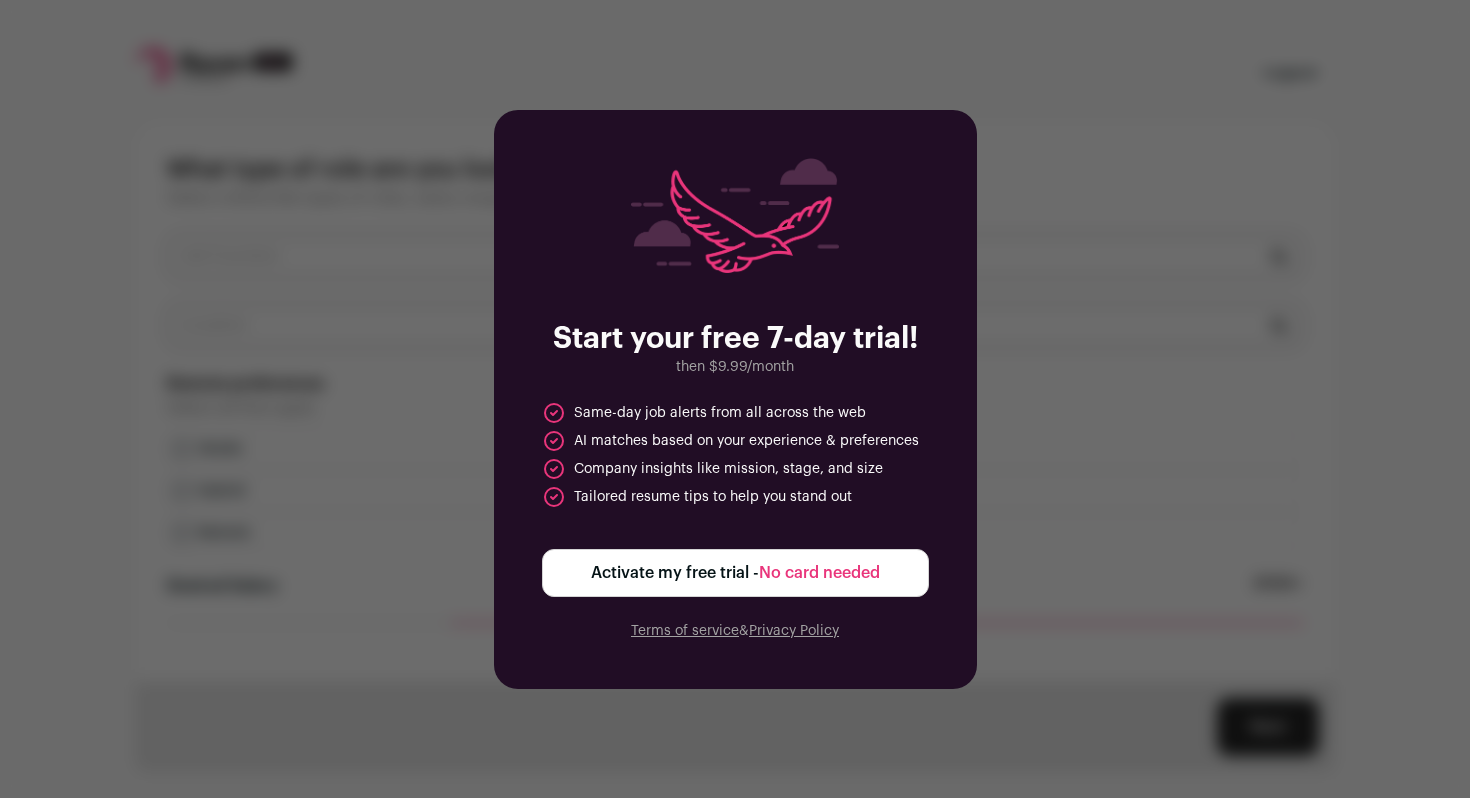 scroll, scrollTop: 0, scrollLeft: 0, axis: both 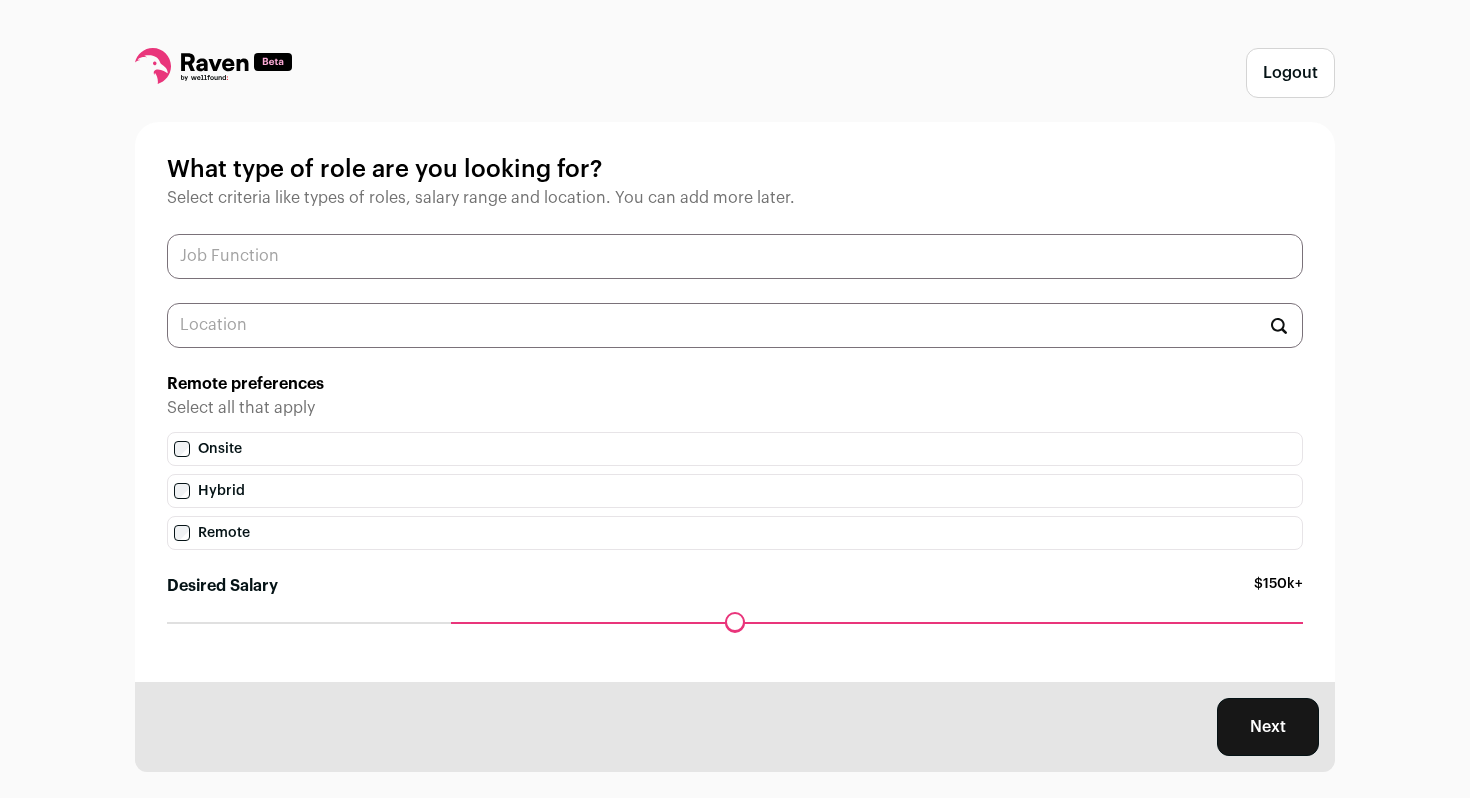click at bounding box center [735, 256] 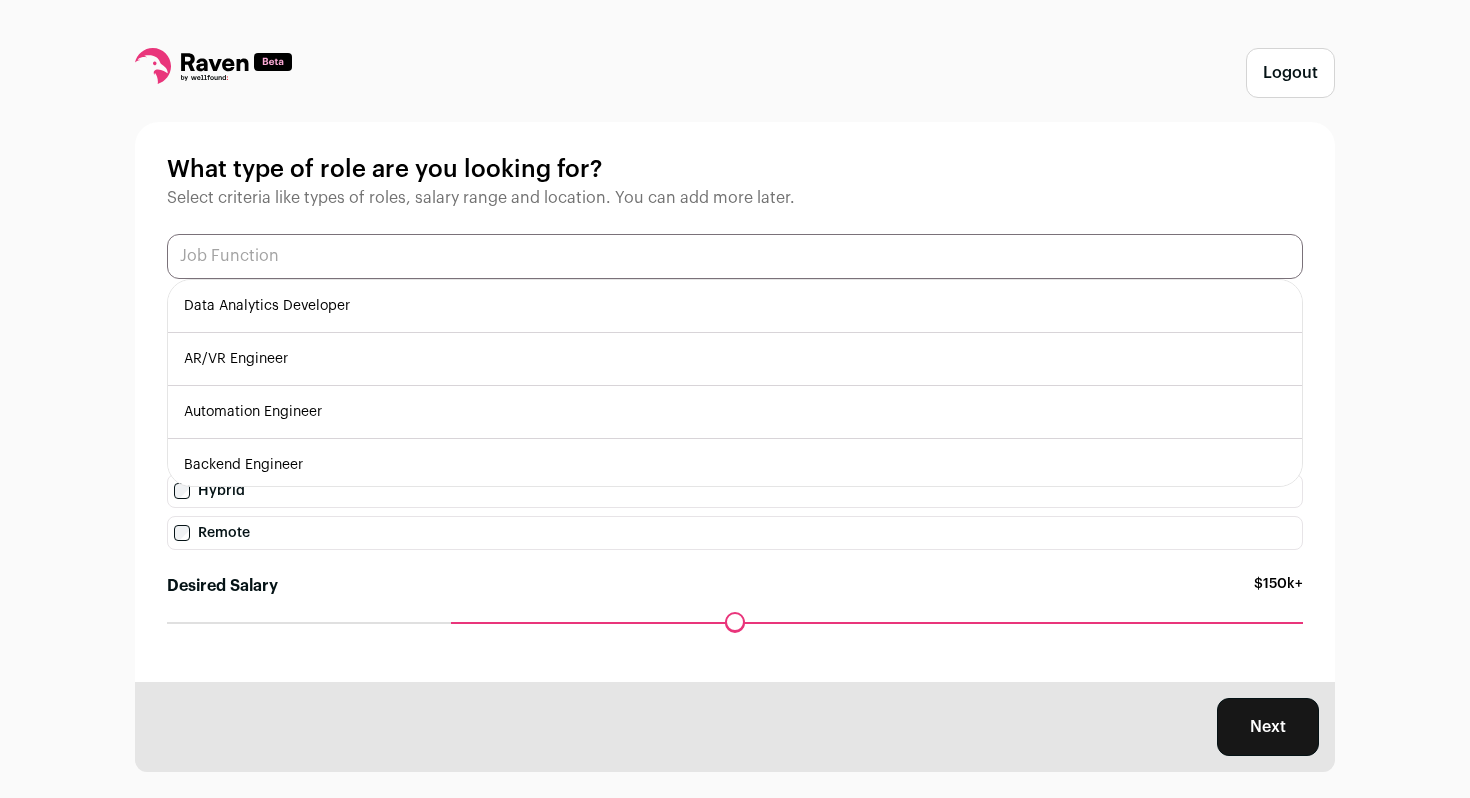 click at bounding box center [735, 256] 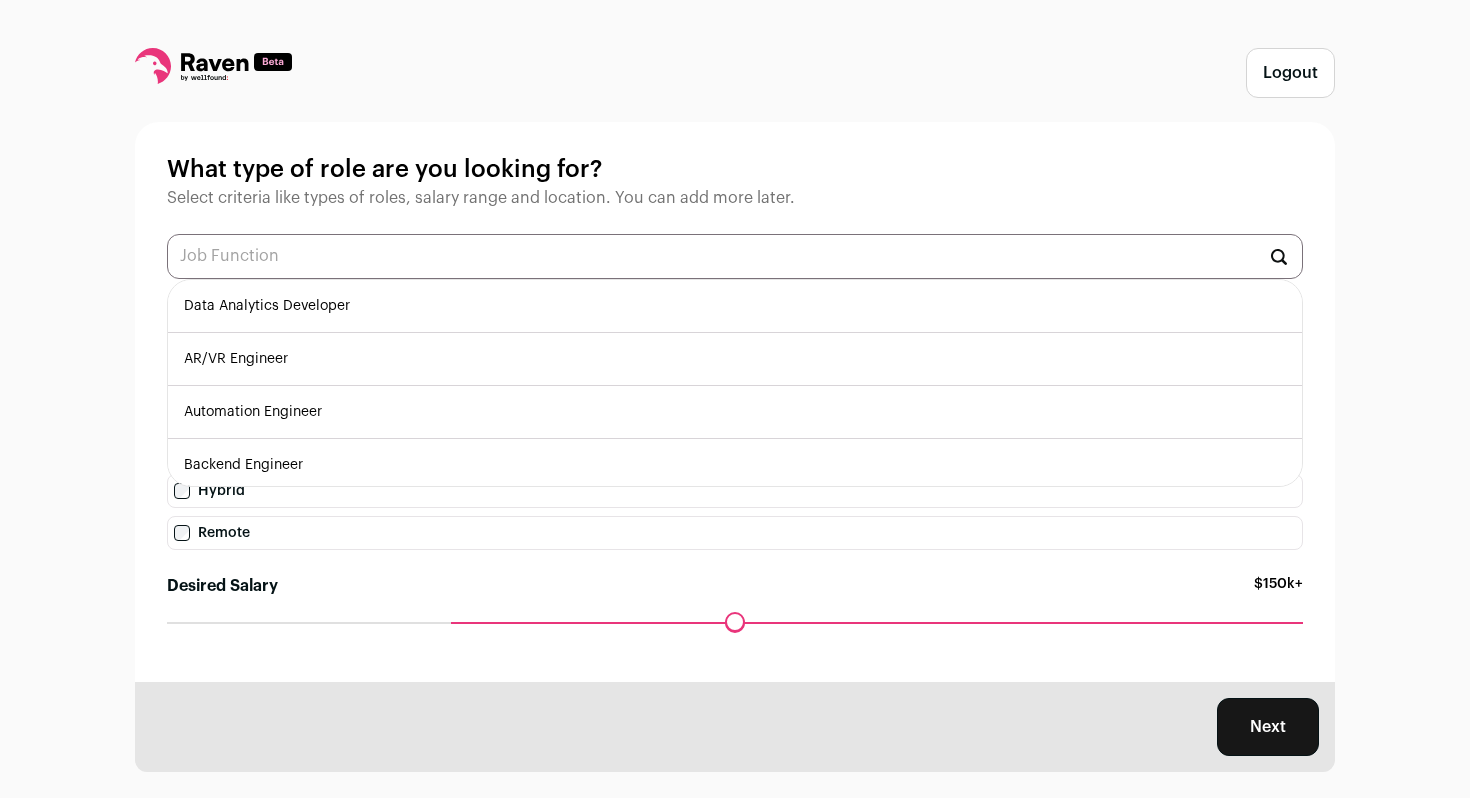 click on "Backend Engineer" at bounding box center (735, 465) 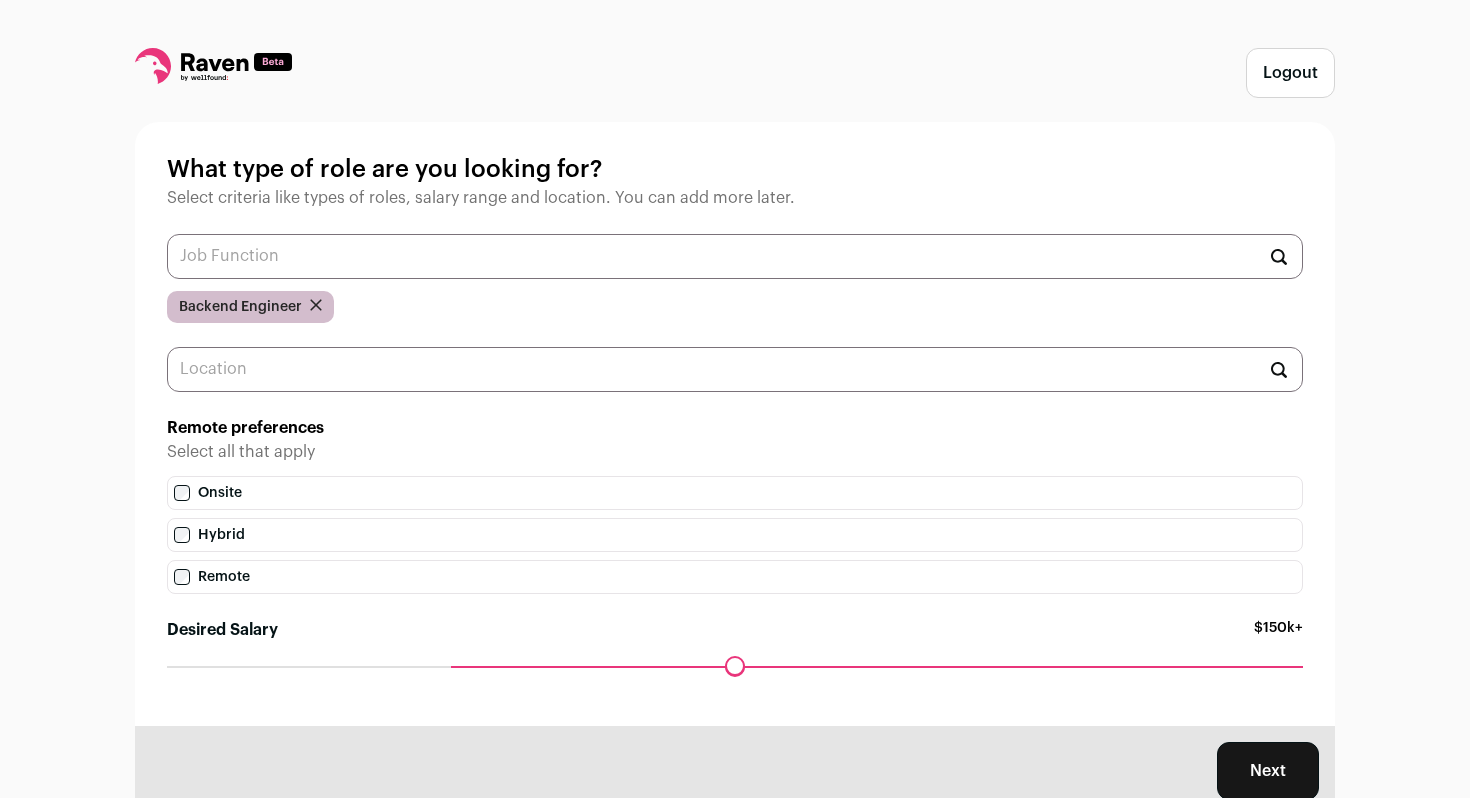 scroll, scrollTop: 0, scrollLeft: 0, axis: both 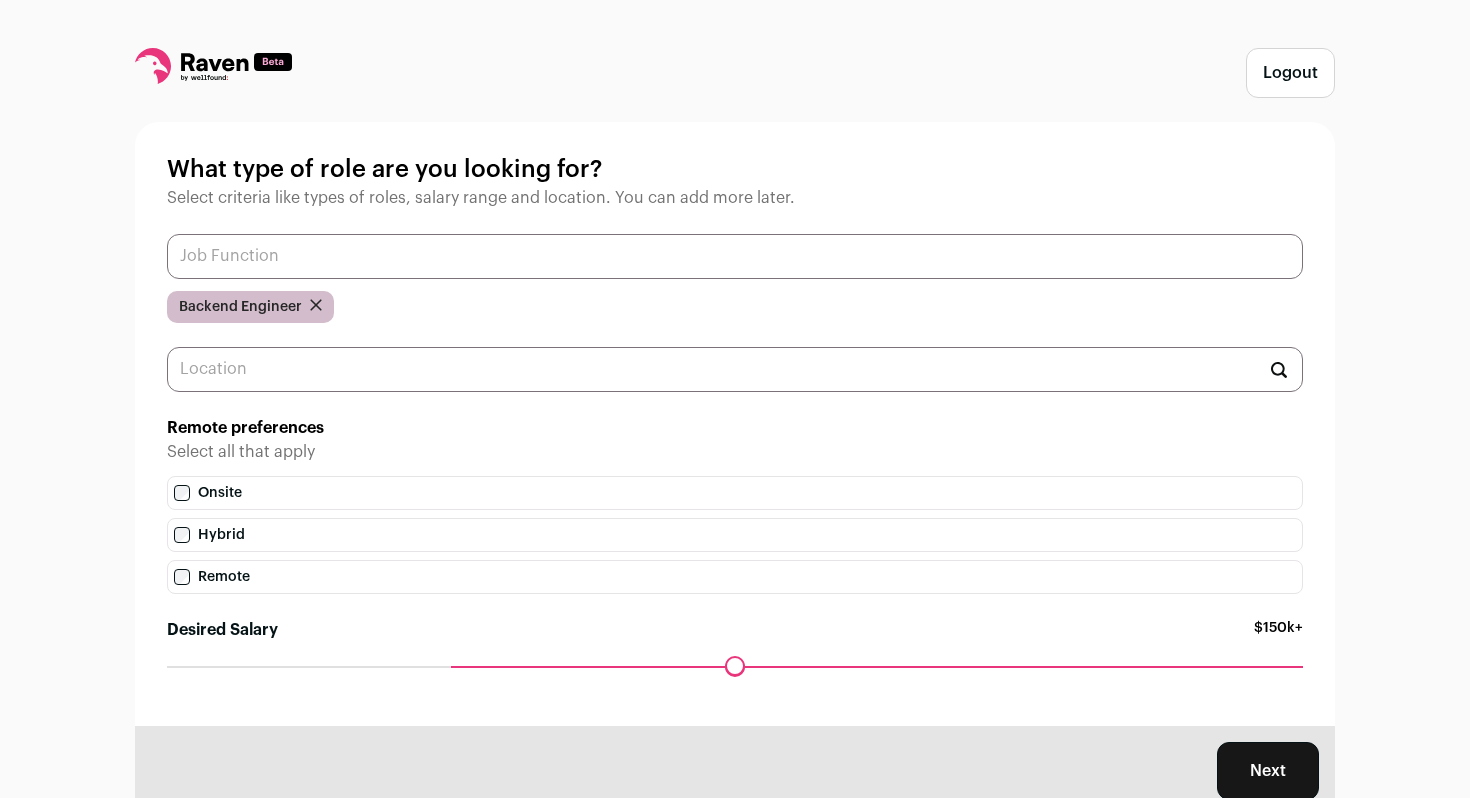 click at bounding box center [735, 256] 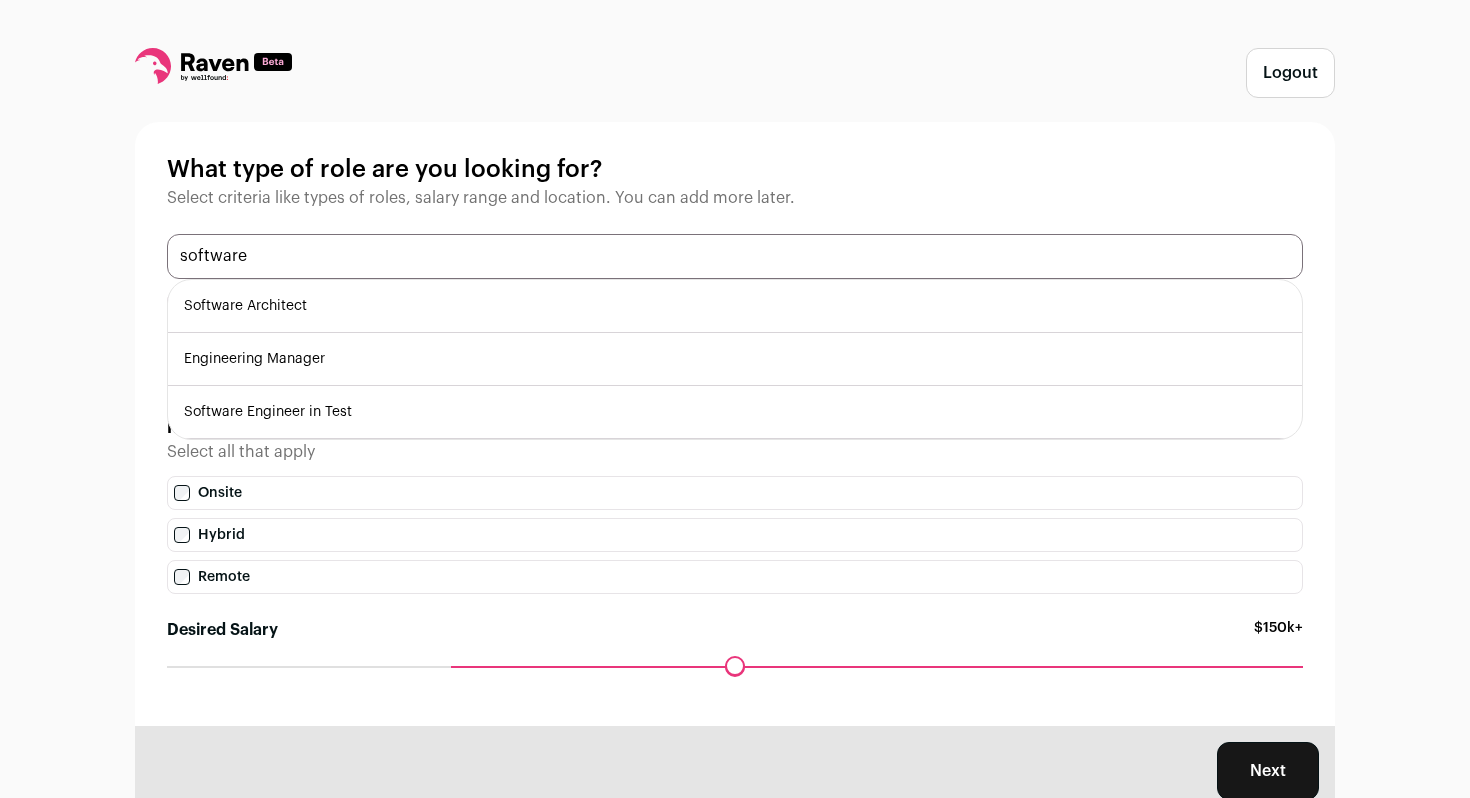 type on "software" 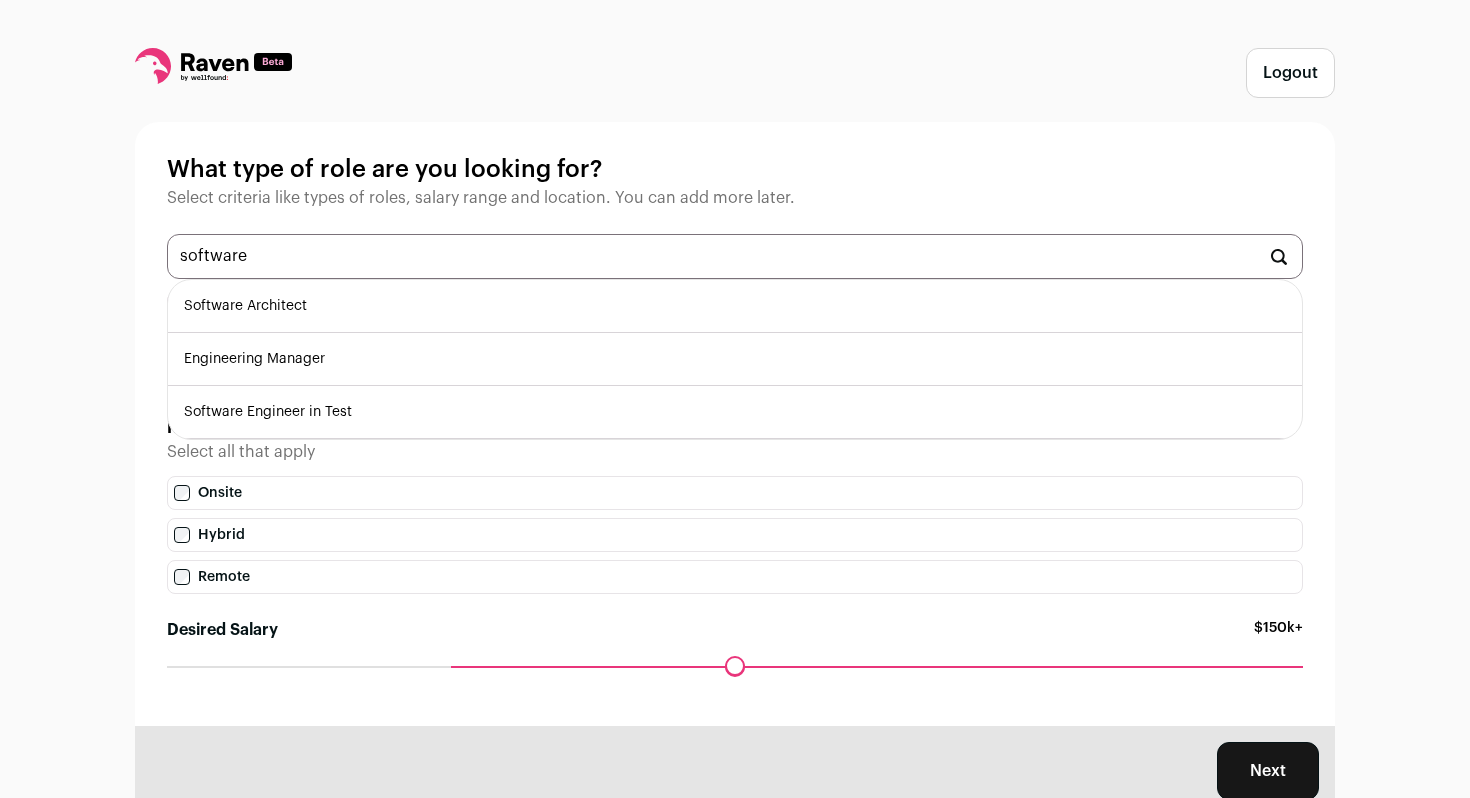 click on "Engineering Manager" at bounding box center [735, 359] 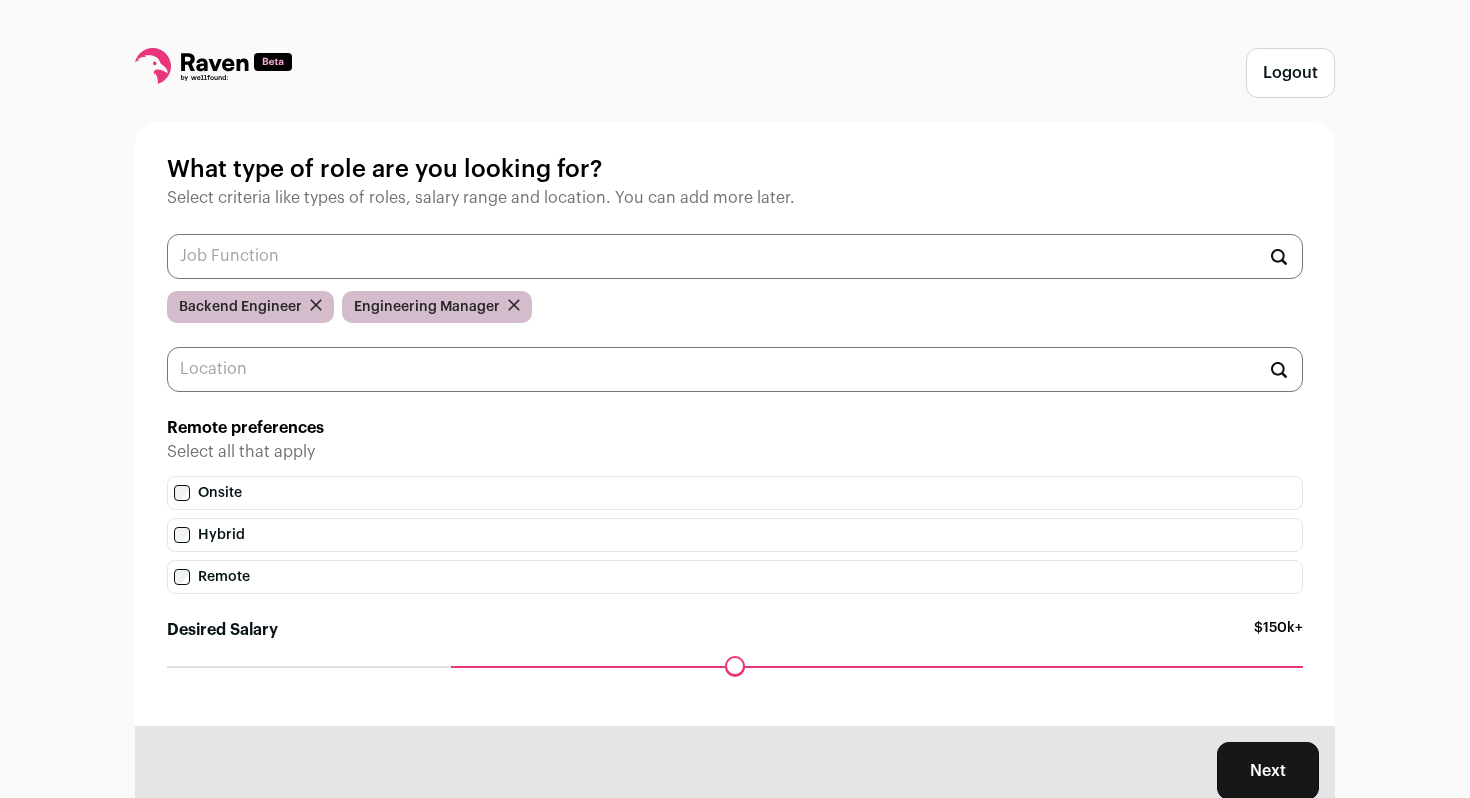 scroll, scrollTop: 0, scrollLeft: 0, axis: both 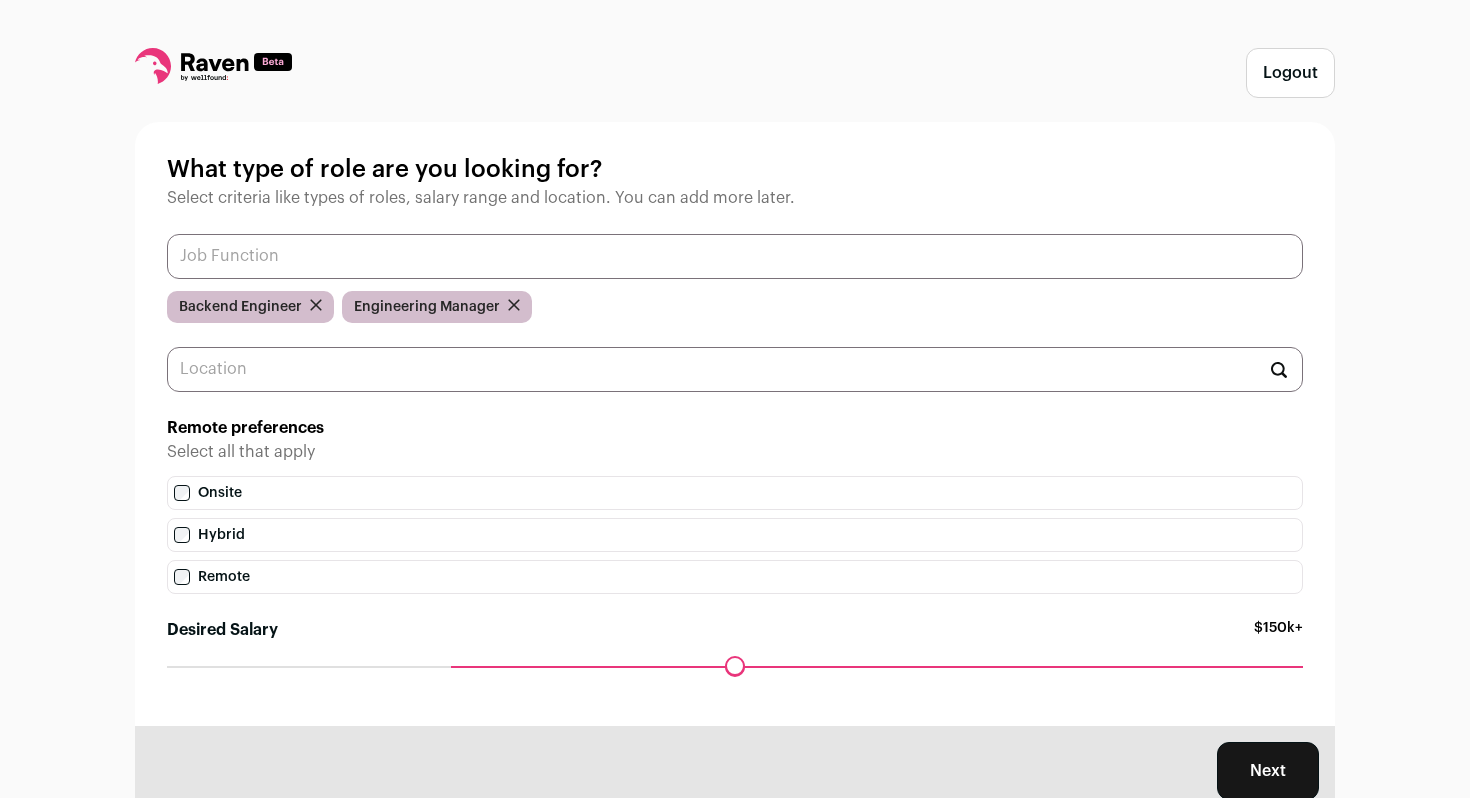 click at bounding box center [735, 256] 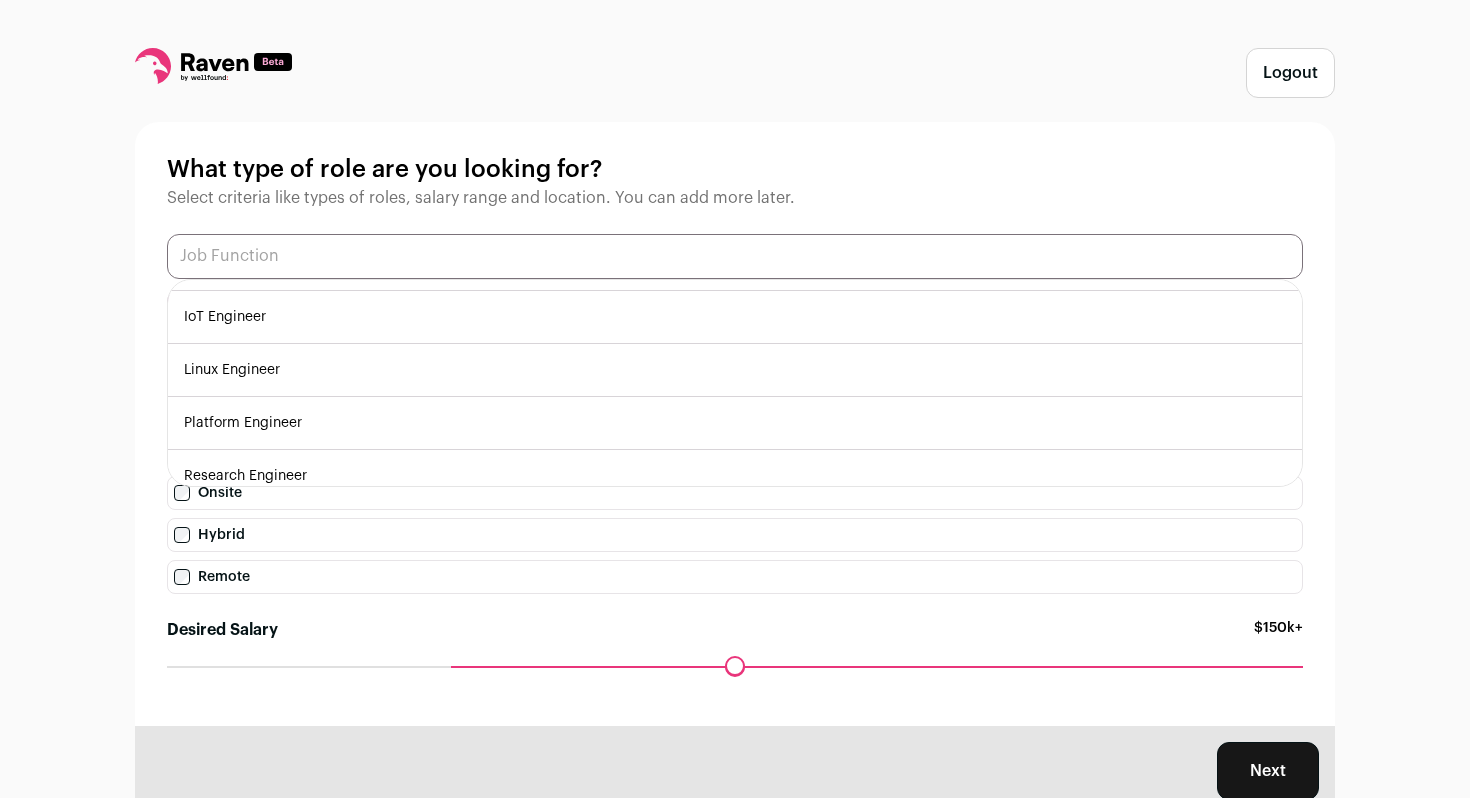 scroll, scrollTop: 536, scrollLeft: 0, axis: vertical 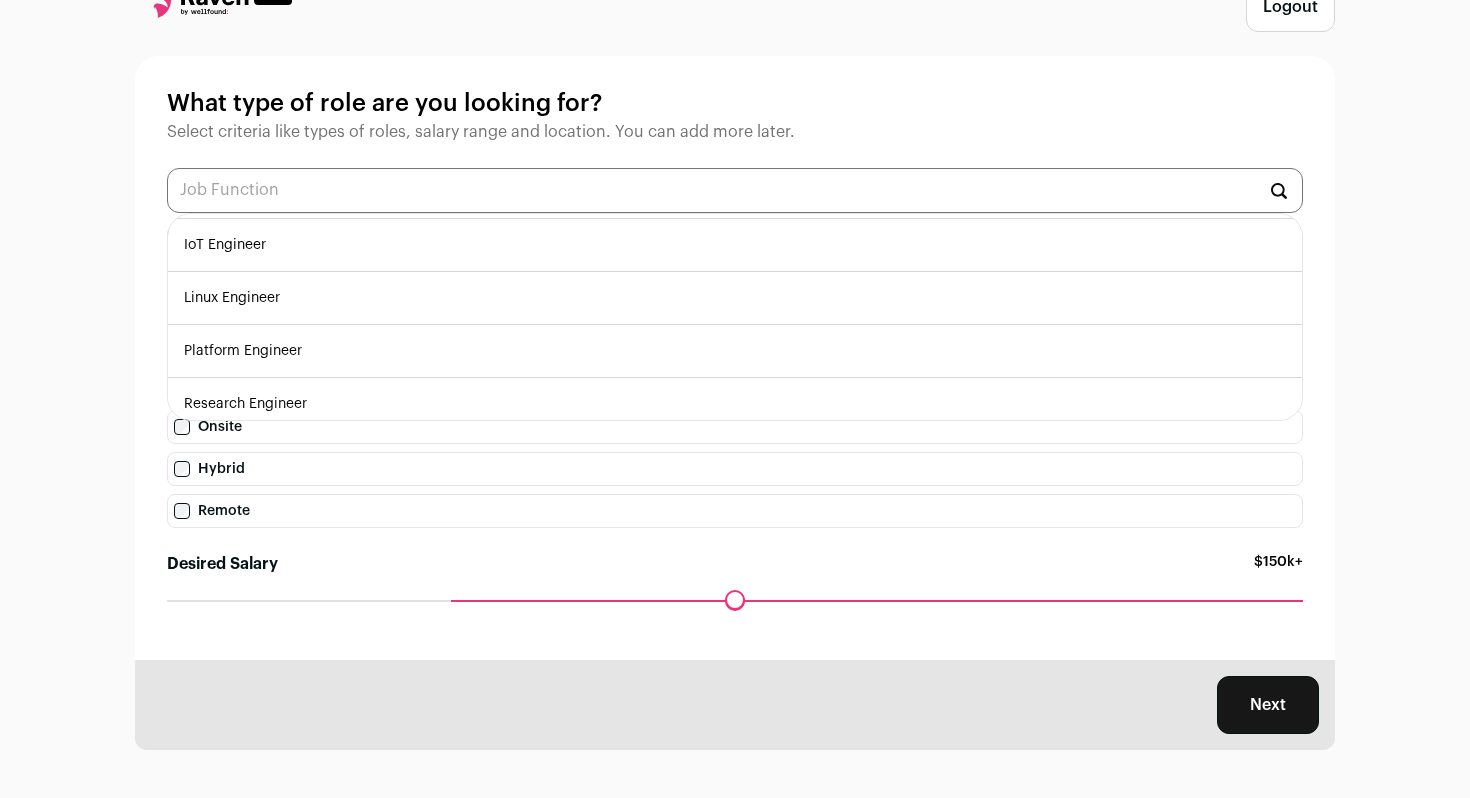 click on "Platform Engineer" at bounding box center (735, 351) 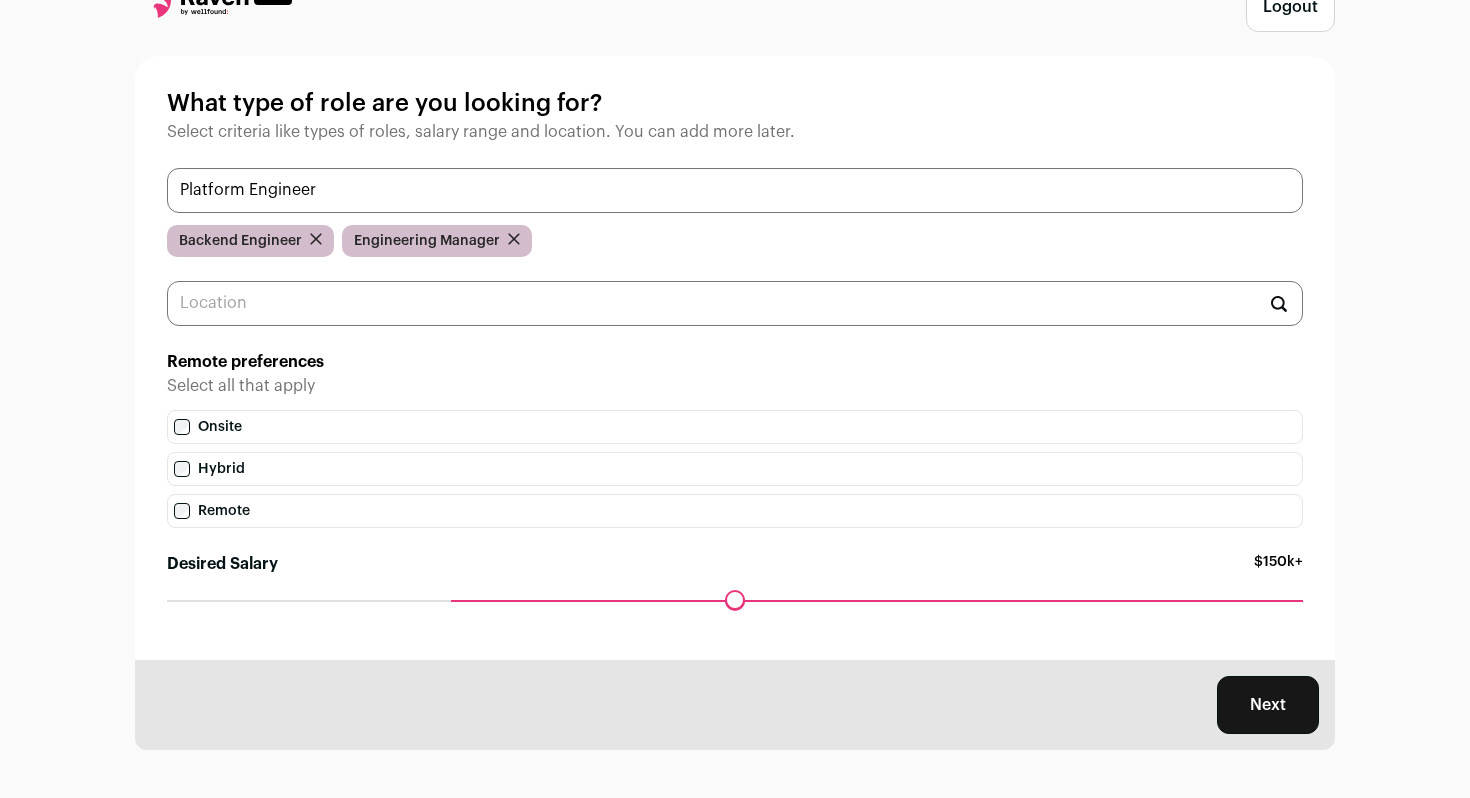scroll, scrollTop: 0, scrollLeft: 0, axis: both 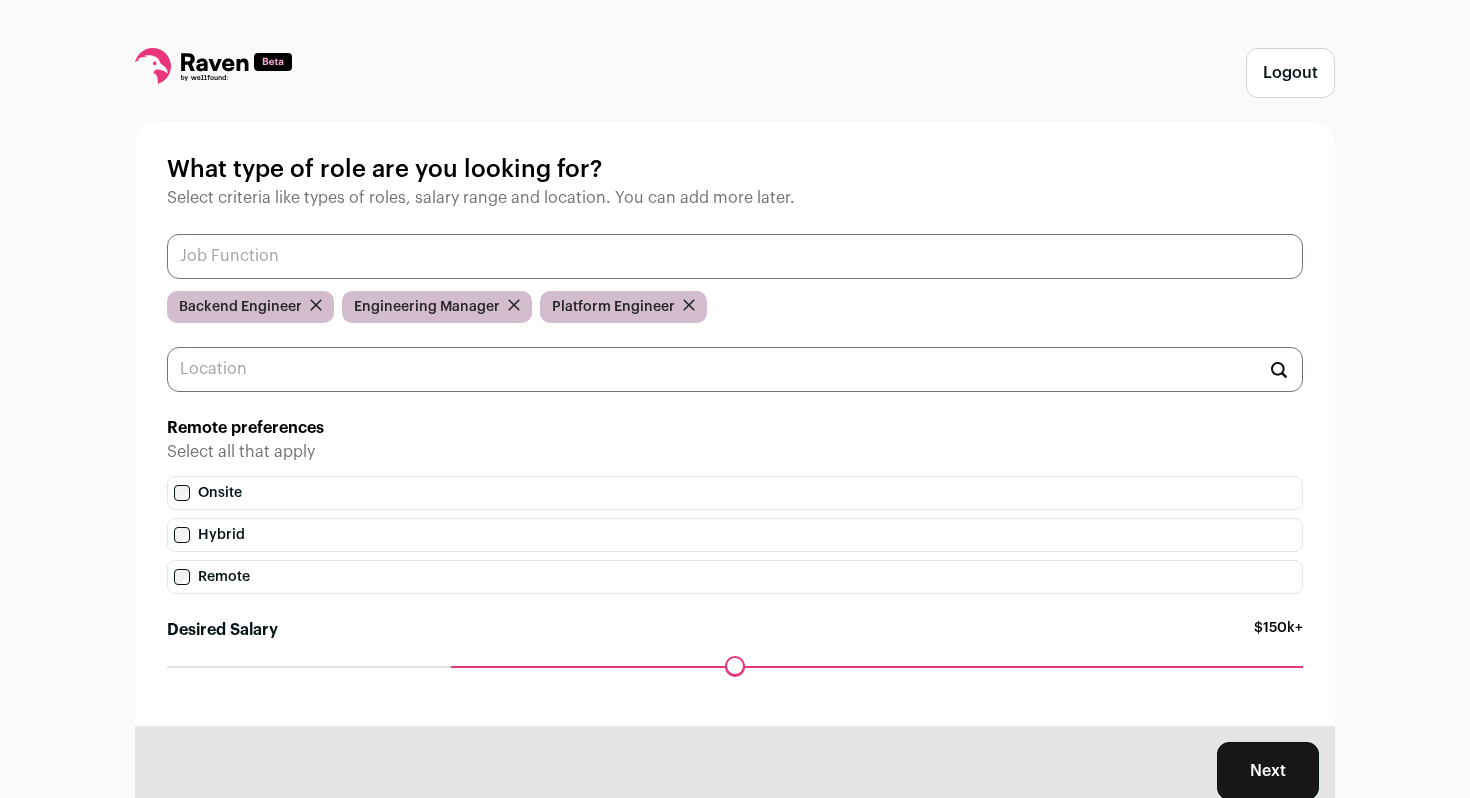 click at bounding box center (735, 256) 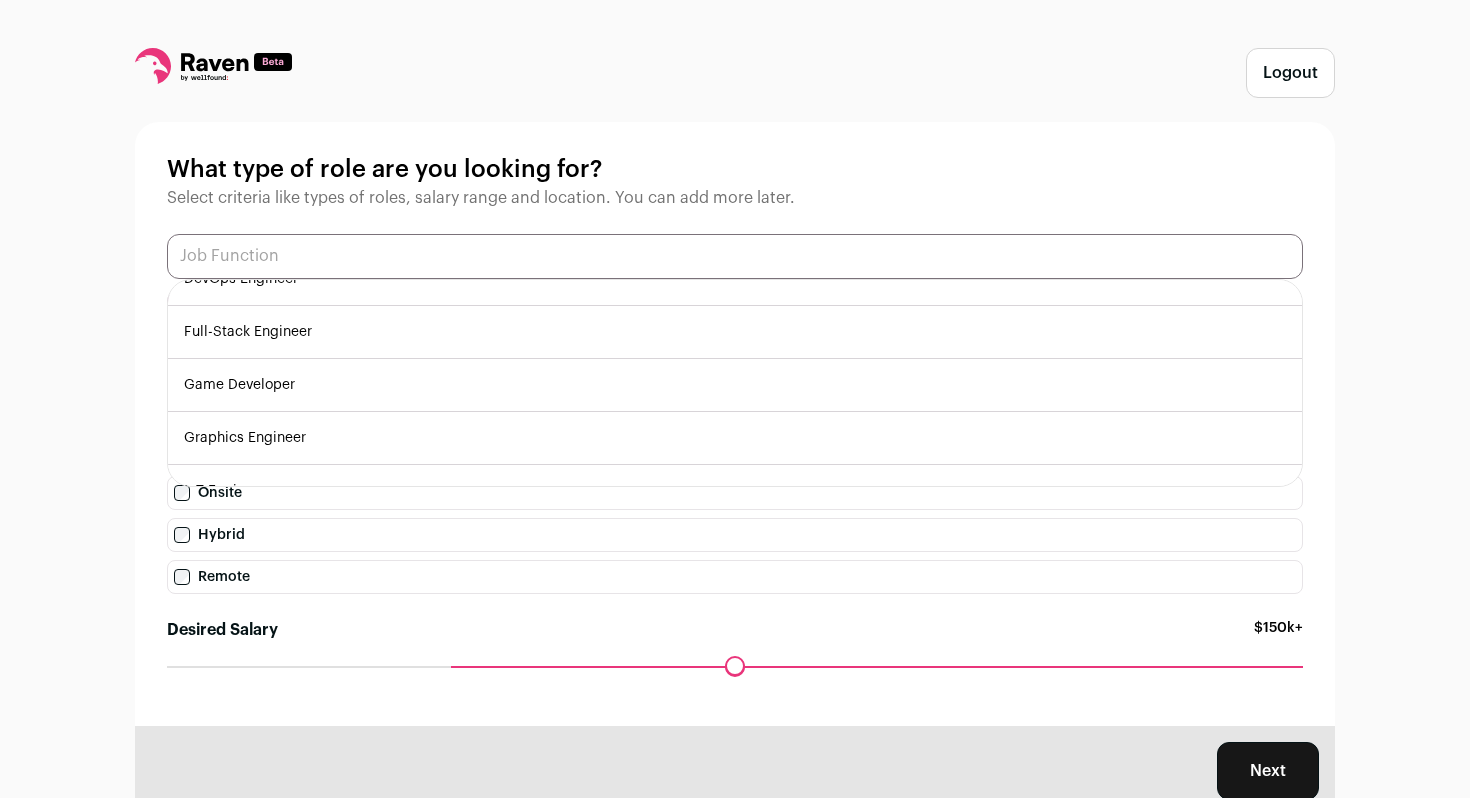 scroll, scrollTop: 349, scrollLeft: 0, axis: vertical 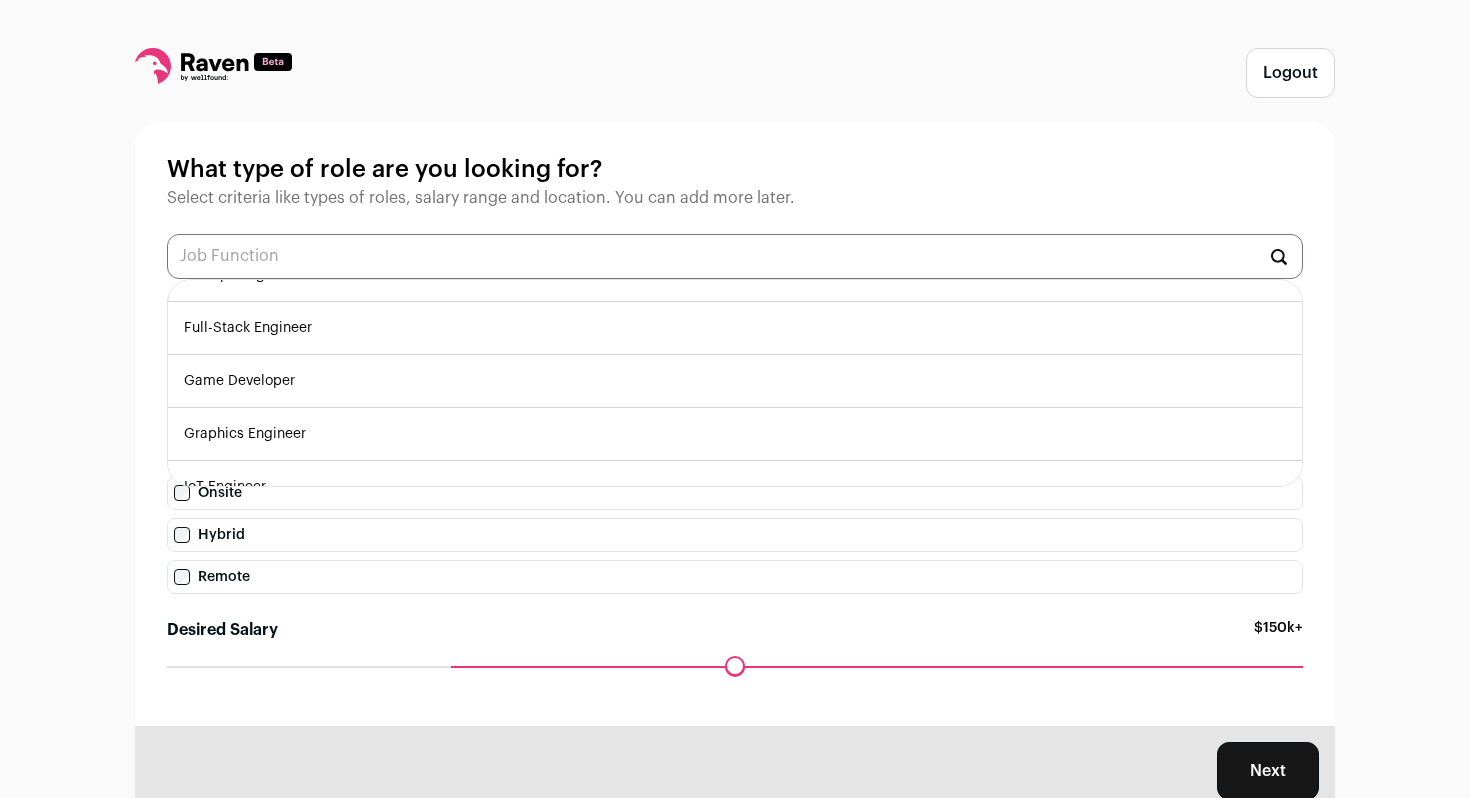 click on "Full-Stack Engineer" at bounding box center [735, 328] 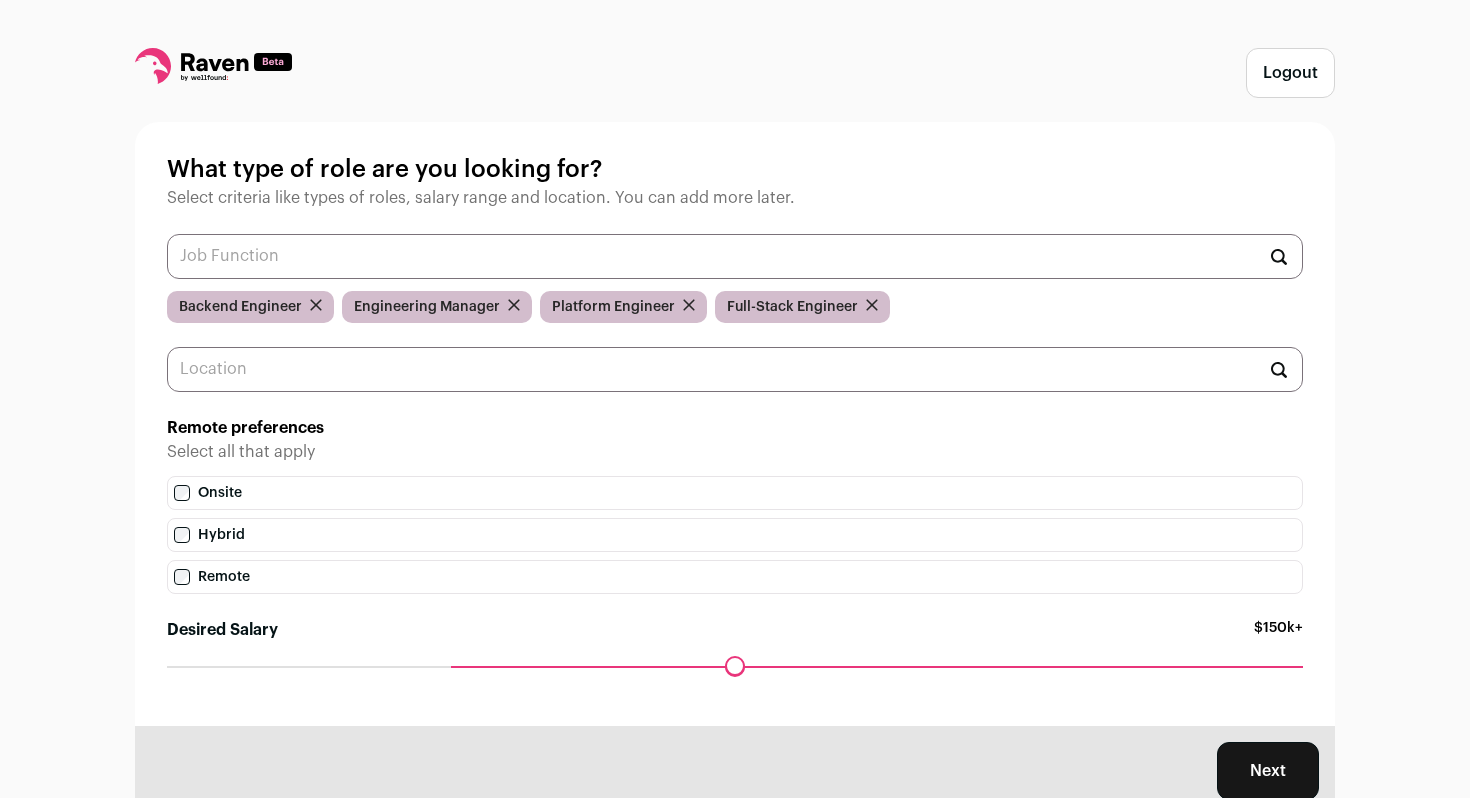 scroll, scrollTop: 0, scrollLeft: 0, axis: both 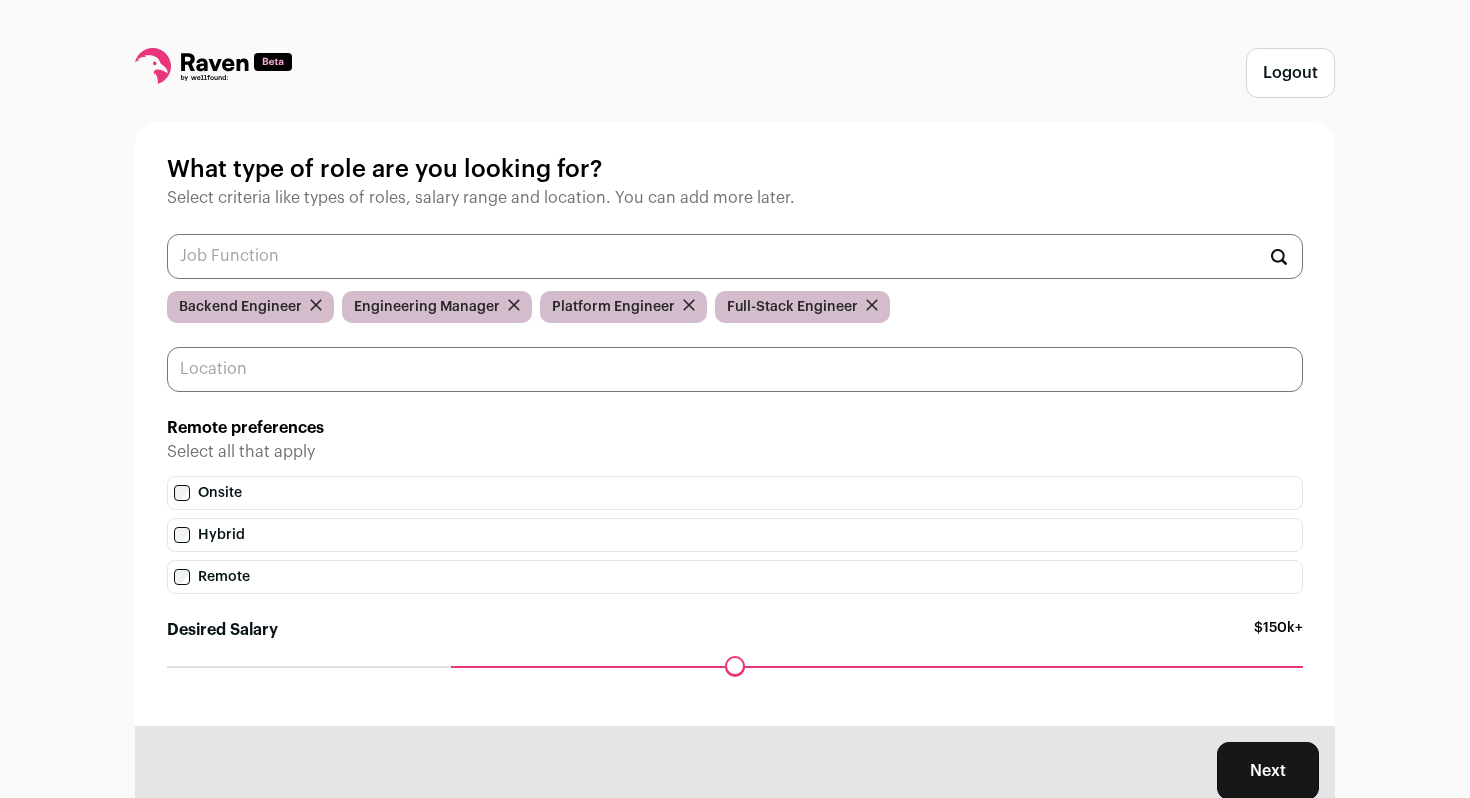 click at bounding box center [735, 369] 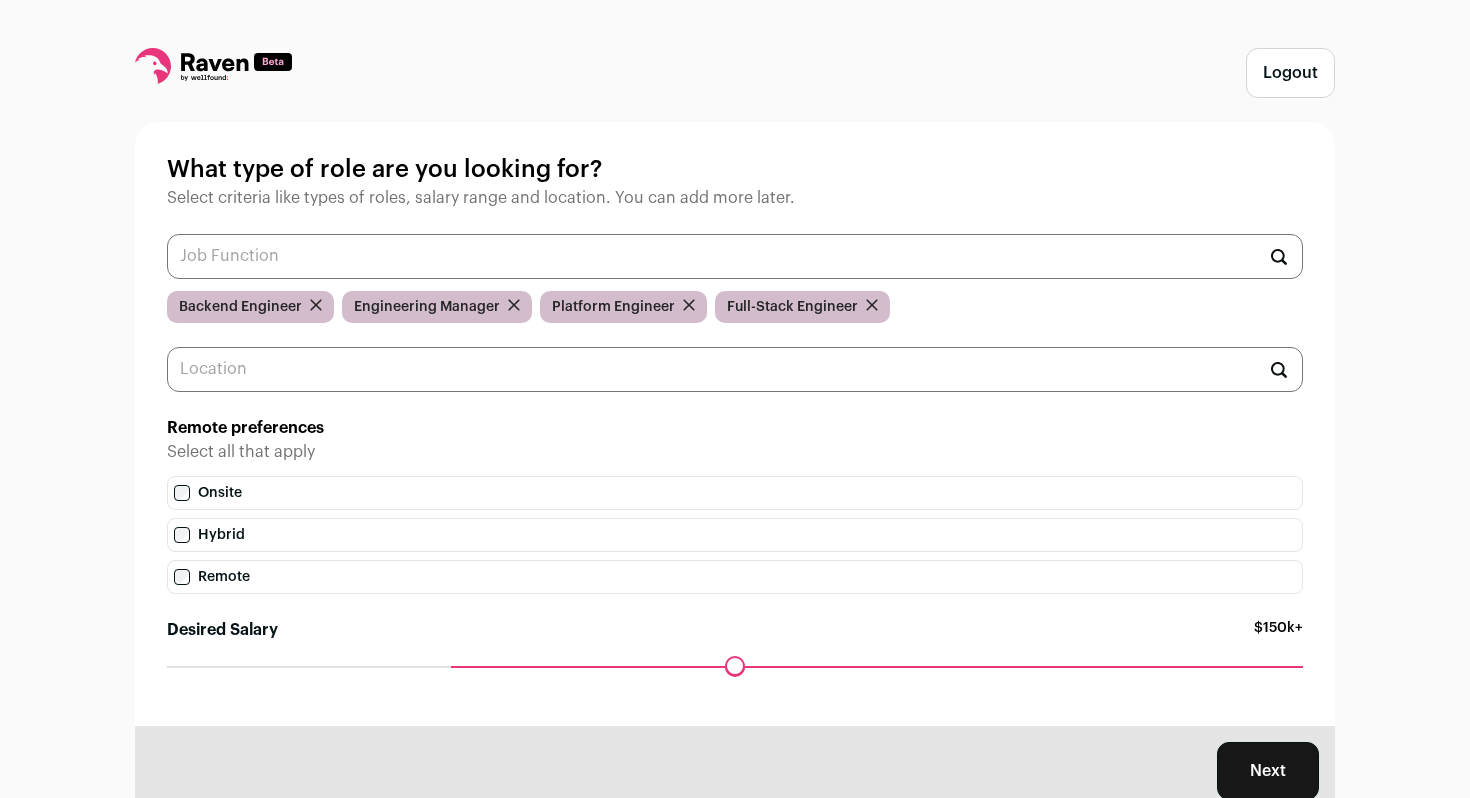 click on "[TOWN], [STATE] 🇺🇸
[TOWN], [STATE] 🇺🇸
[CITY], [STATE] 🇺🇸
[TOWN], [STATE] 🇺🇸" at bounding box center (735, 432) 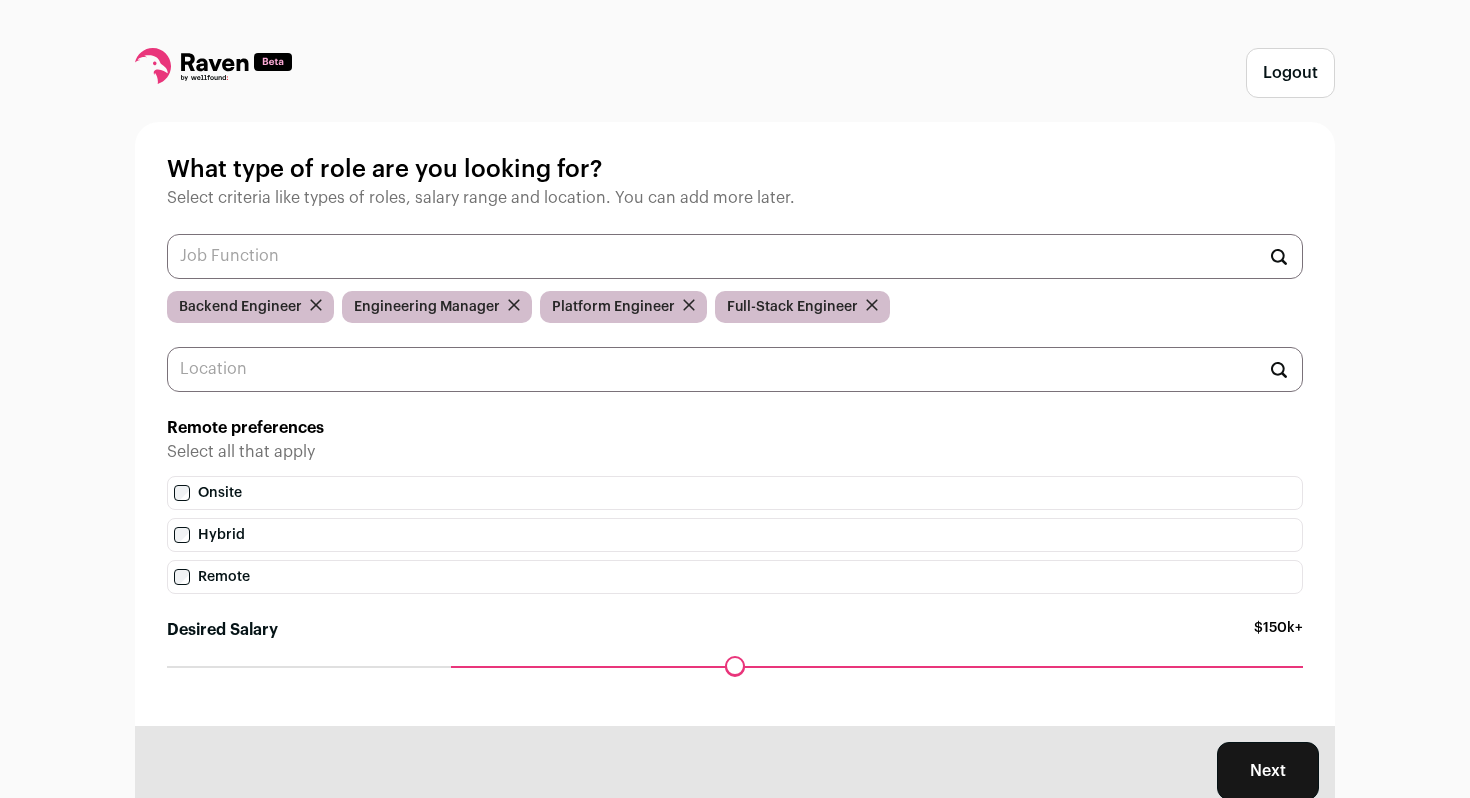 scroll, scrollTop: 66, scrollLeft: 0, axis: vertical 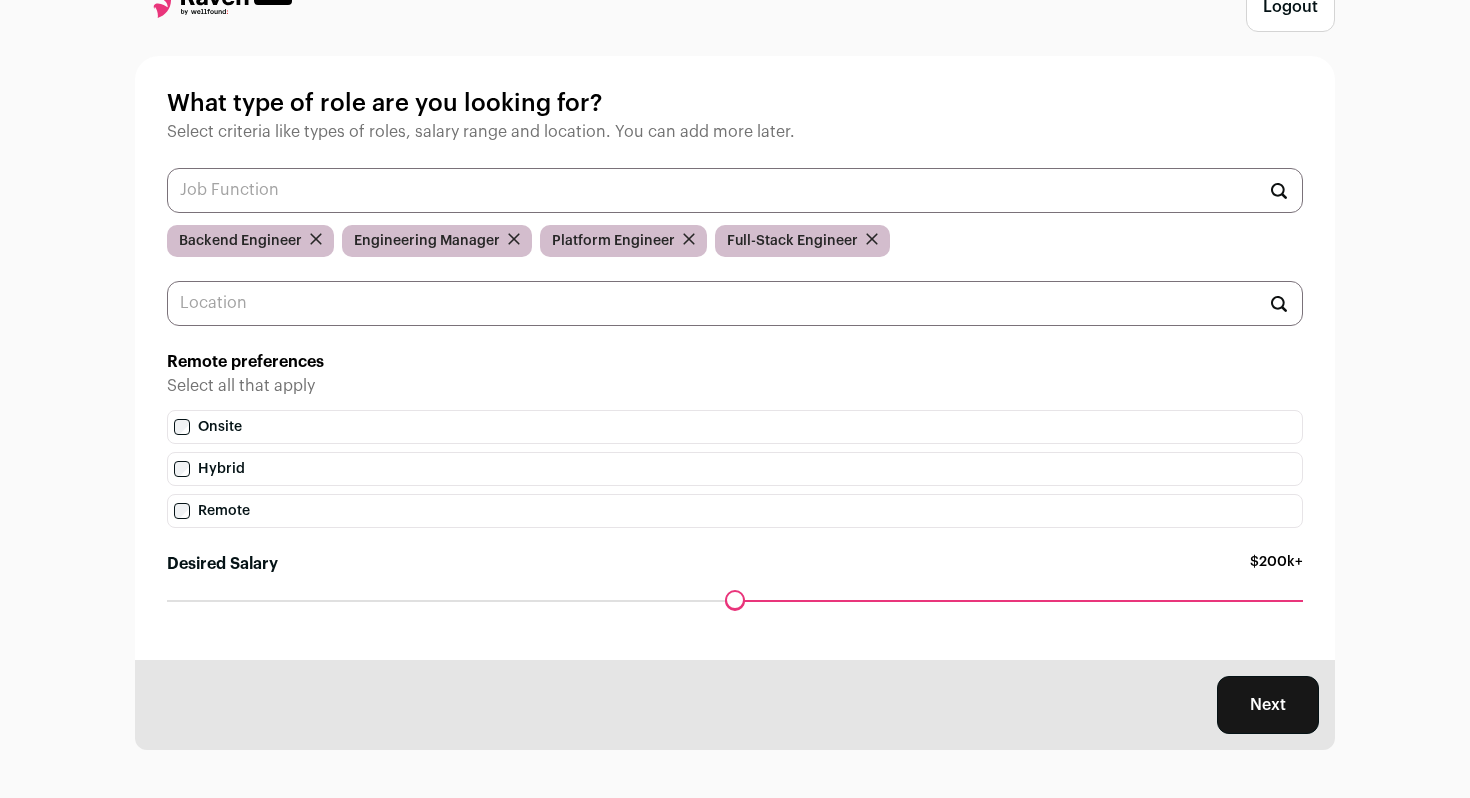 drag, startPoint x: 459, startPoint y: 593, endPoint x: 740, endPoint y: 611, distance: 281.57593 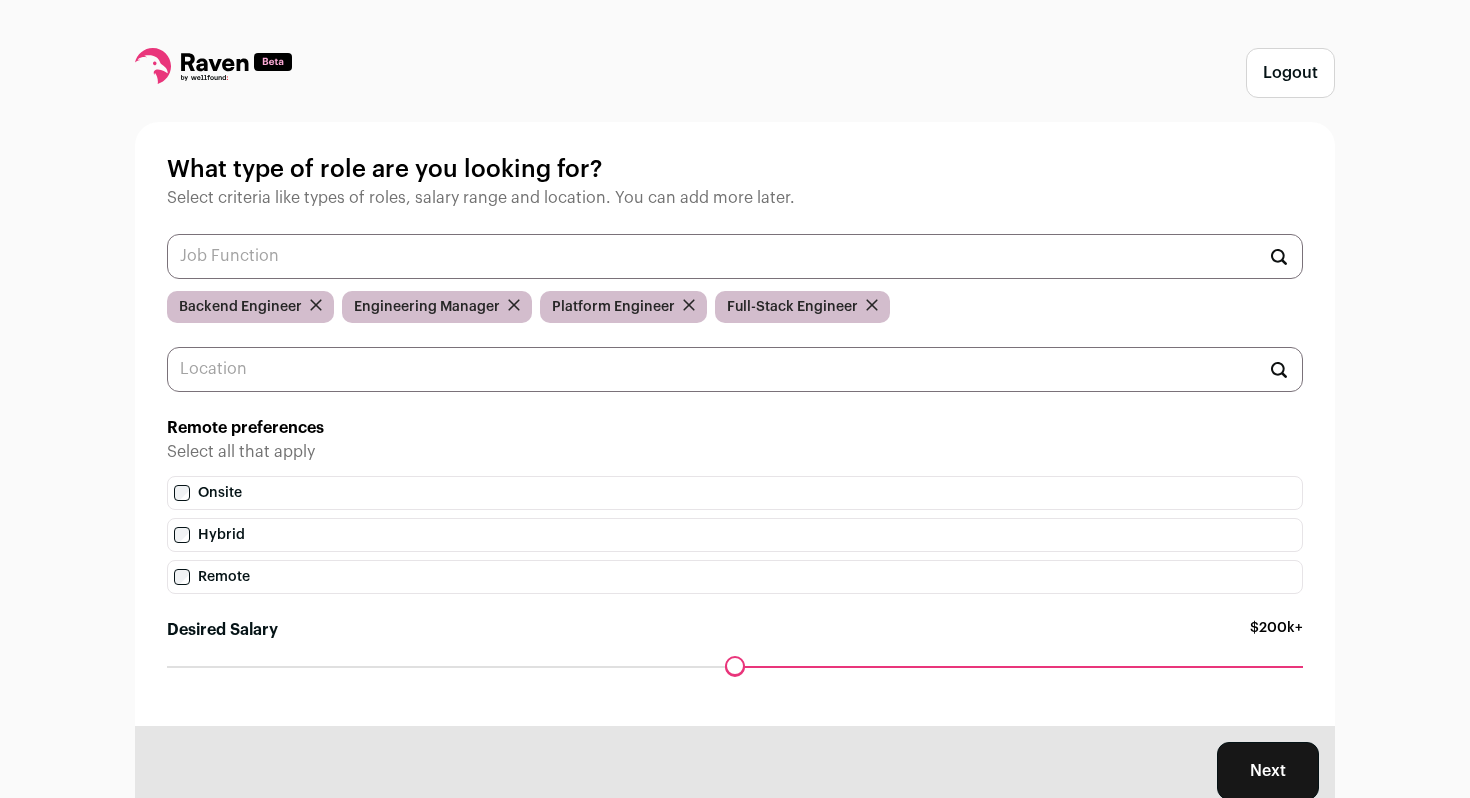 scroll, scrollTop: 66, scrollLeft: 0, axis: vertical 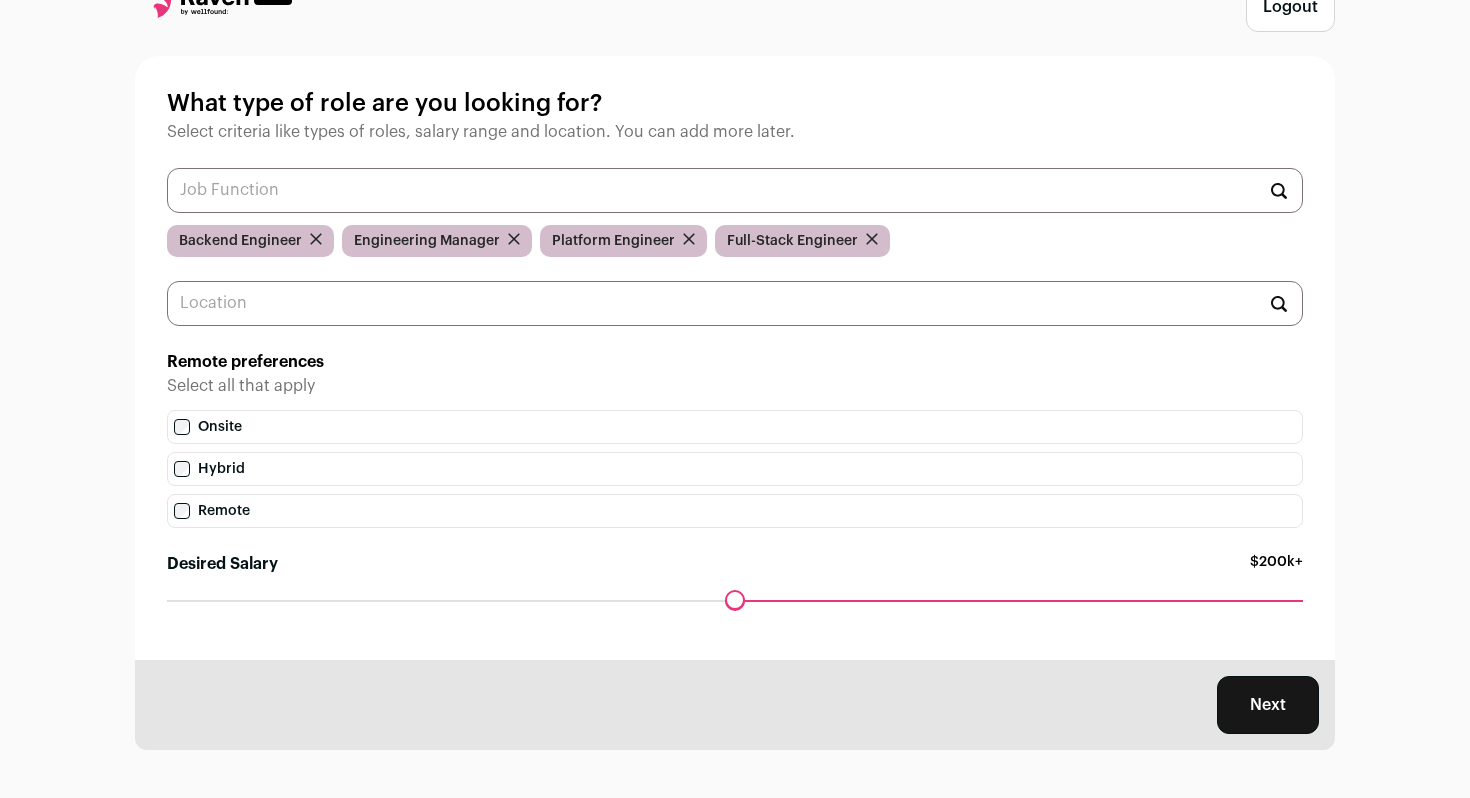 click on "Next" at bounding box center (1268, 705) 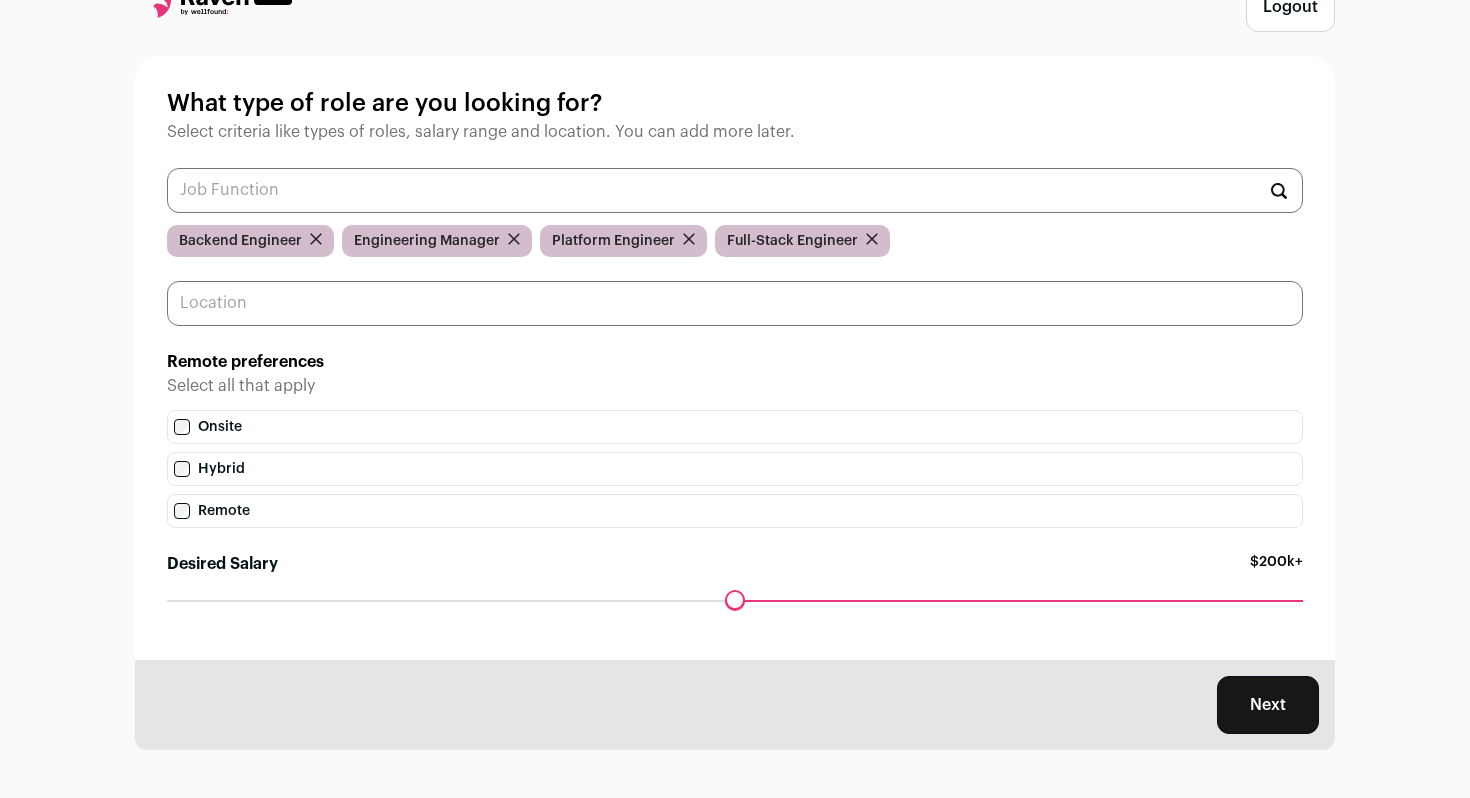 click at bounding box center (735, 303) 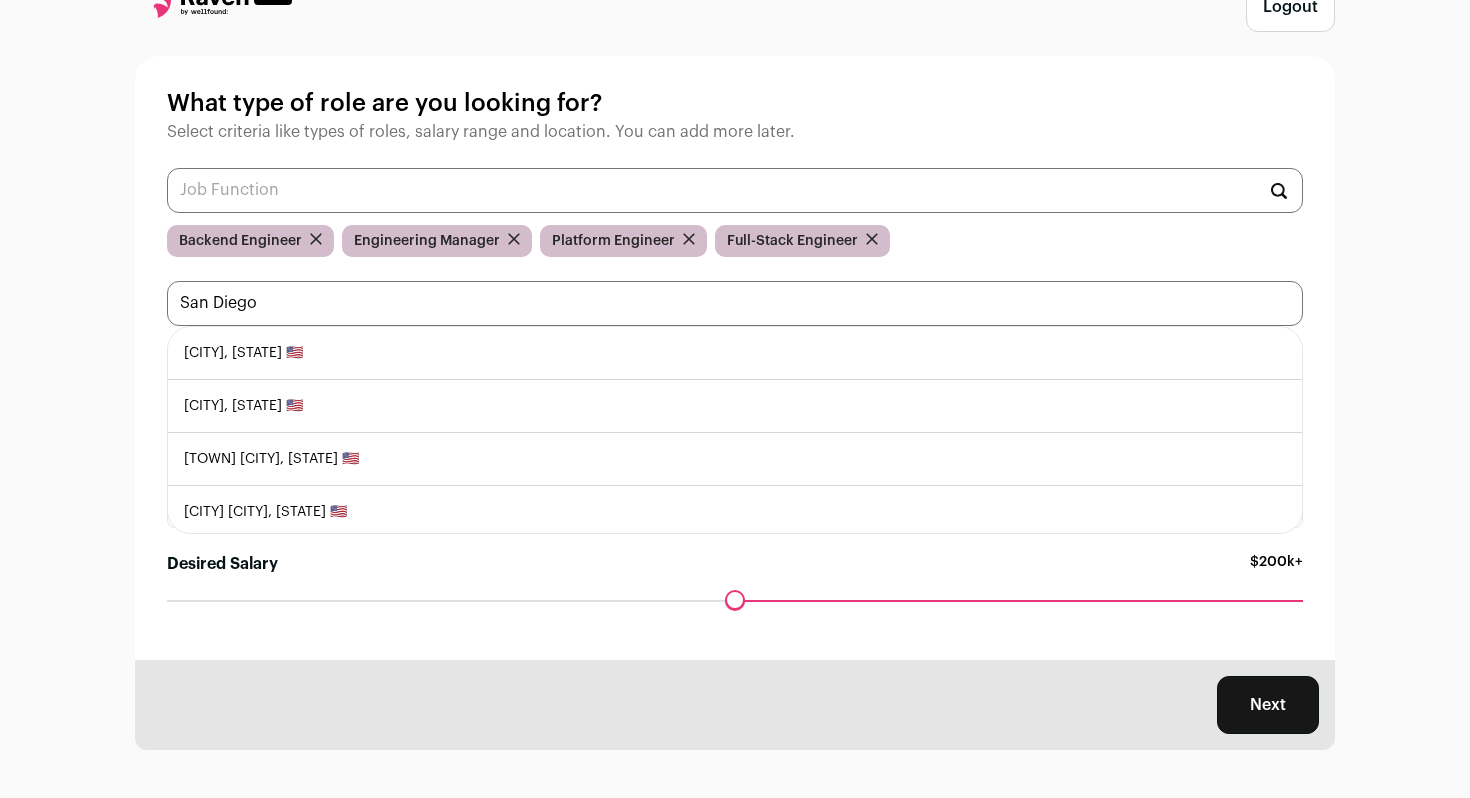type on "San Diego" 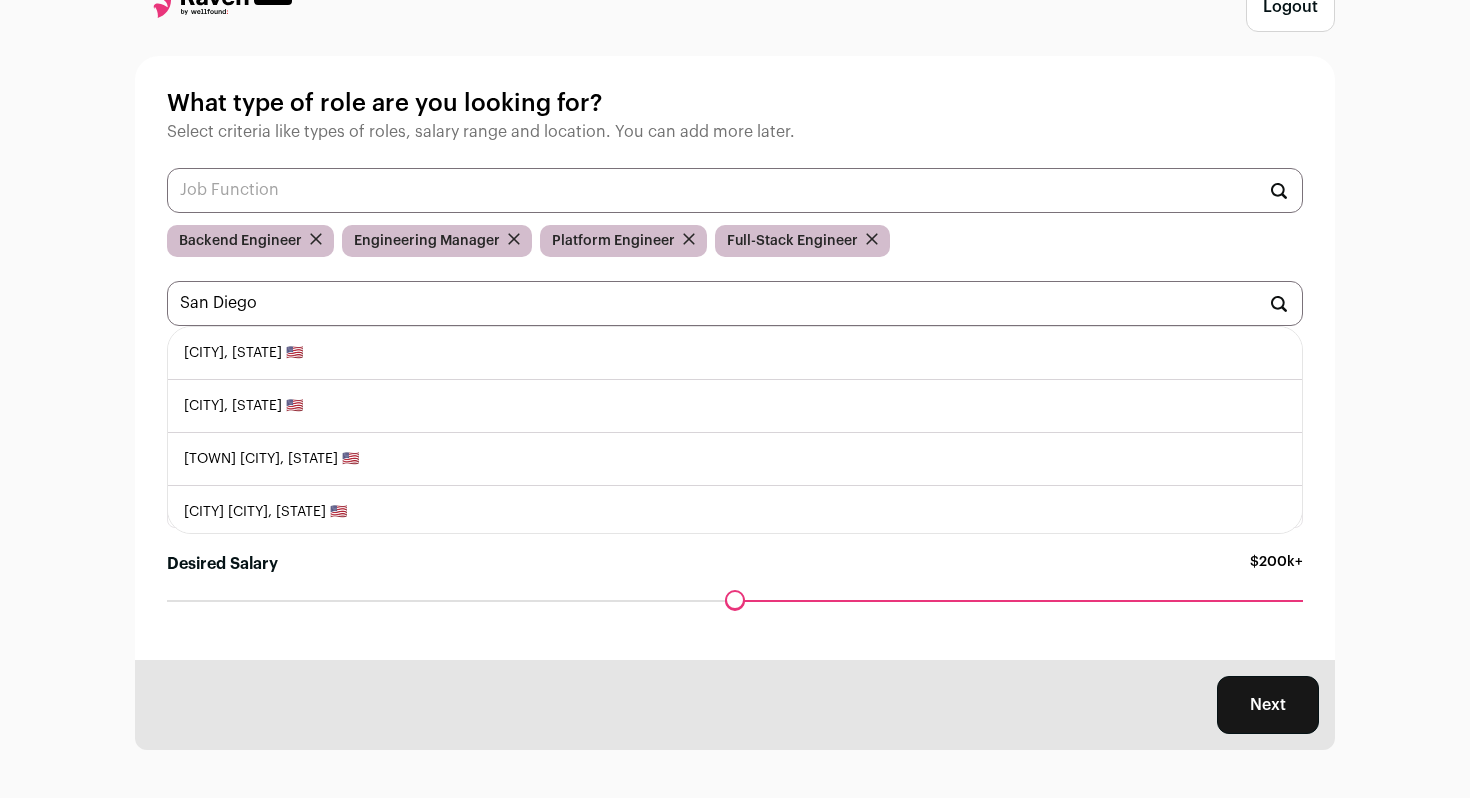 click on "San Diego, California 🇺🇸" at bounding box center [735, 353] 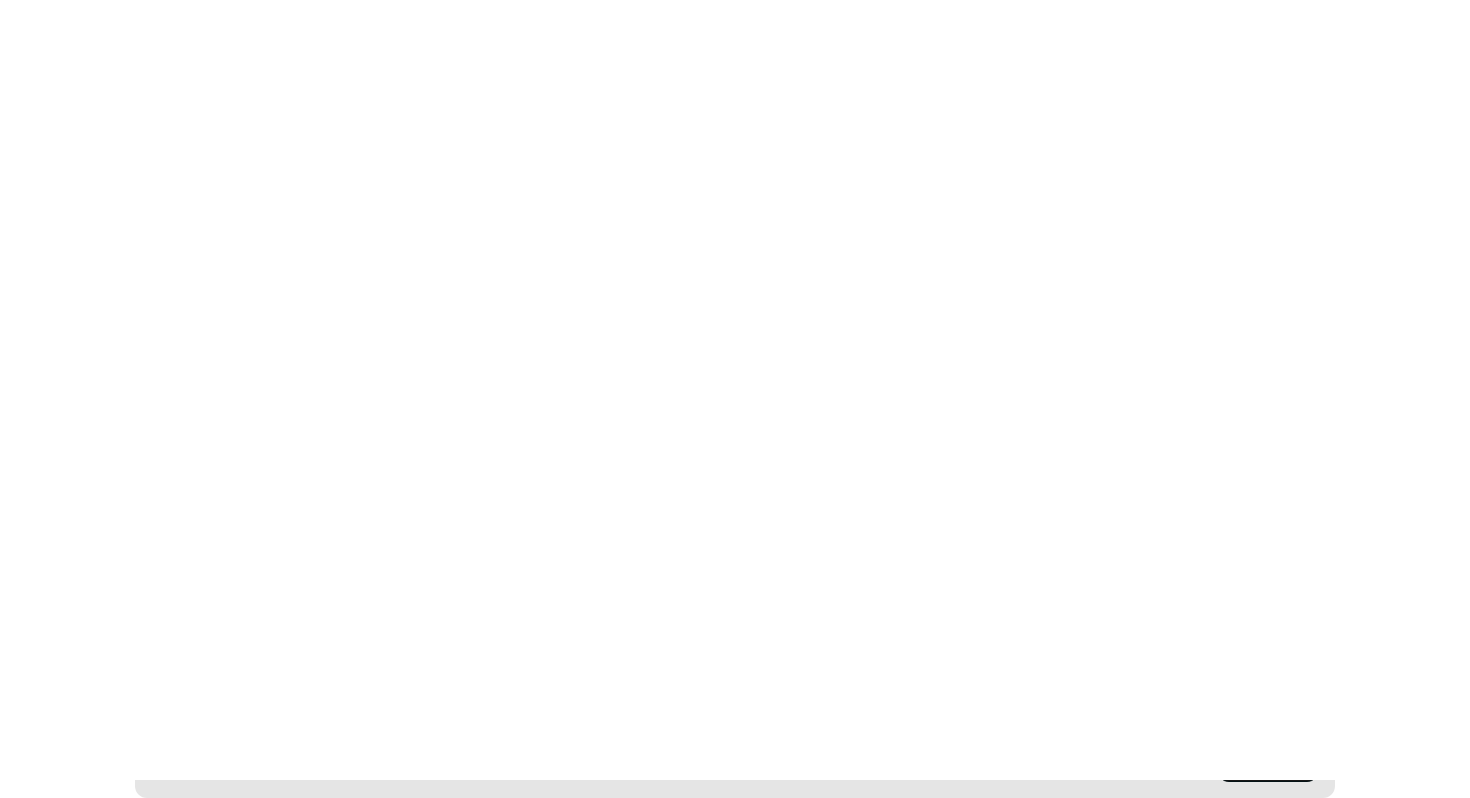 scroll, scrollTop: 0, scrollLeft: 0, axis: both 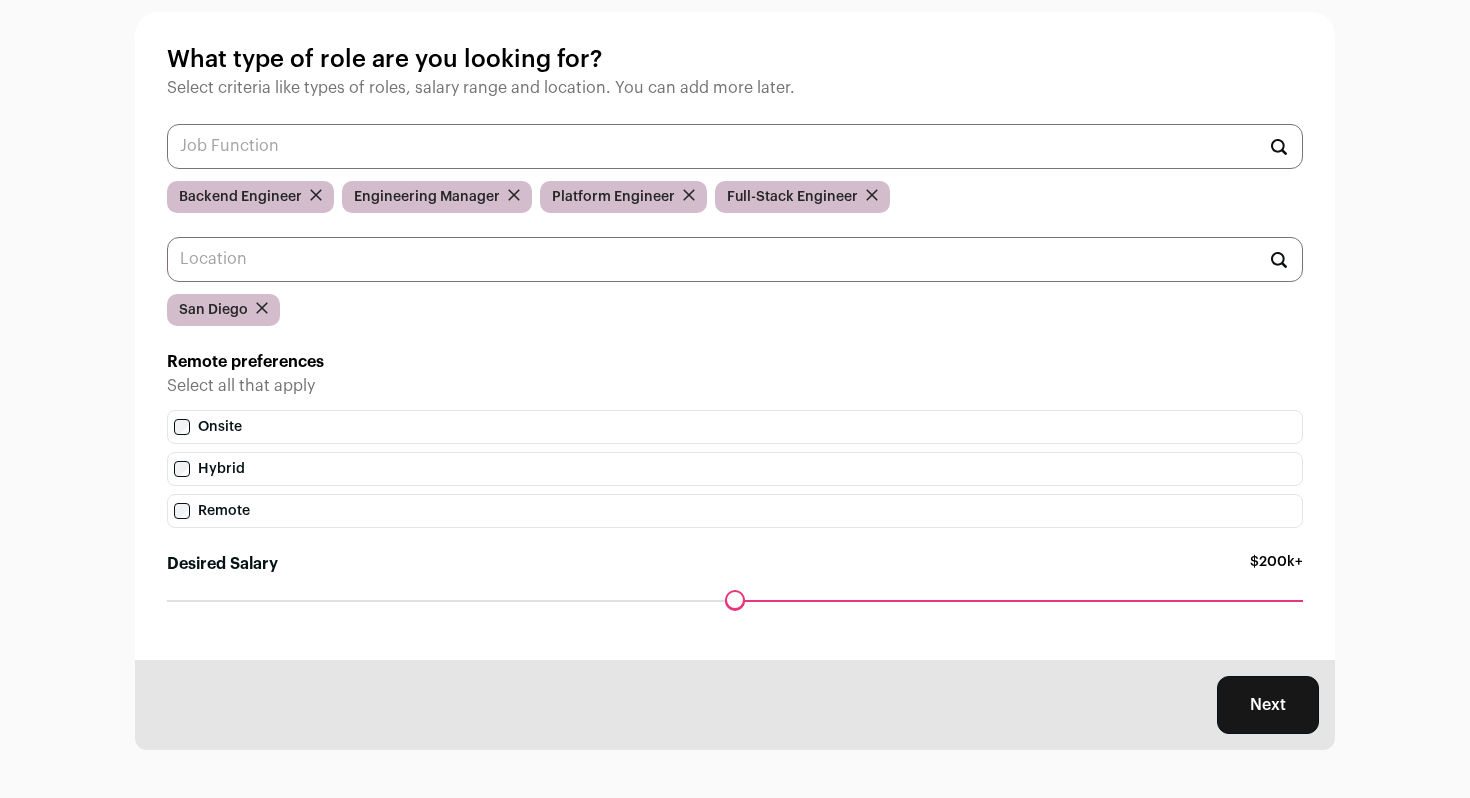 click on "Next" at bounding box center (1268, 705) 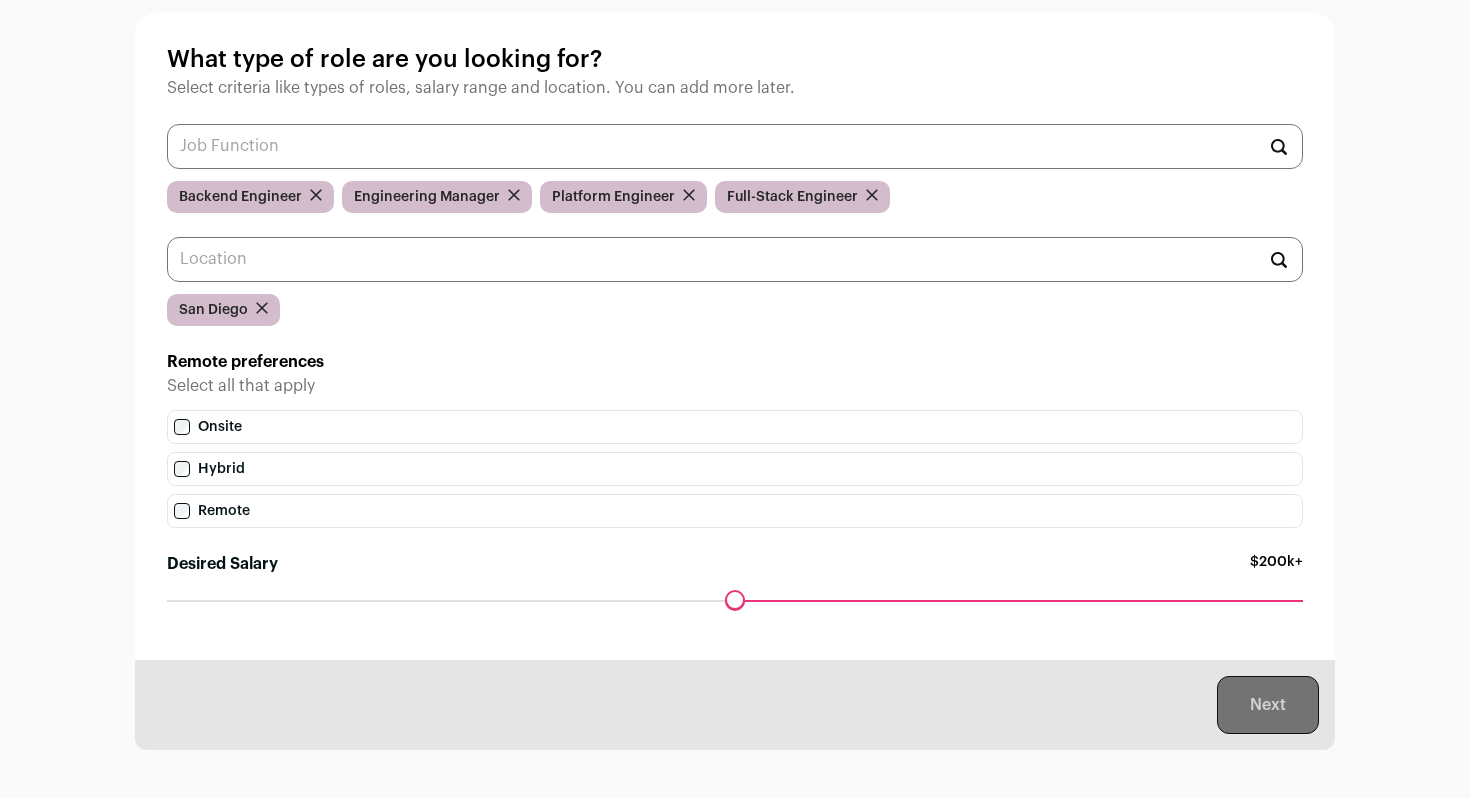 scroll, scrollTop: 0, scrollLeft: 0, axis: both 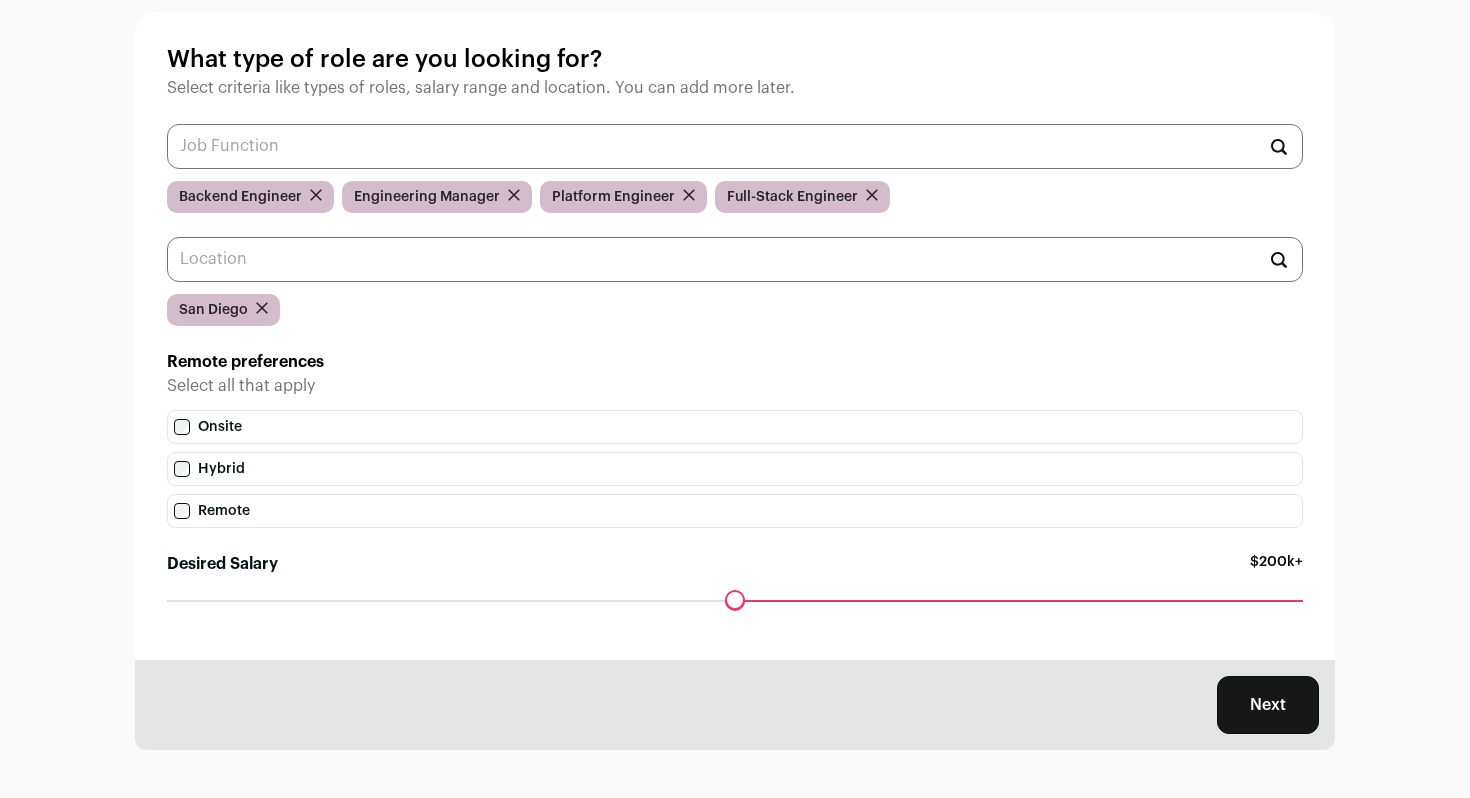 click on "Next" at bounding box center (735, 705) 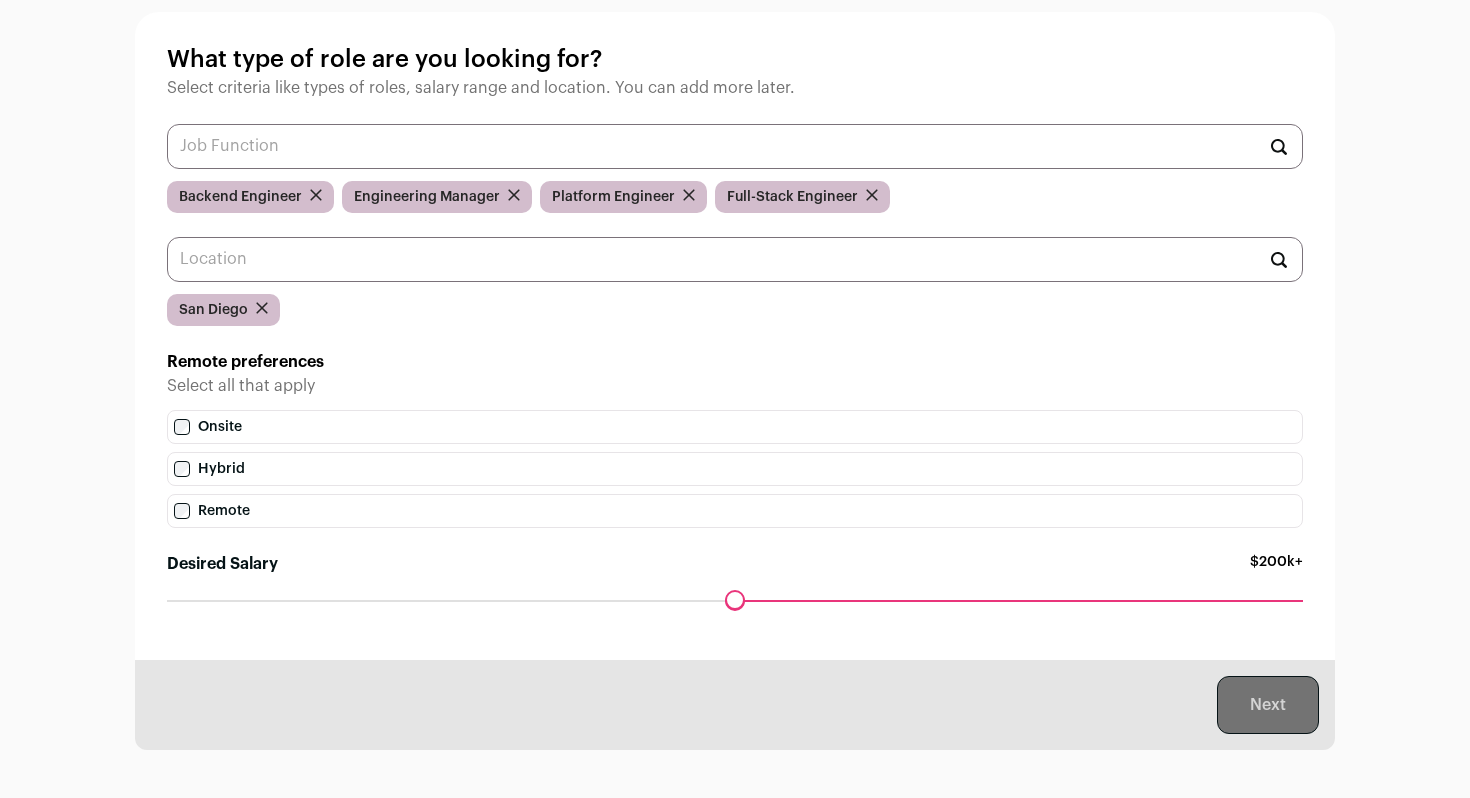 scroll, scrollTop: 0, scrollLeft: 0, axis: both 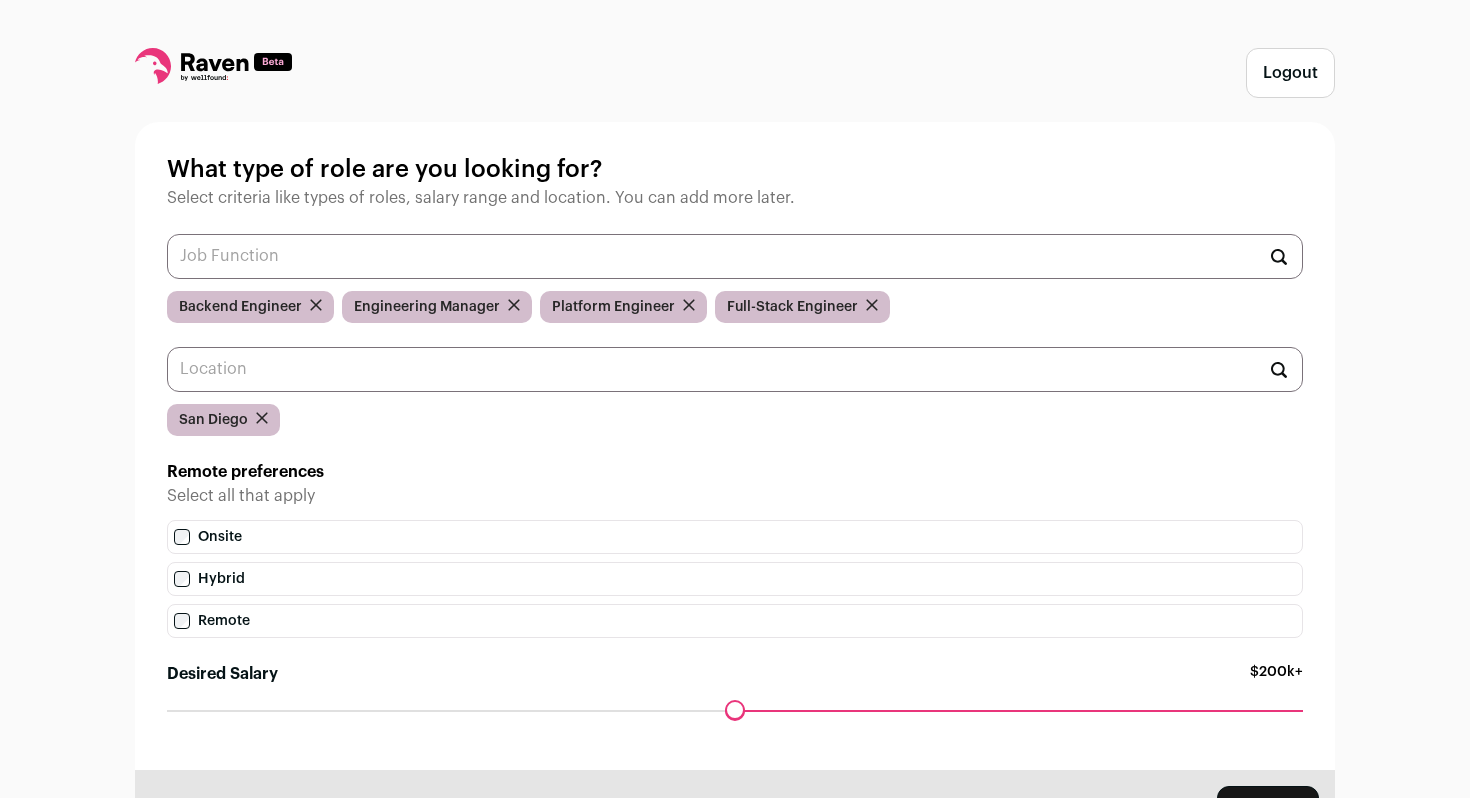 click on "What type of role are you looking for?
Select criteria like types of roles, salary range and [LOCATION]. You can add more later.
Backend Engineer
Engineering Manager
Platform Engineer
Full-Stack Engineer
[CITY]
Remote preferences
Select all that apply
Onsite
Hybrid
Remote
Desired Salary
$200k+
******" at bounding box center [735, 446] 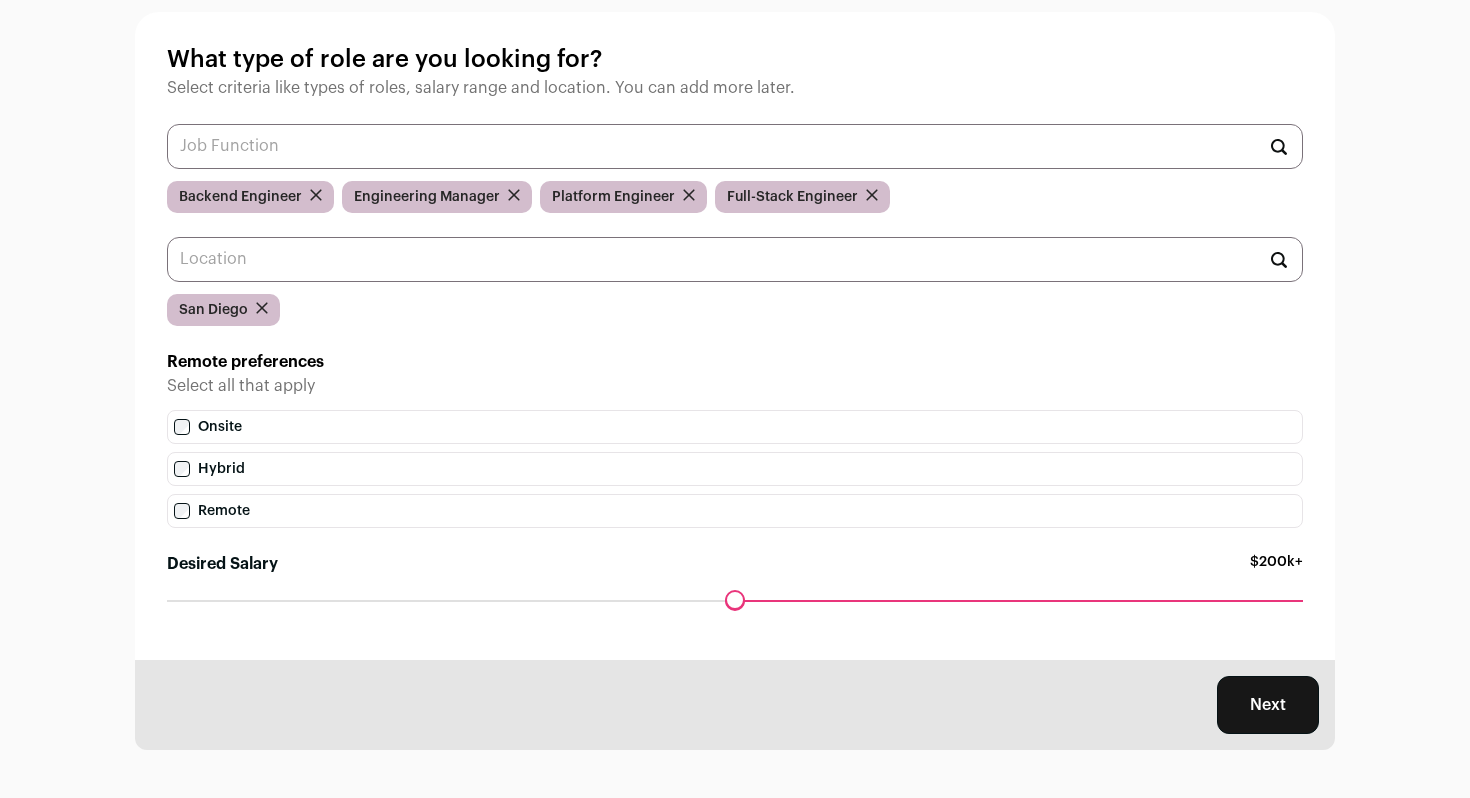 click on "Next" at bounding box center (1268, 705) 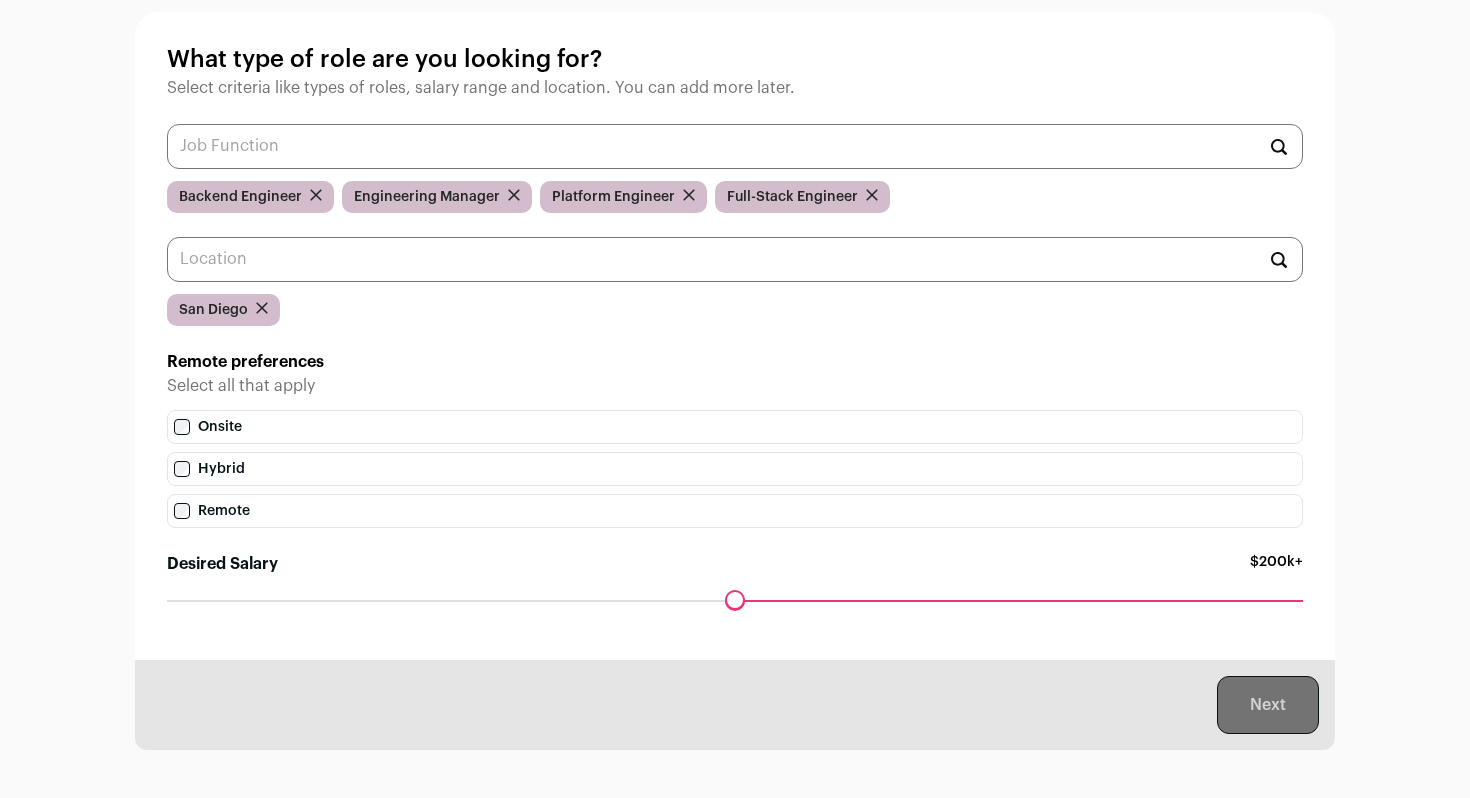 scroll, scrollTop: 0, scrollLeft: 0, axis: both 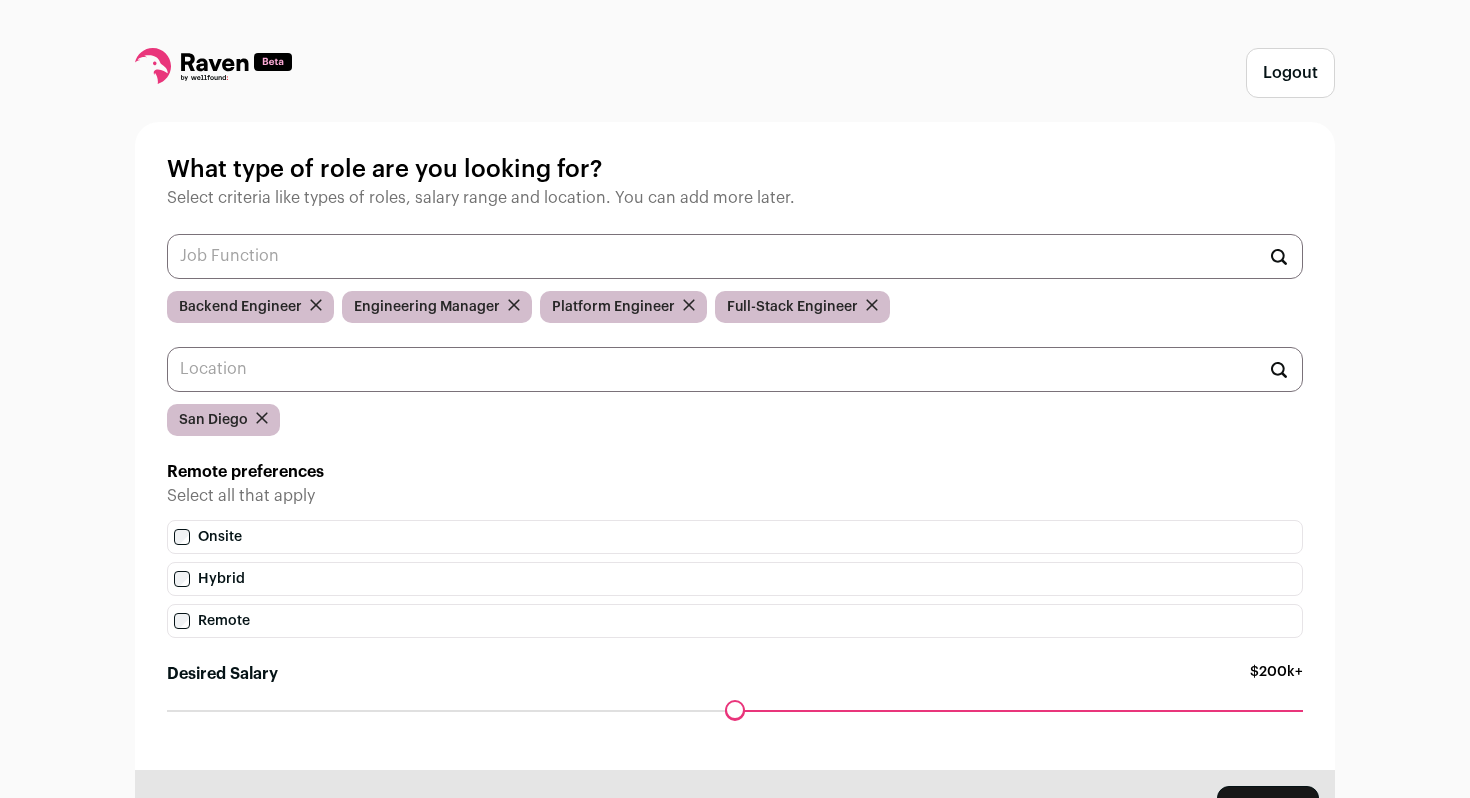 click at bounding box center [214, 62] 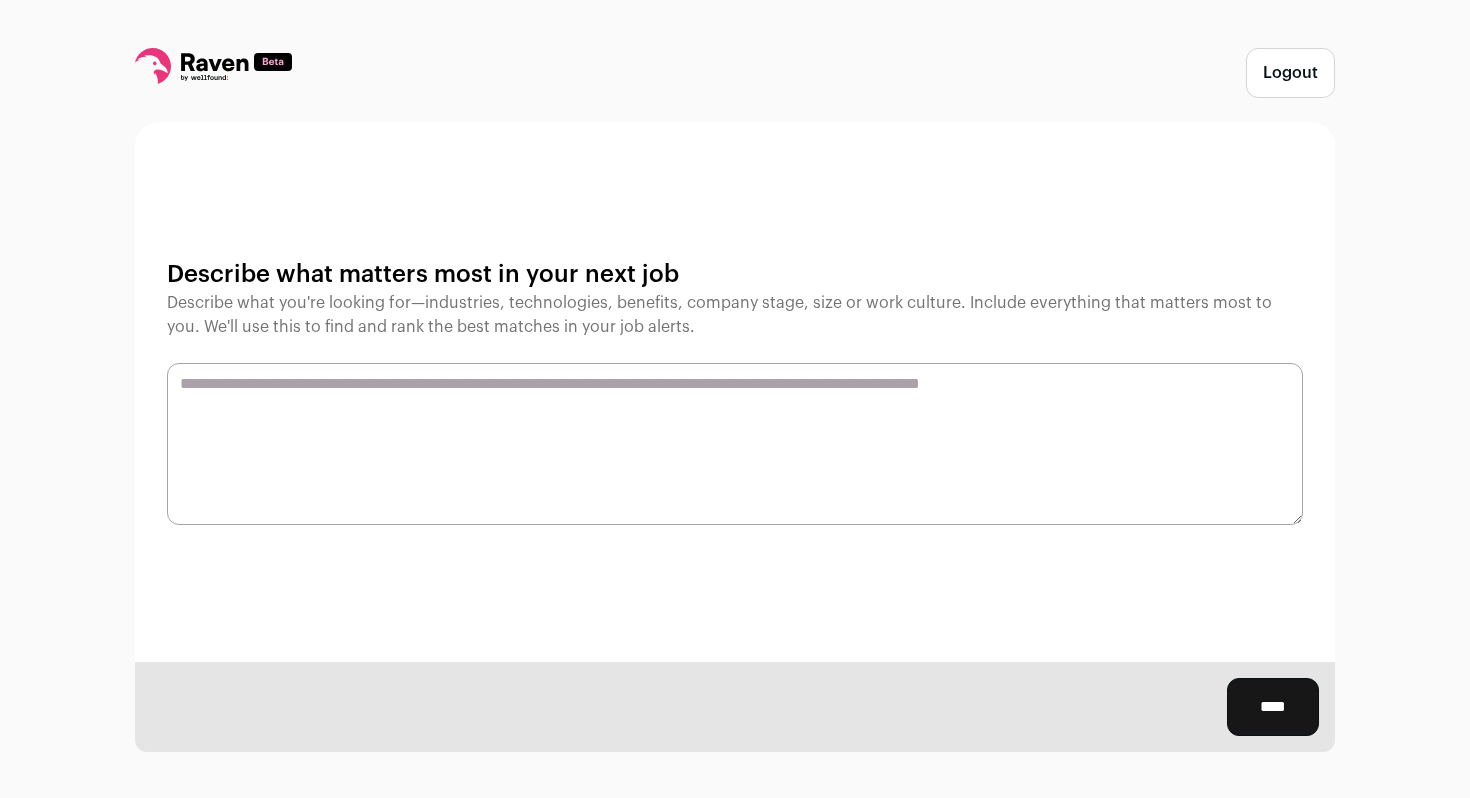 scroll, scrollTop: 0, scrollLeft: 0, axis: both 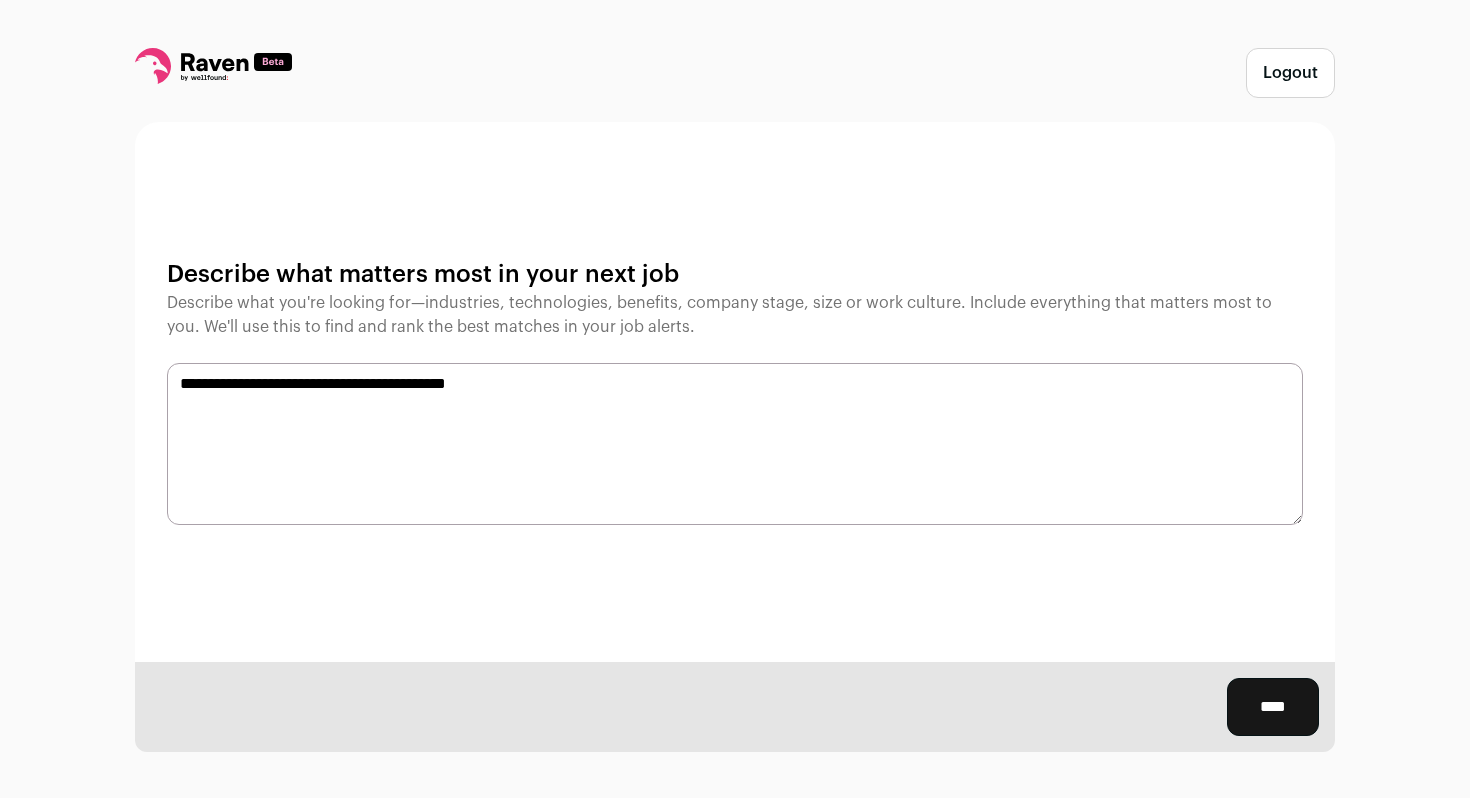 type on "**********" 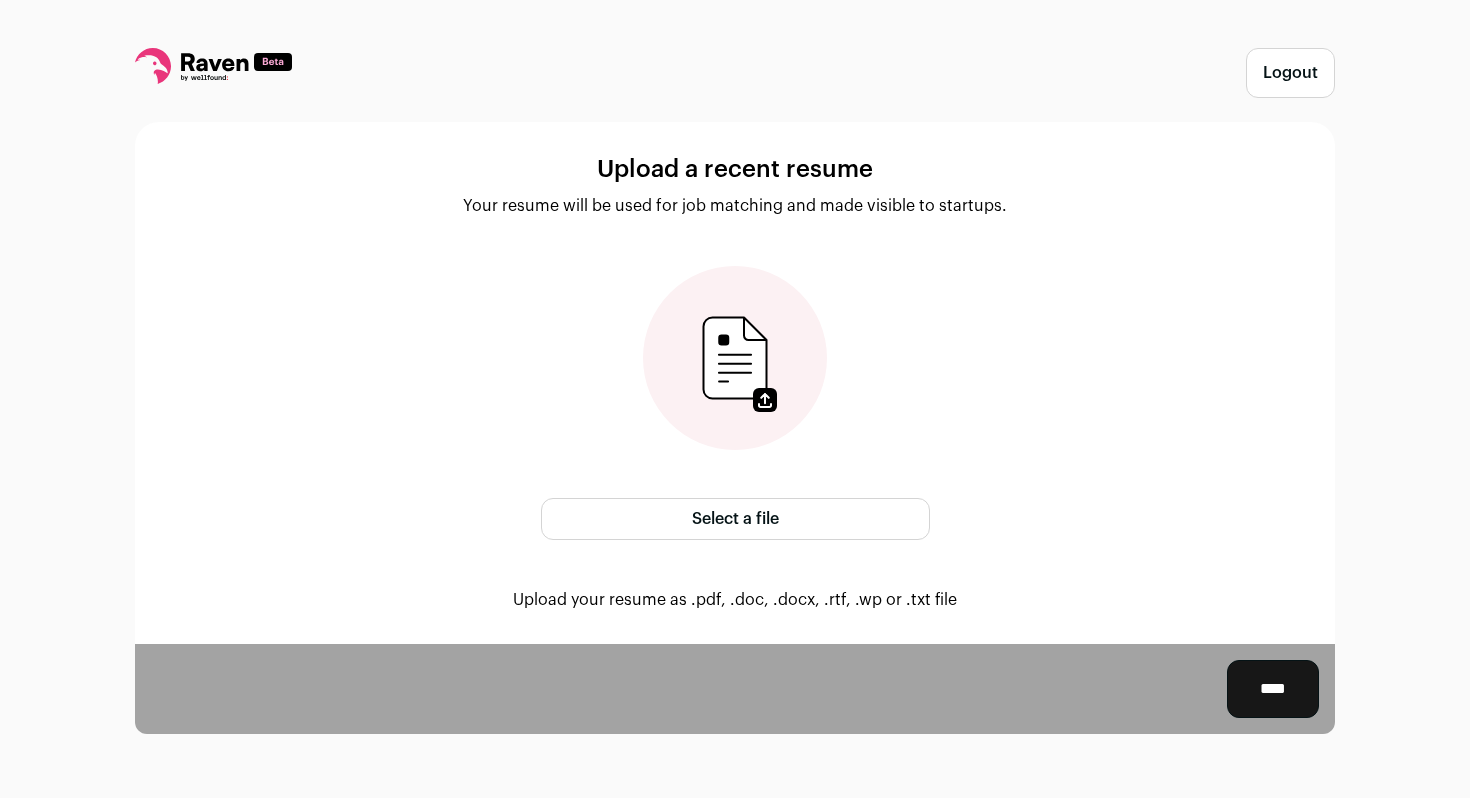 scroll, scrollTop: 0, scrollLeft: 0, axis: both 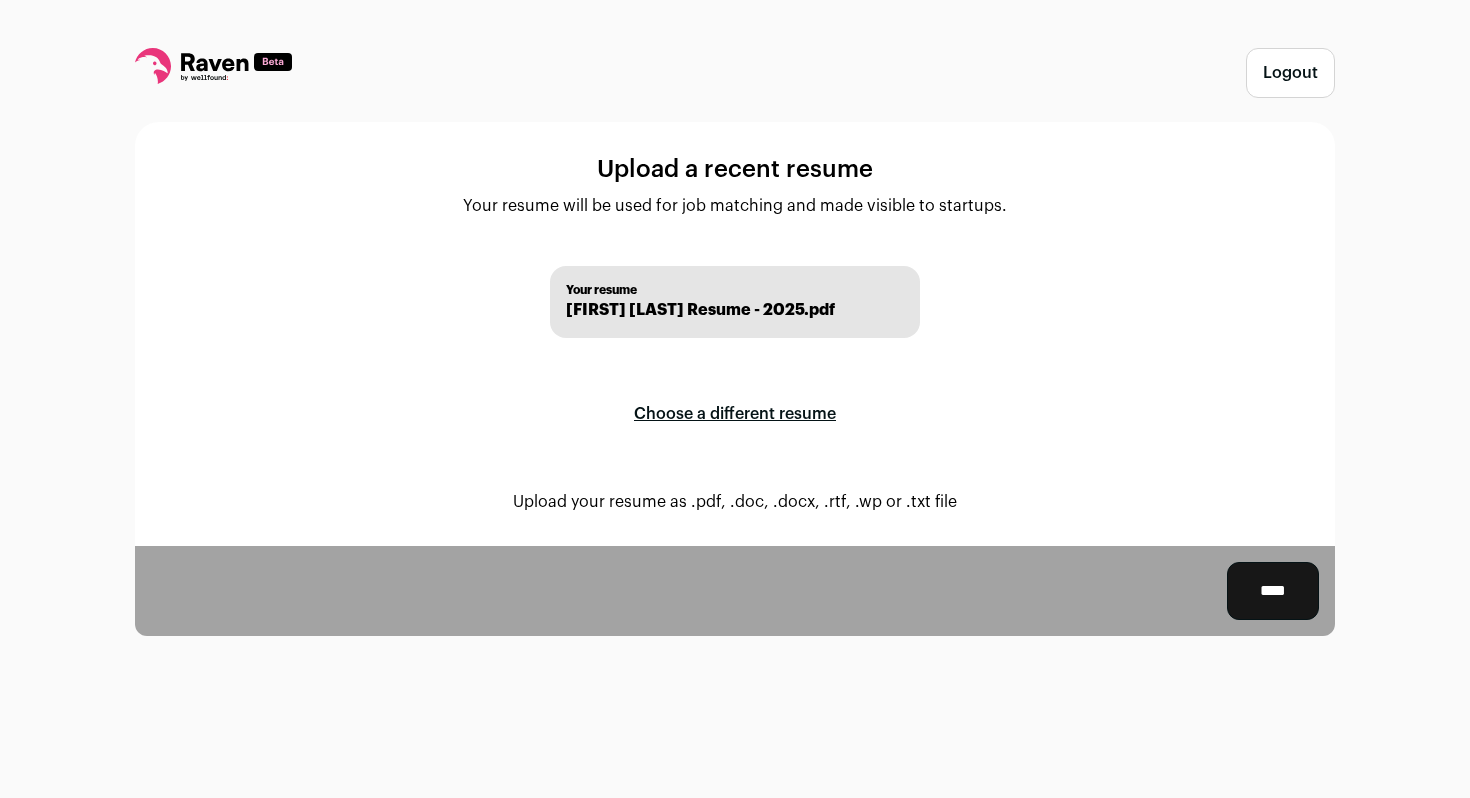 click on "****" at bounding box center [1273, 591] 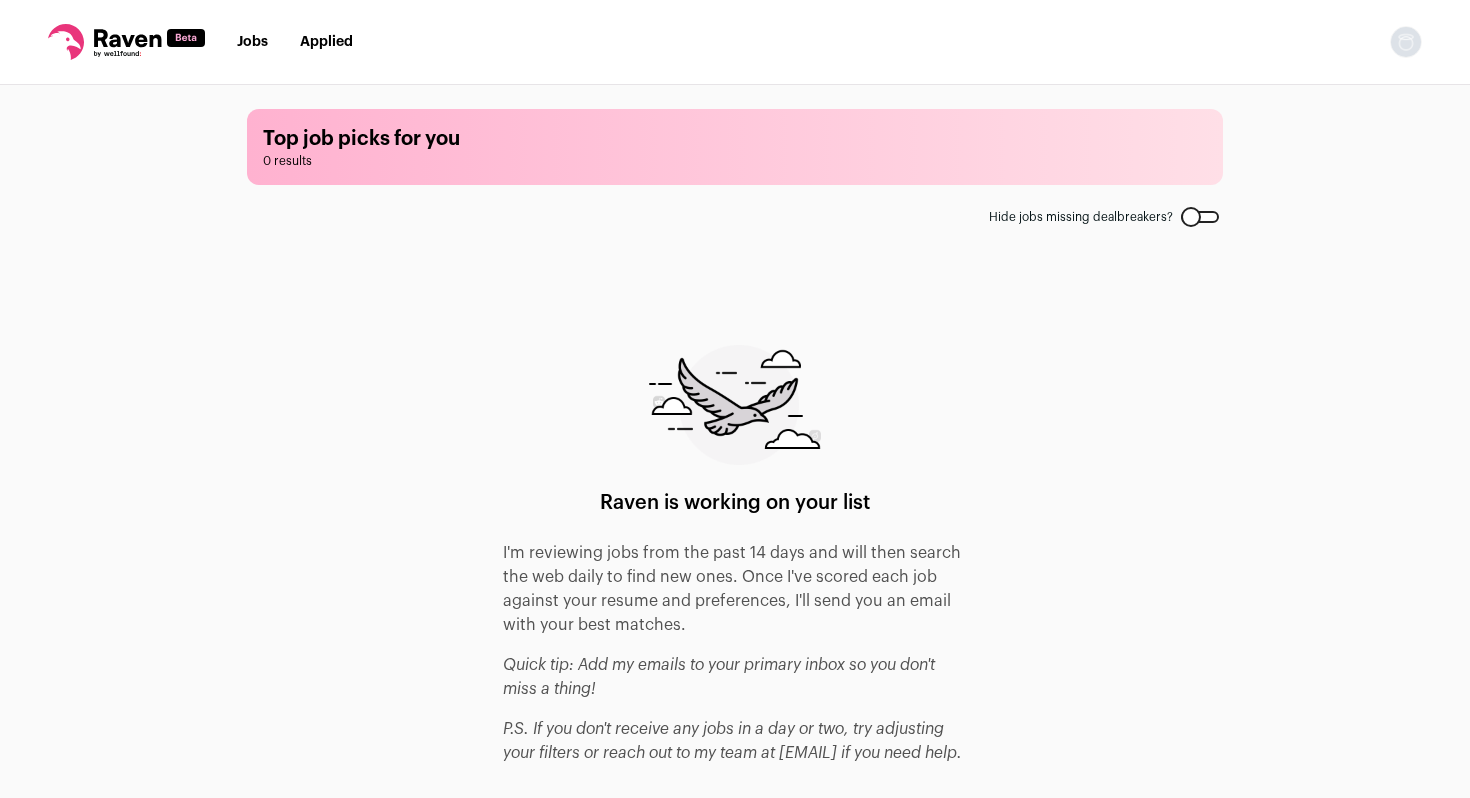 scroll, scrollTop: 0, scrollLeft: 0, axis: both 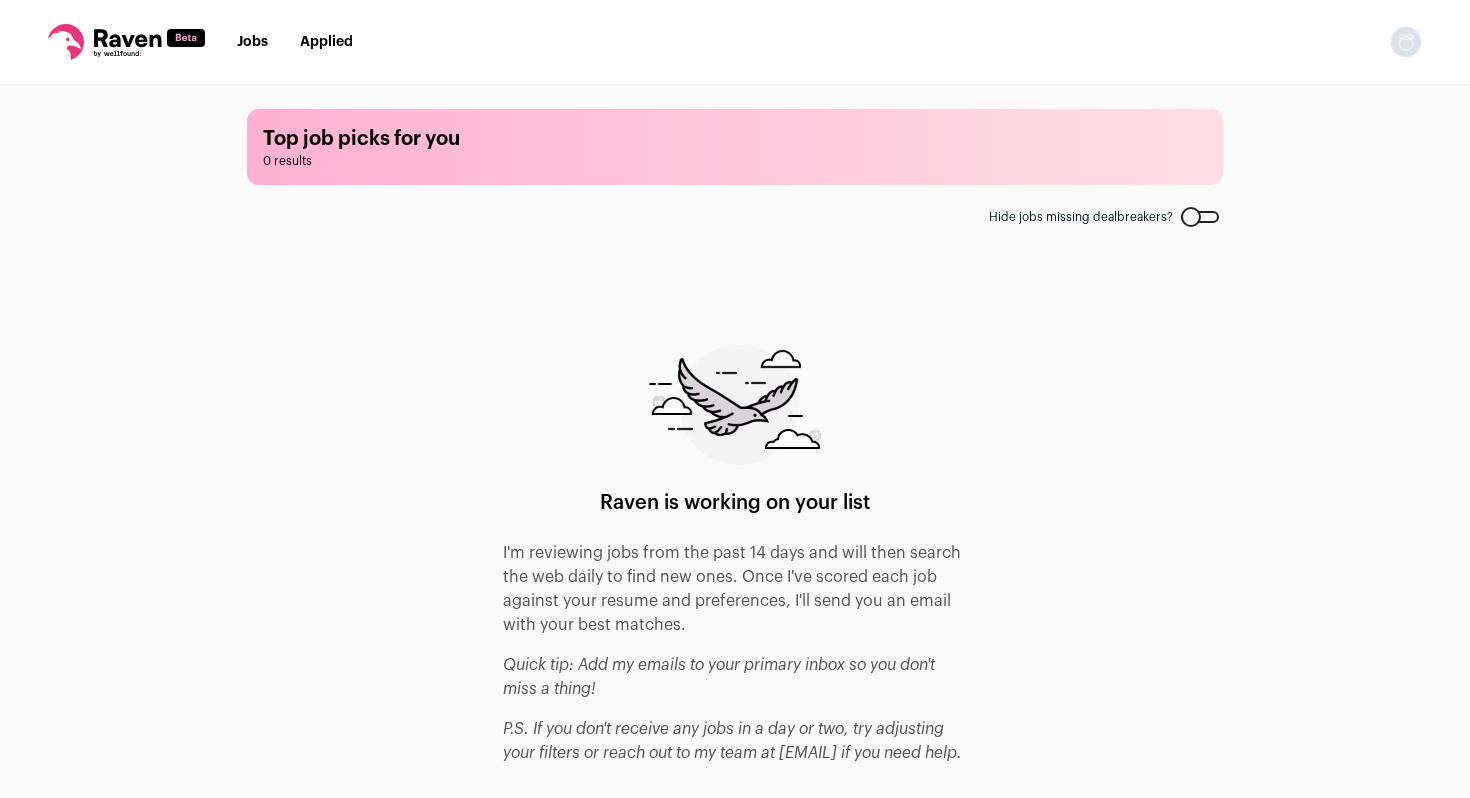 click on "I'm reviewing jobs from the past 14 days and will then search the web daily to find new ones. Once I've scored each job against your resume and preferences, I'll send you an email with your best matches." at bounding box center (735, 589) 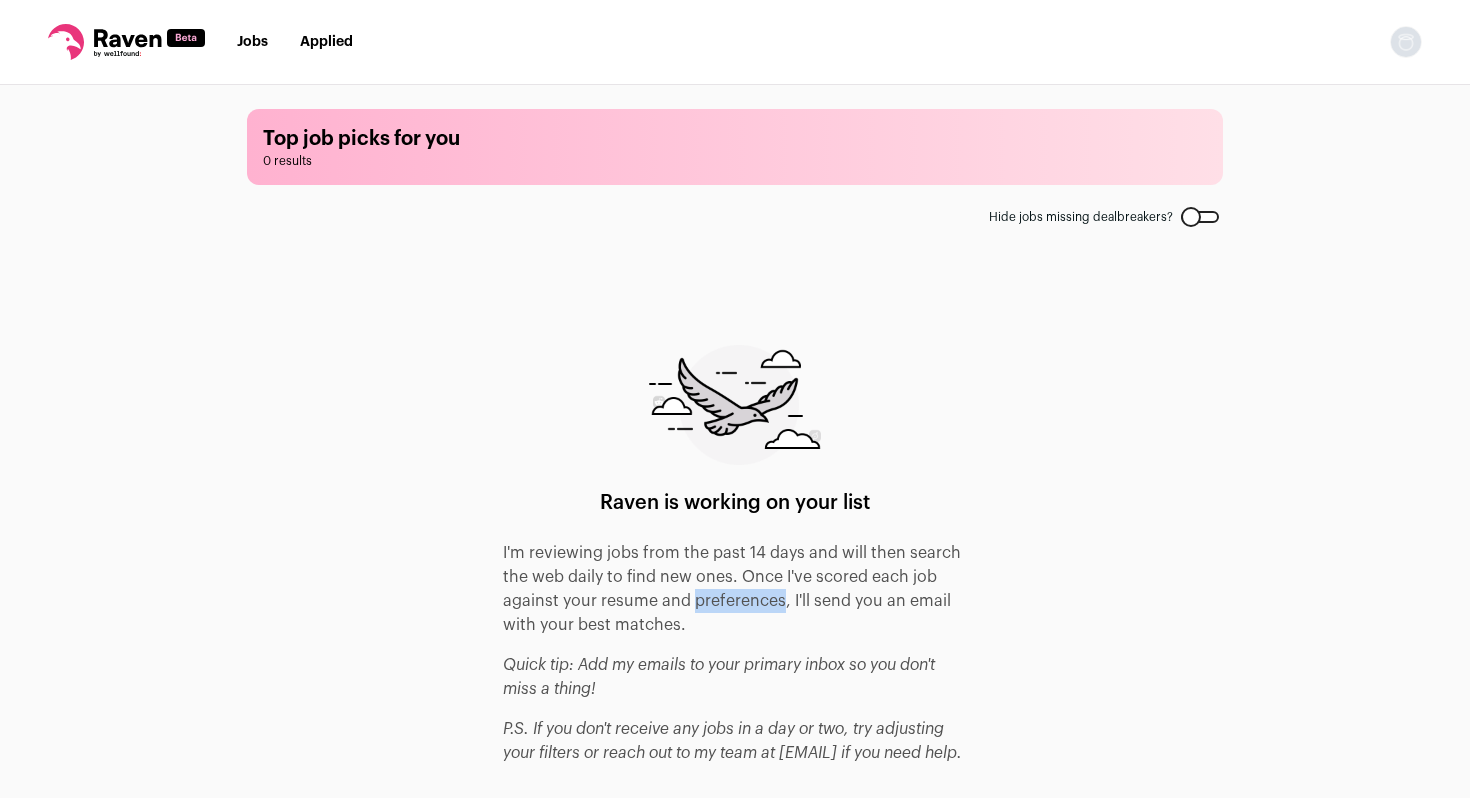 click on "I'm reviewing jobs from the past 14 days and will then search the web daily to find new ones. Once I've scored each job against your resume and preferences, I'll send you an email with your best matches." at bounding box center [735, 589] 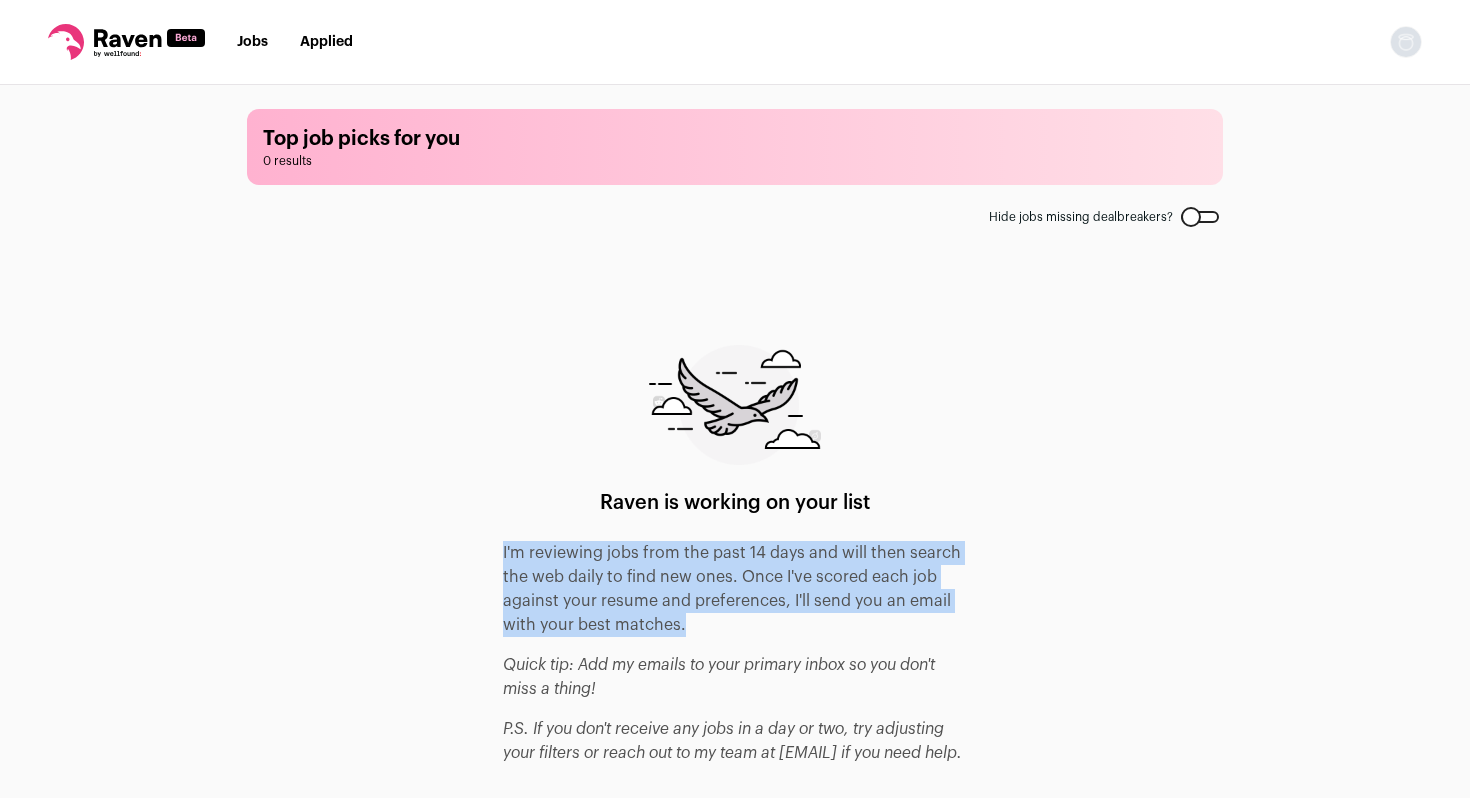 click on "I'm reviewing jobs from the past 14 days and will then search the web daily to find new ones. Once I've scored each job against your resume and preferences, I'll send you an email with your best matches." at bounding box center (735, 589) 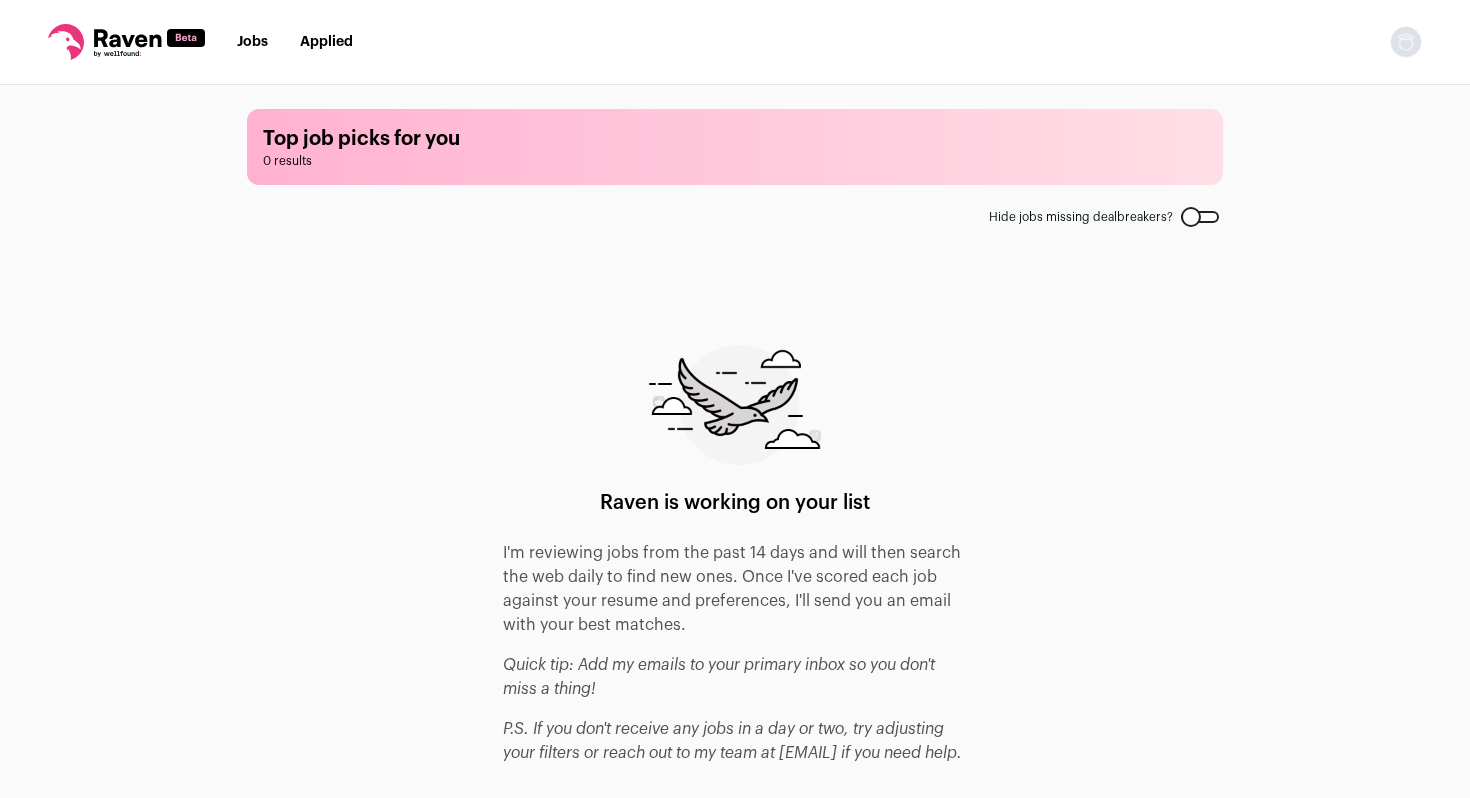 click on "Quick tip: Add my emails to your primary inbox so you don't miss a thing!" at bounding box center [735, 677] 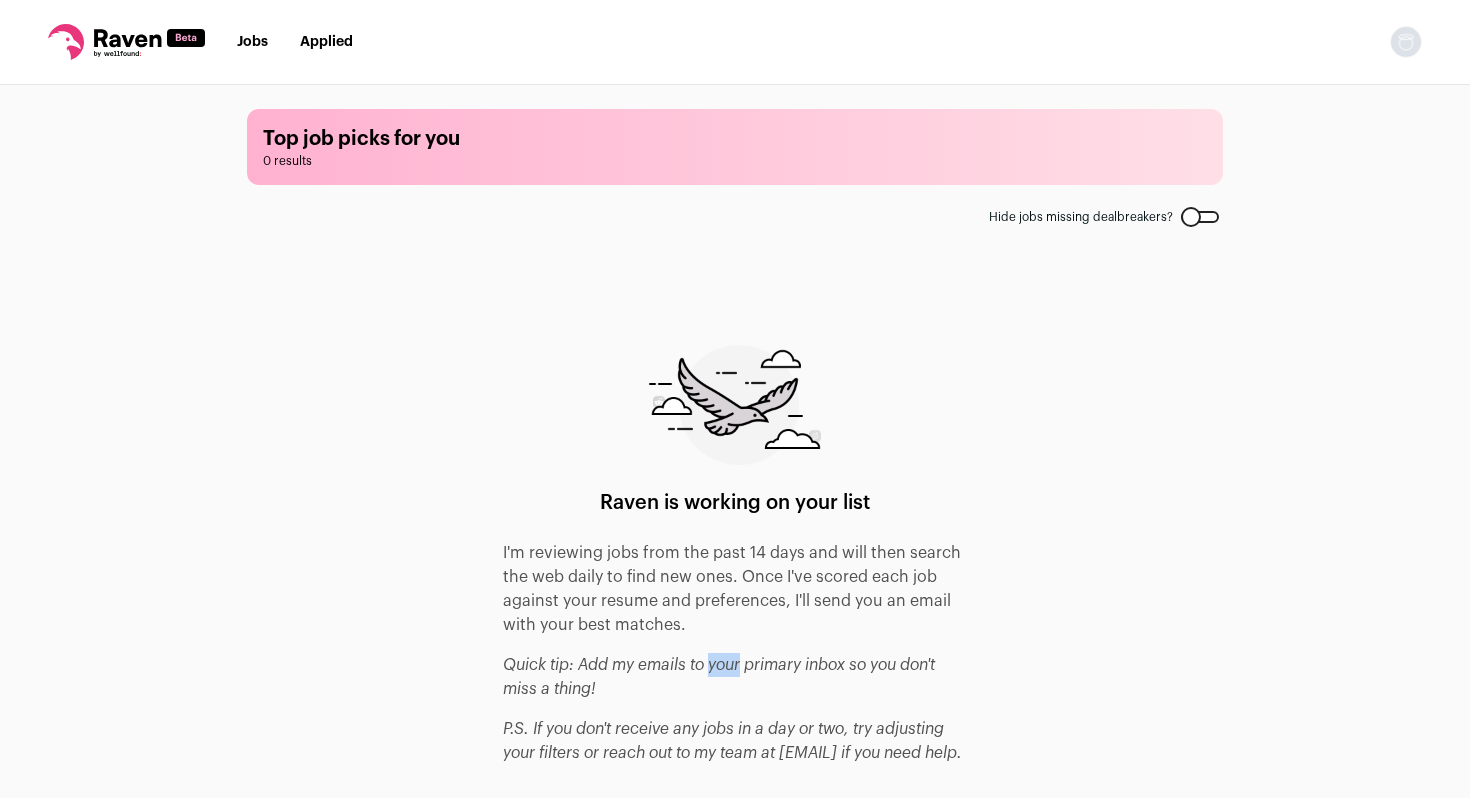 click on "Quick tip: Add my emails to your primary inbox so you don't miss a thing!" at bounding box center (735, 677) 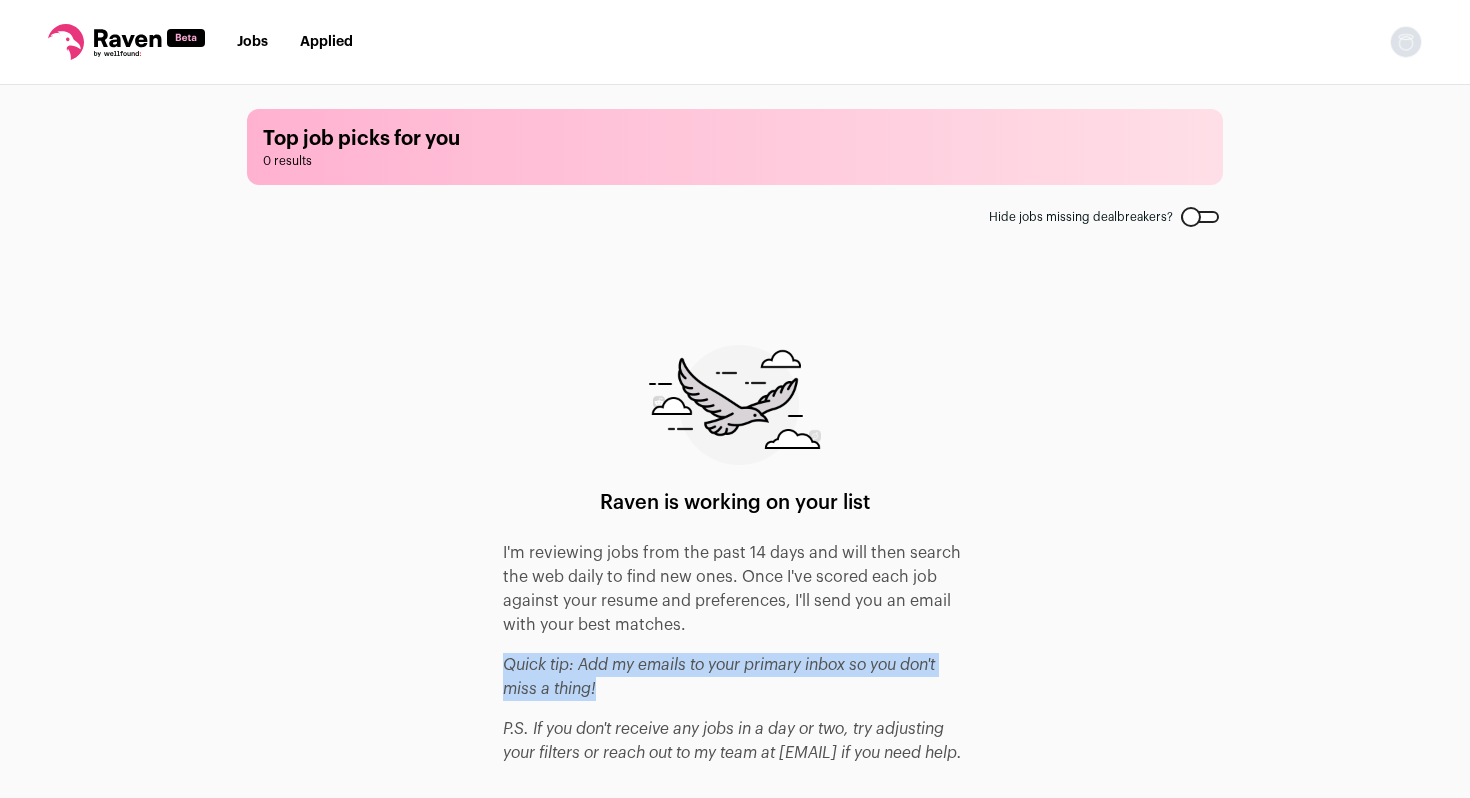 click on "Quick tip: Add my emails to your primary inbox so you don't miss a thing!" at bounding box center [735, 677] 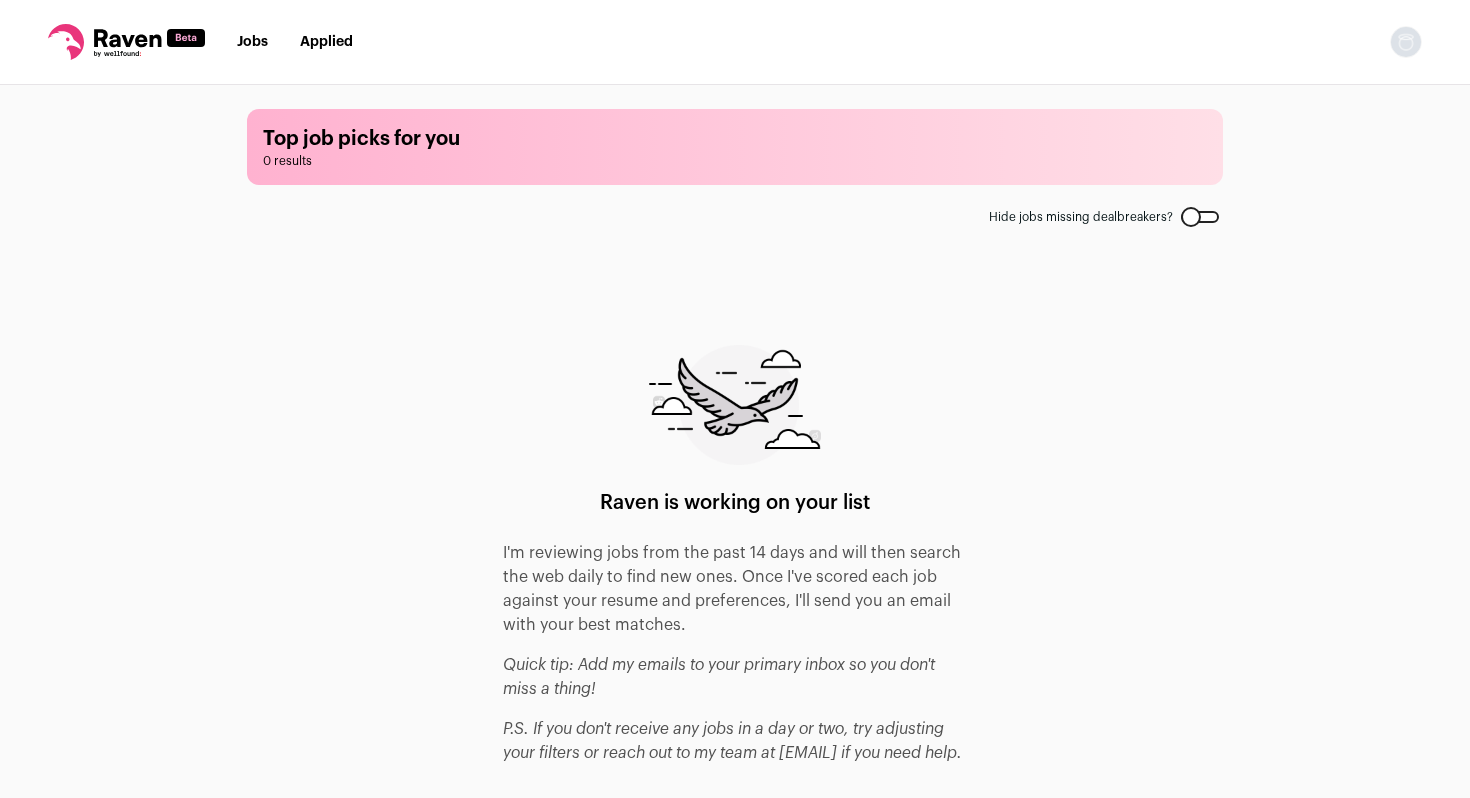 click on "P.S. If you don't receive any jobs in a day or two, try adjusting your filters or reach out to my team at raven@wellfound.com if you need help." at bounding box center [719, 677] 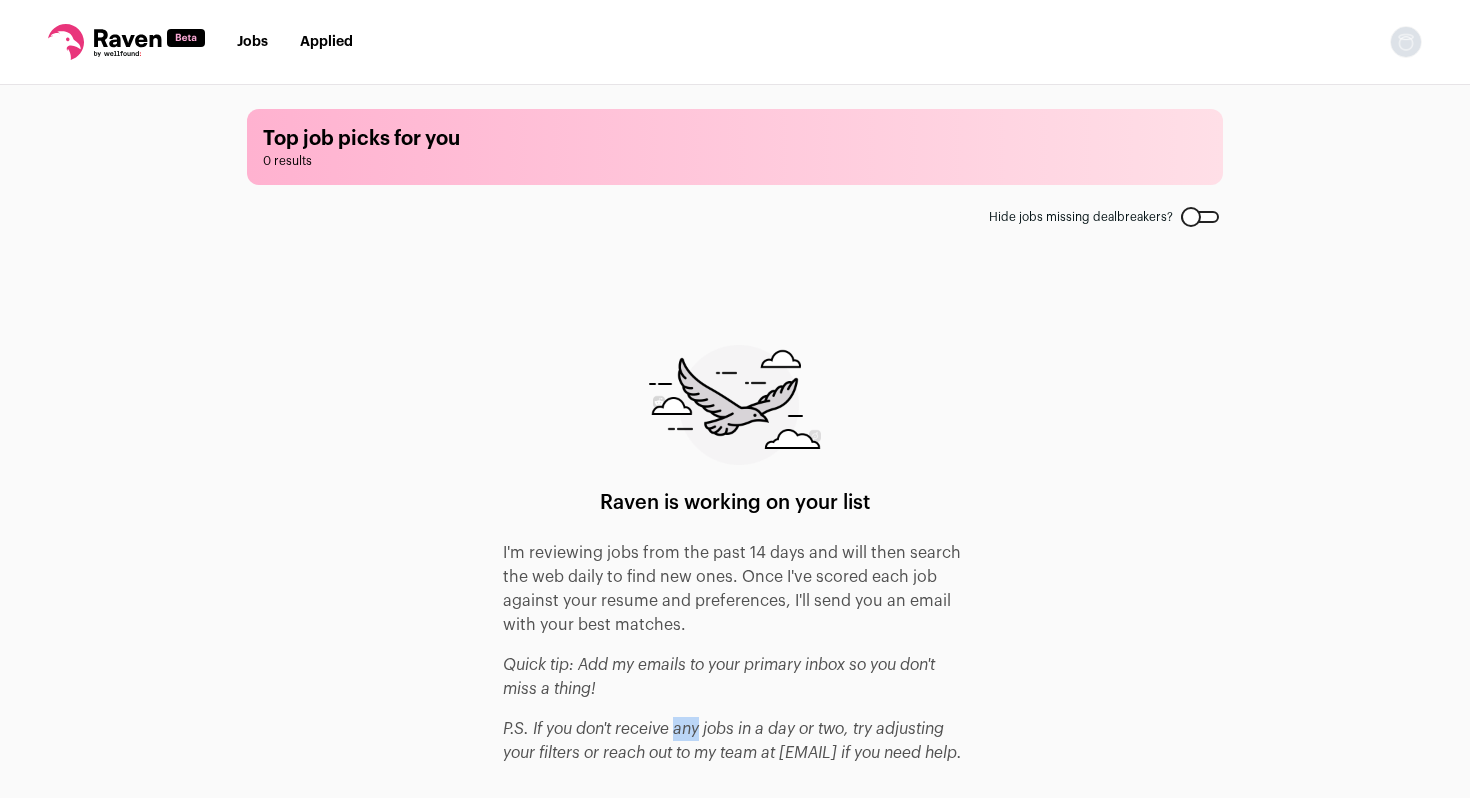 click on "P.S. If you don't receive any jobs in a day or two, try adjusting your filters or reach out to my team at raven@wellfound.com if you need help." at bounding box center [719, 677] 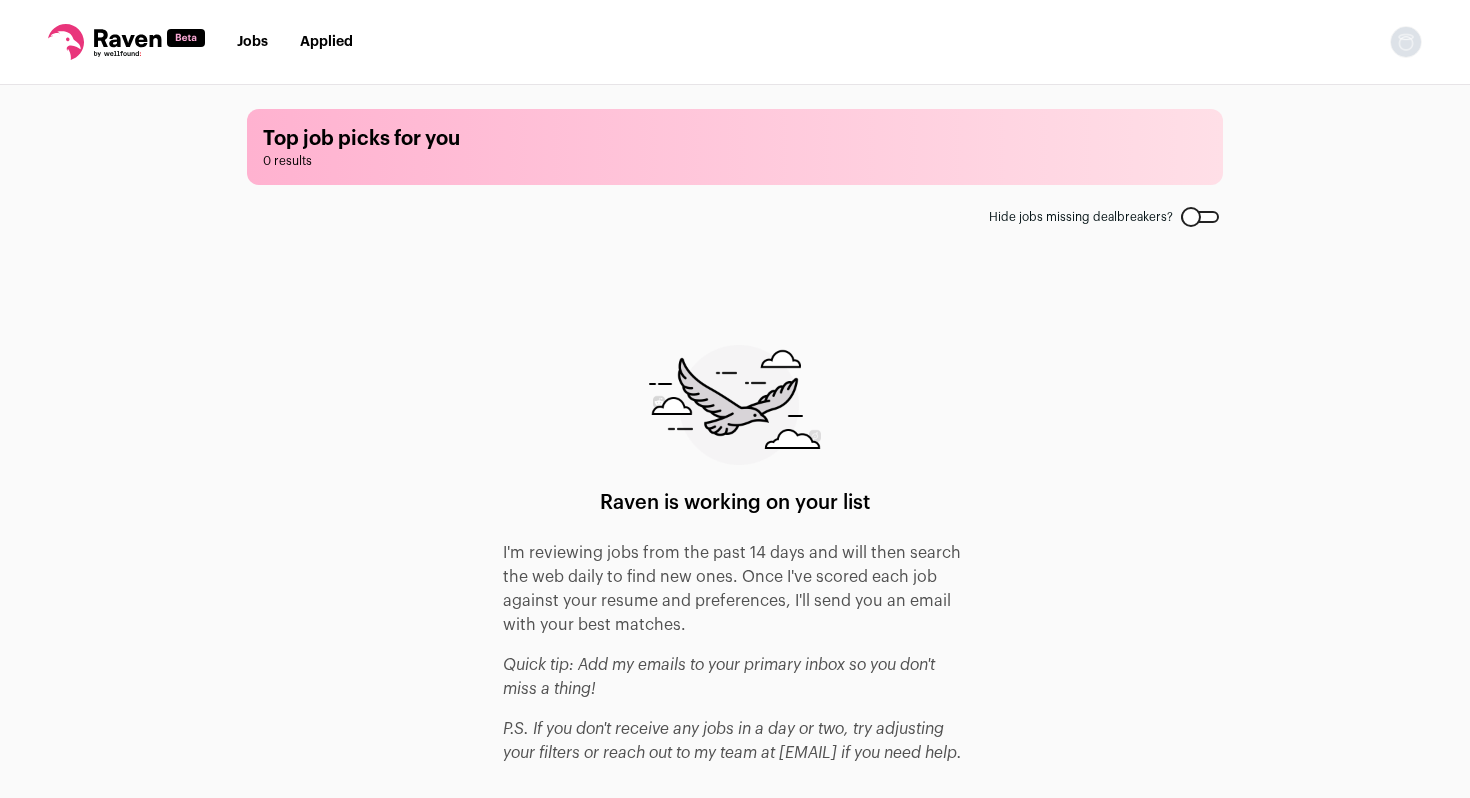 click on "Jobs" at bounding box center (252, 42) 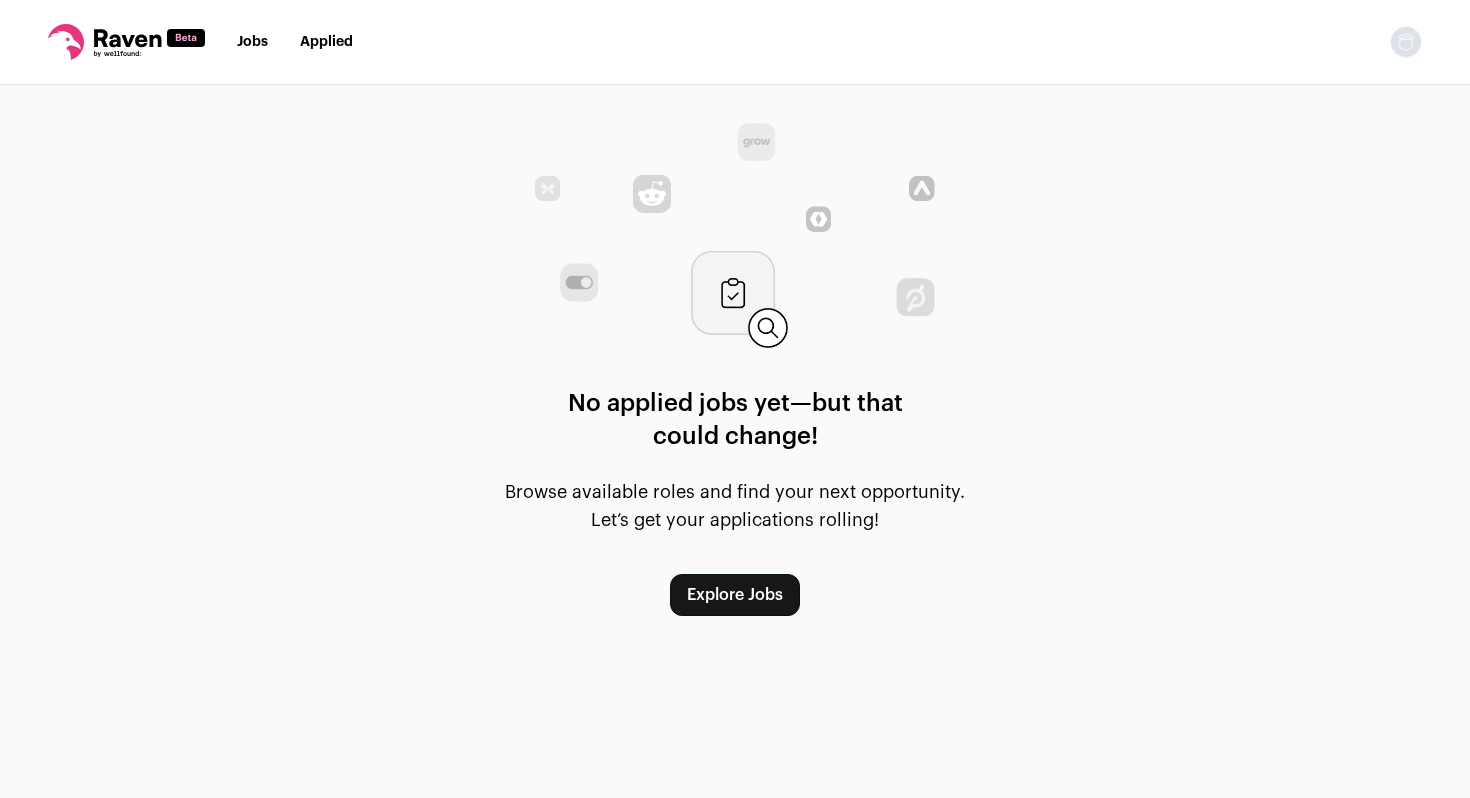 click on "Jobs" at bounding box center (252, 42) 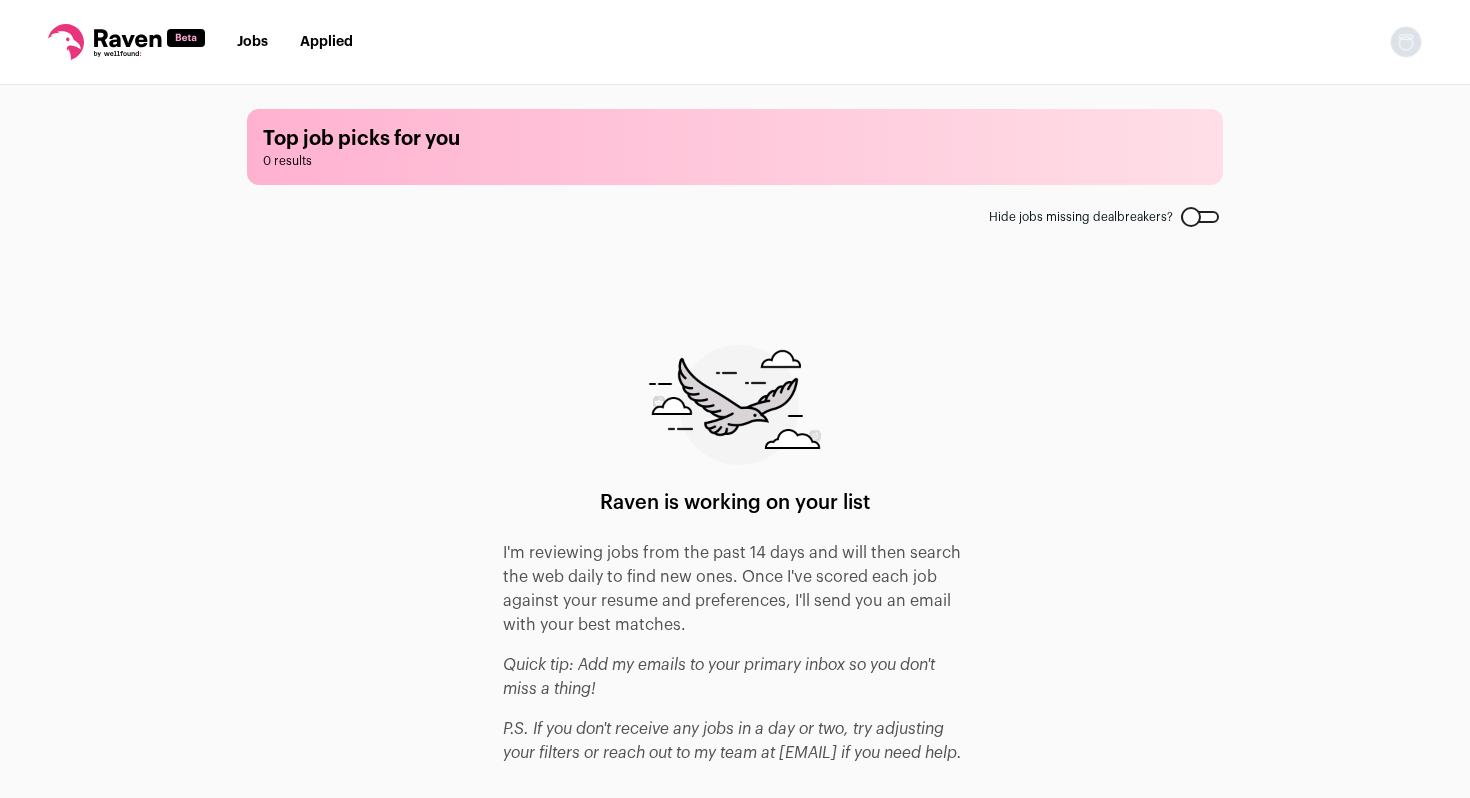 click at bounding box center (126, 42) 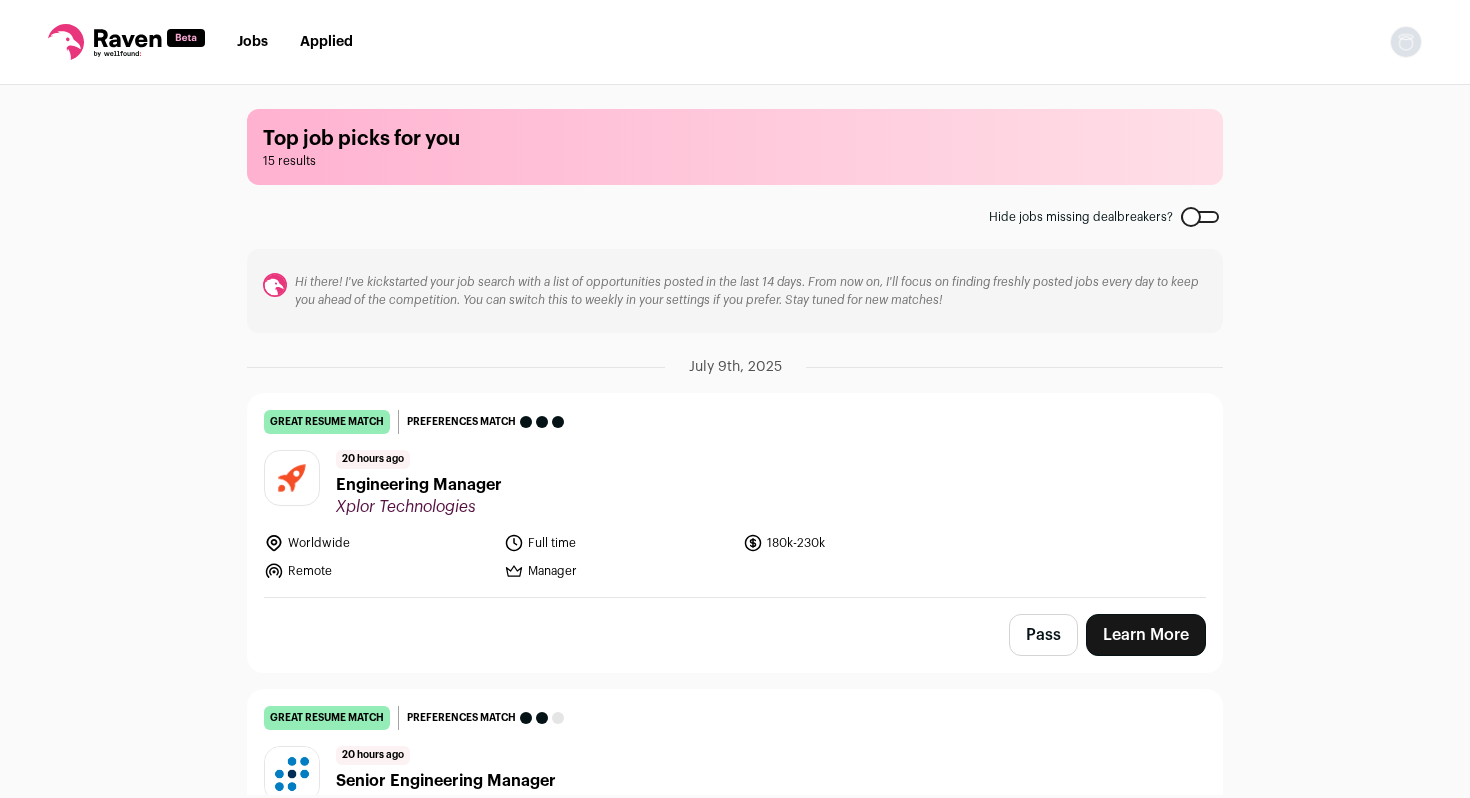 scroll, scrollTop: 0, scrollLeft: 0, axis: both 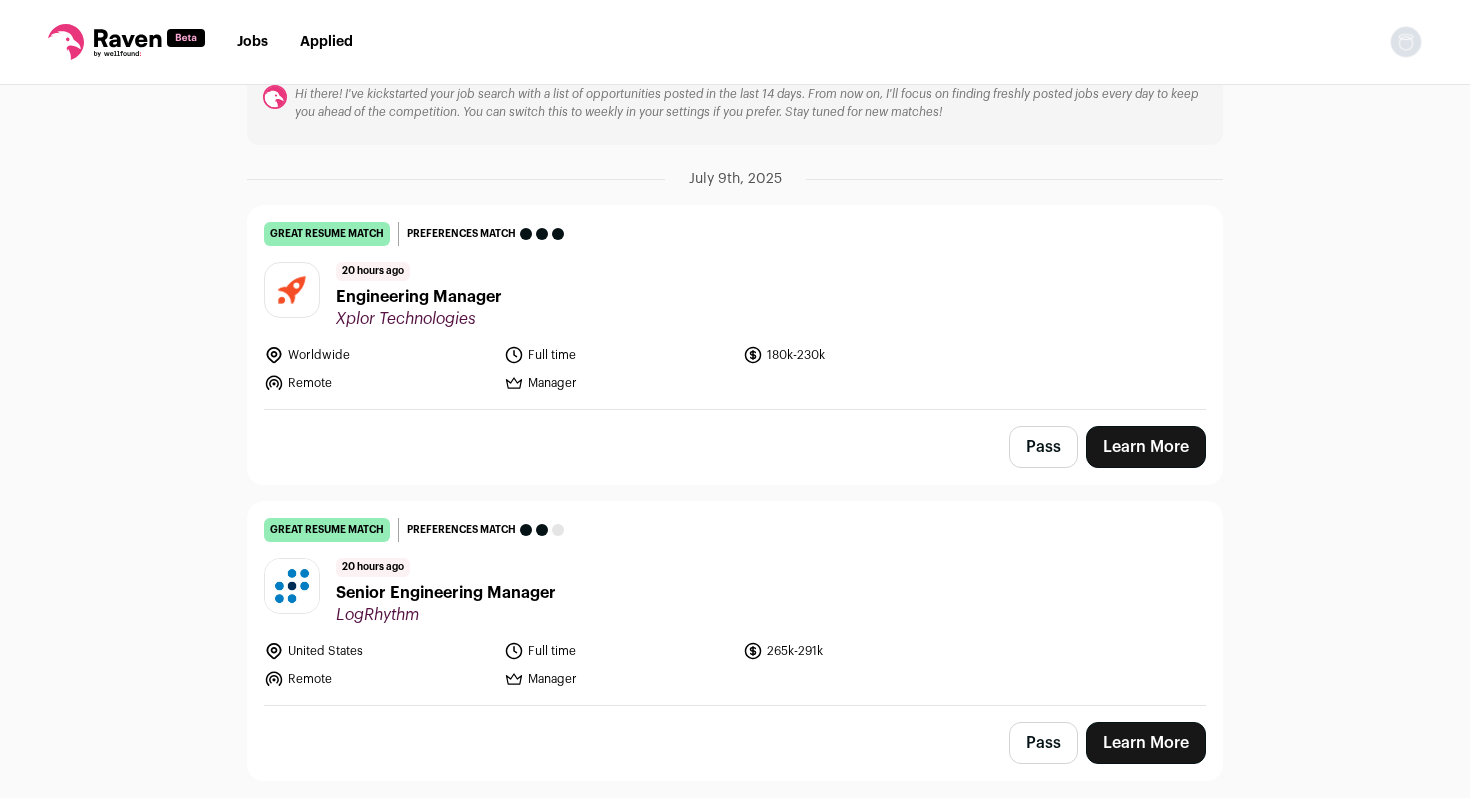 click on "Learn More" at bounding box center (1146, 447) 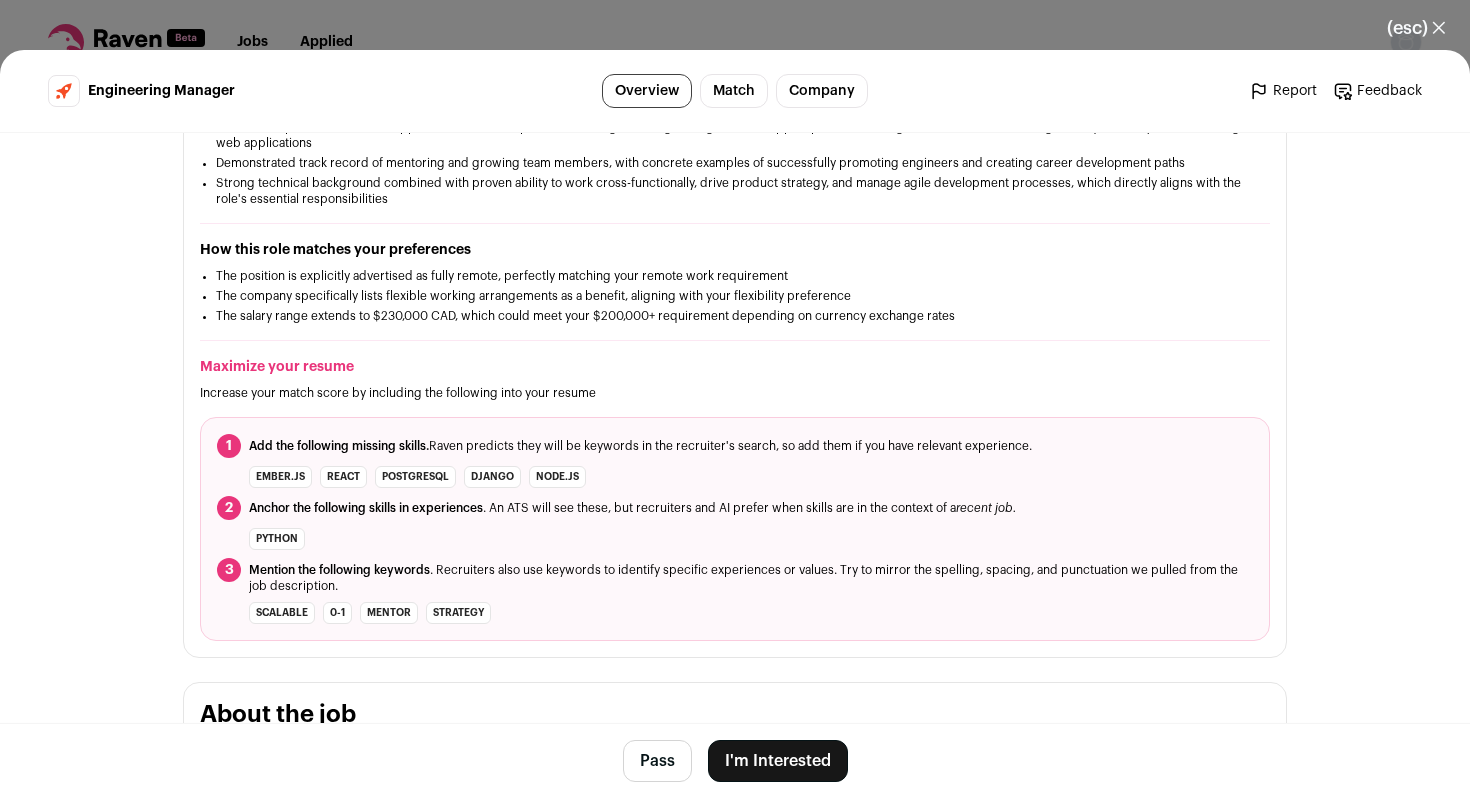 scroll, scrollTop: 460, scrollLeft: 0, axis: vertical 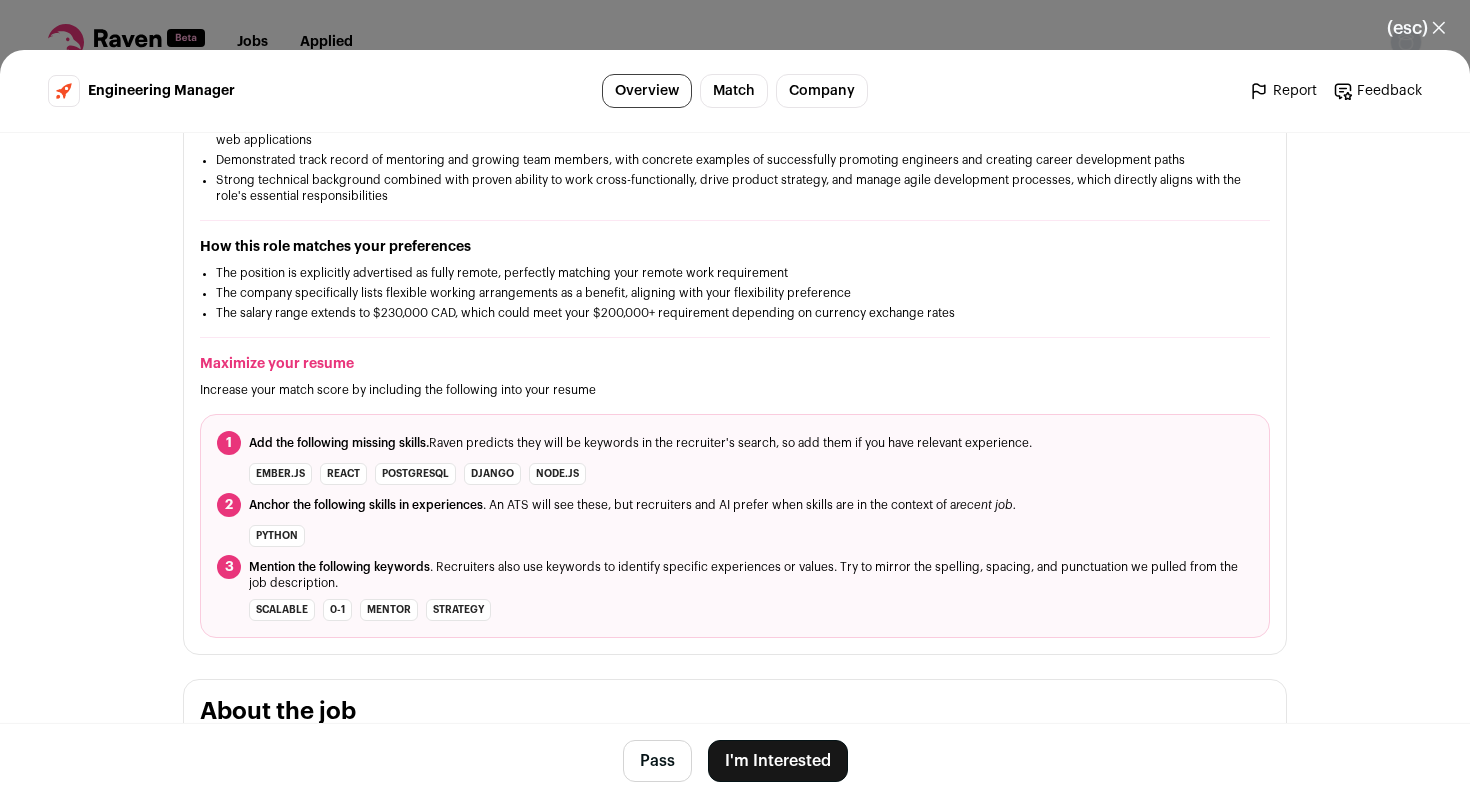 click on "Add the following missing skills.  Raven predicts they will be keywords in the recruiter's search, so add them if you have relevant experience." at bounding box center (640, 443) 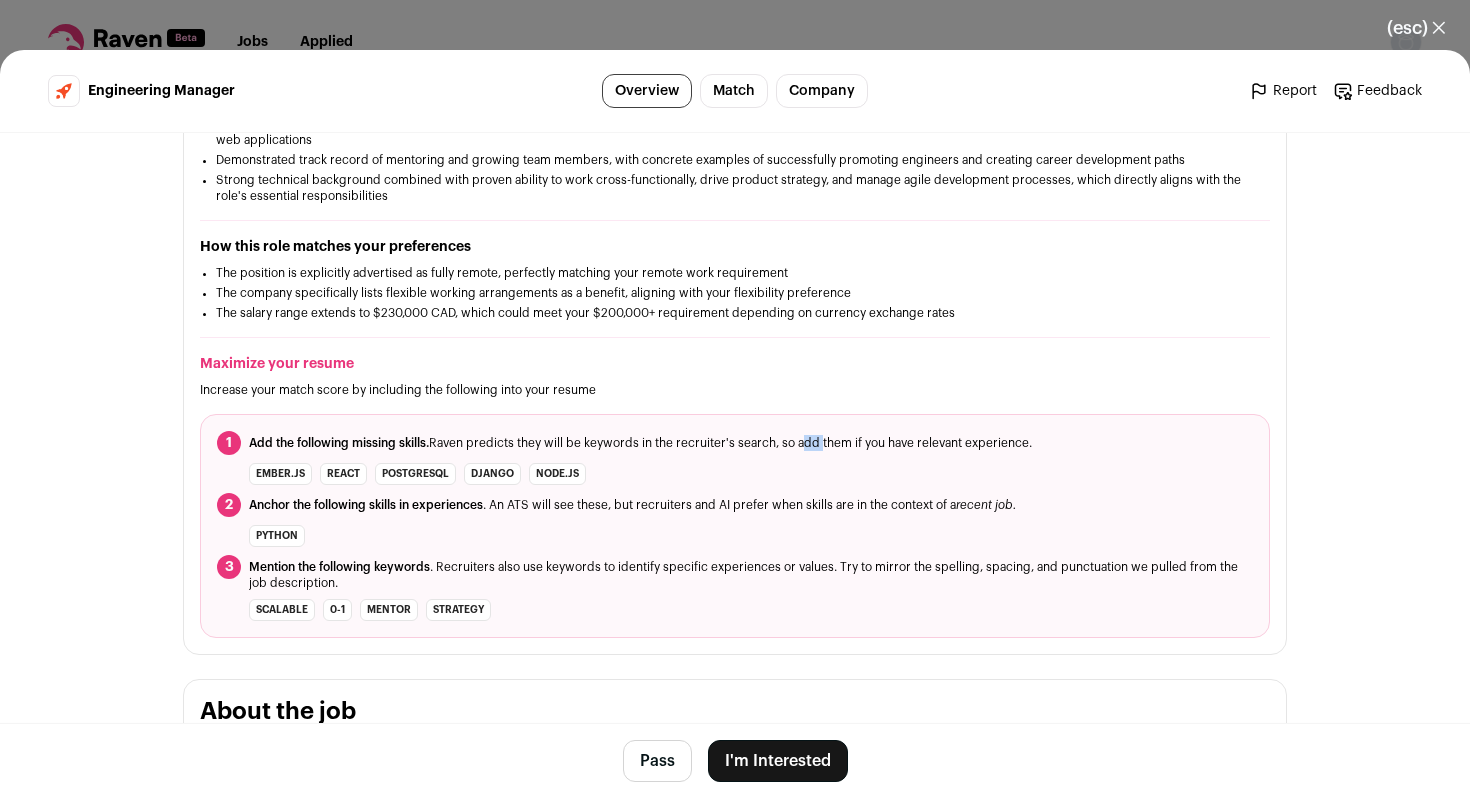 click on "Add the following missing skills.  Raven predicts they will be keywords in the recruiter's search, so add them if you have relevant experience." at bounding box center (640, 443) 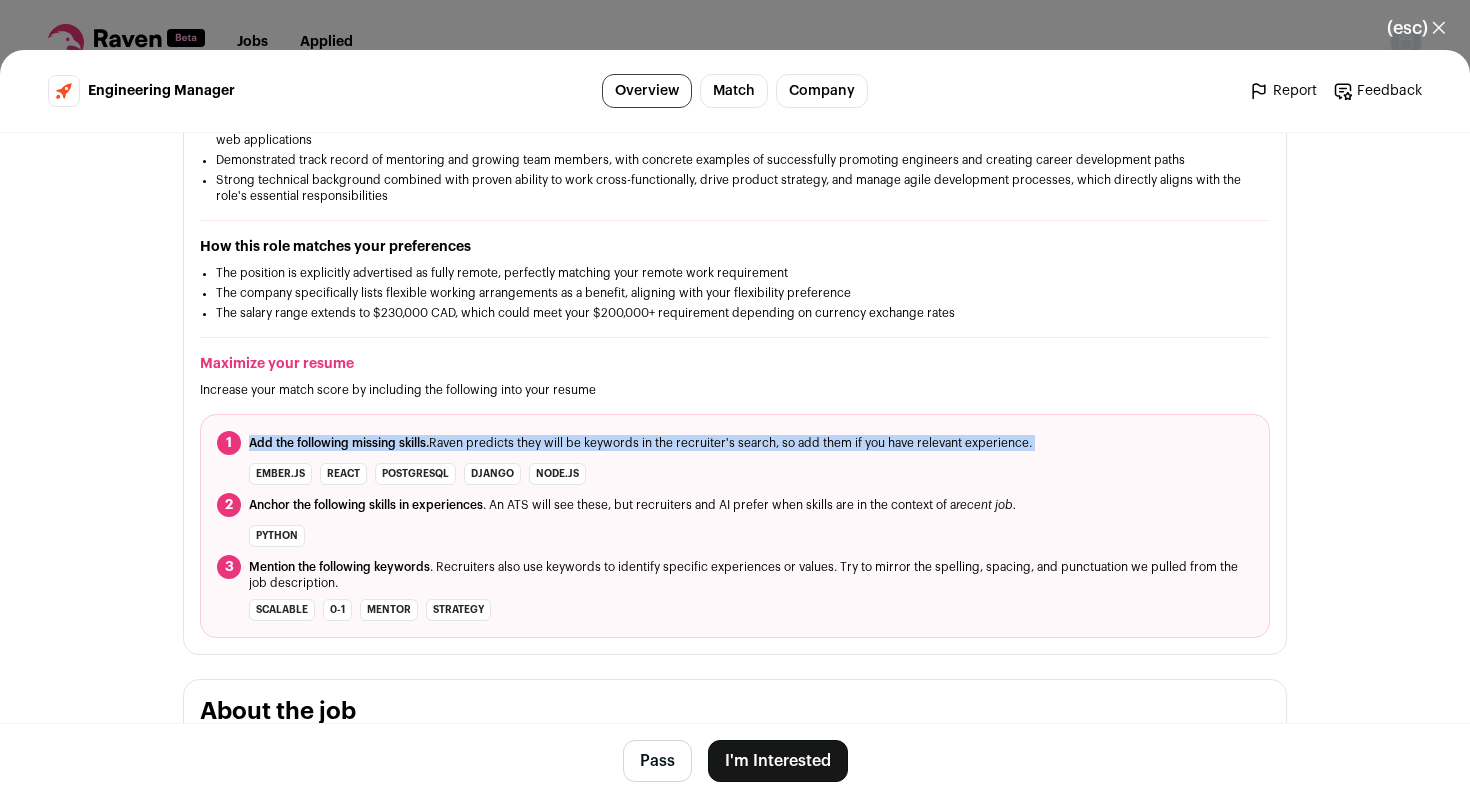 click on "Add the following missing skills.  Raven predicts they will be keywords in the recruiter's search, so add them if you have relevant experience." at bounding box center (640, 443) 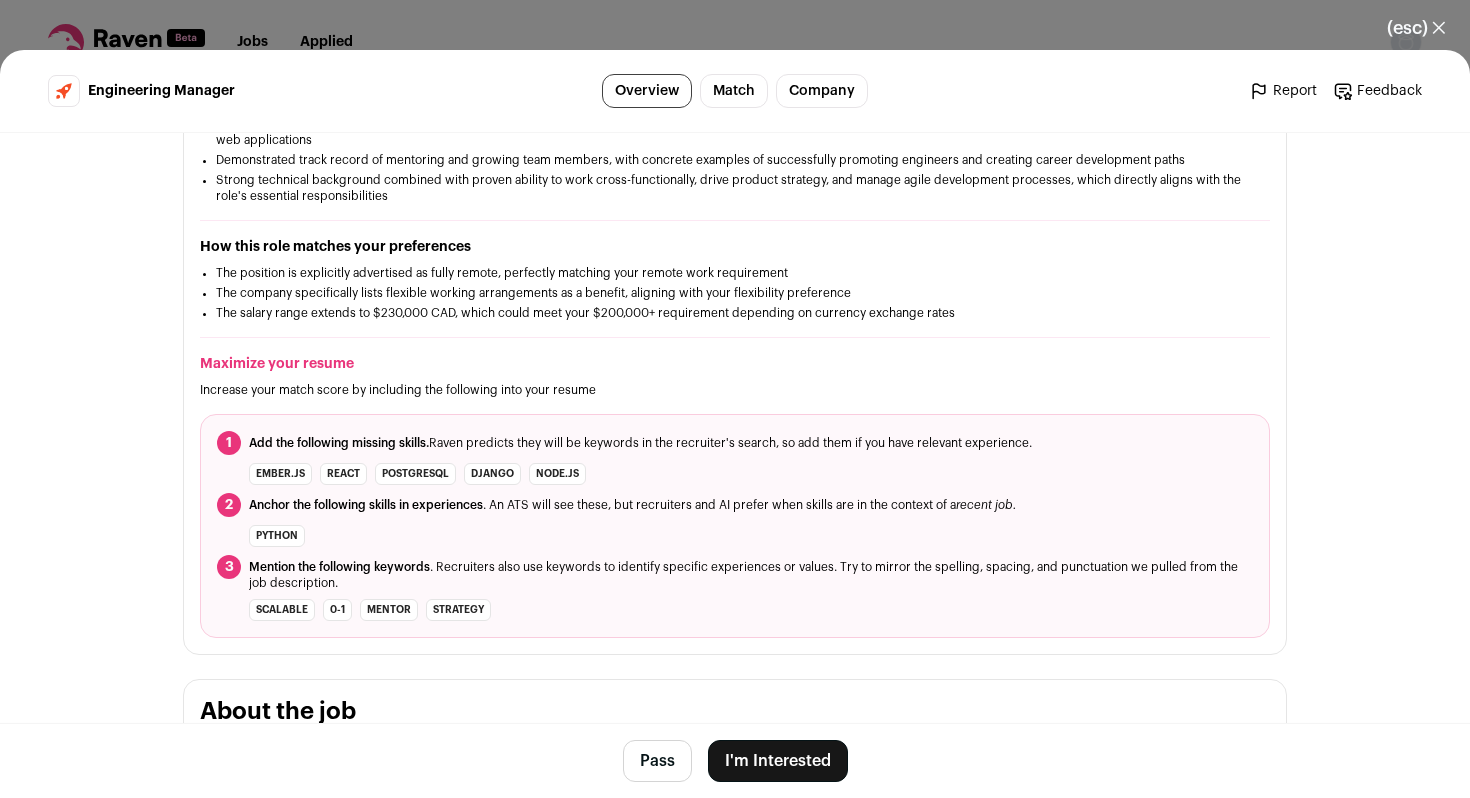 click on "Django" at bounding box center (492, 474) 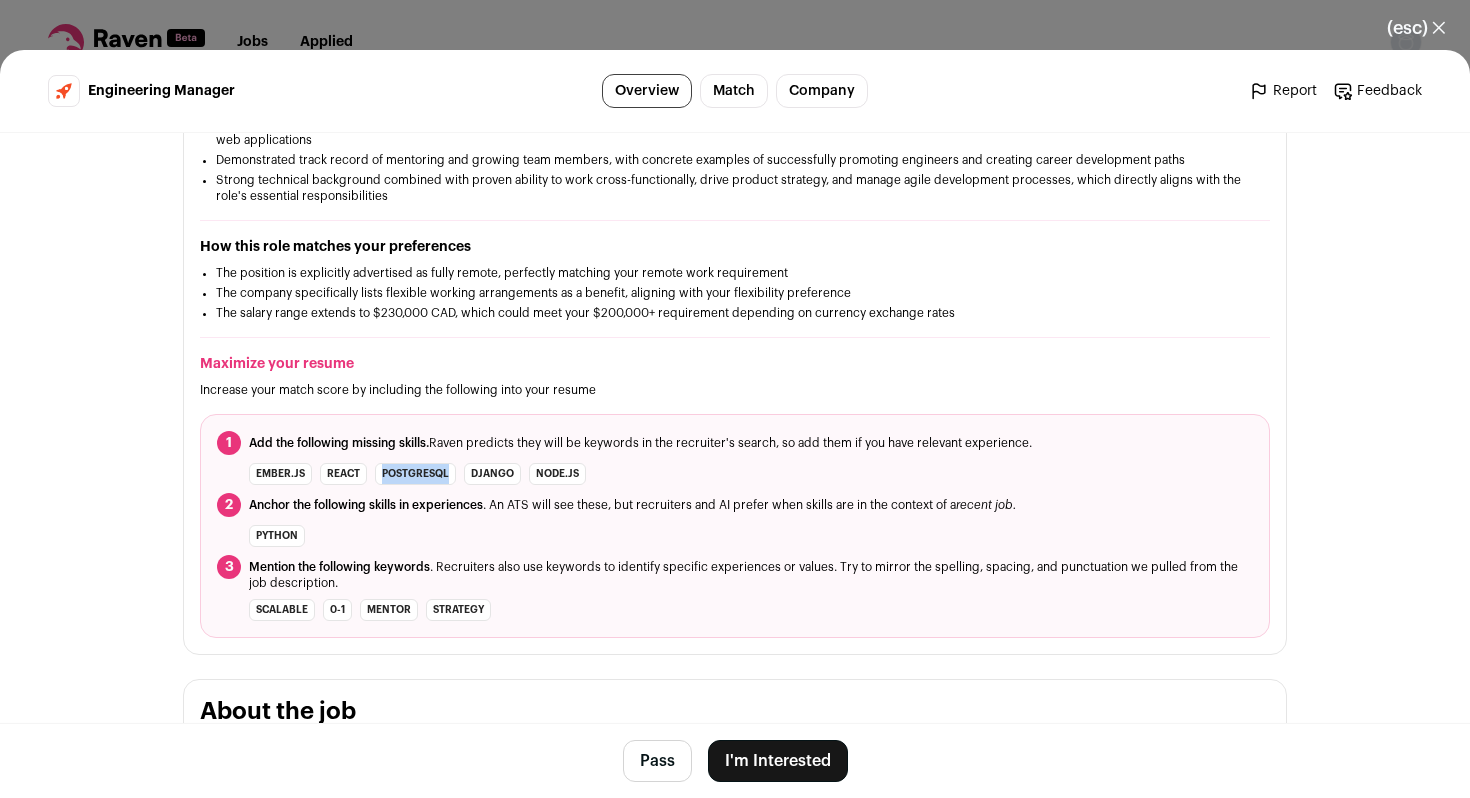 click on "PostgreSQL" at bounding box center (415, 474) 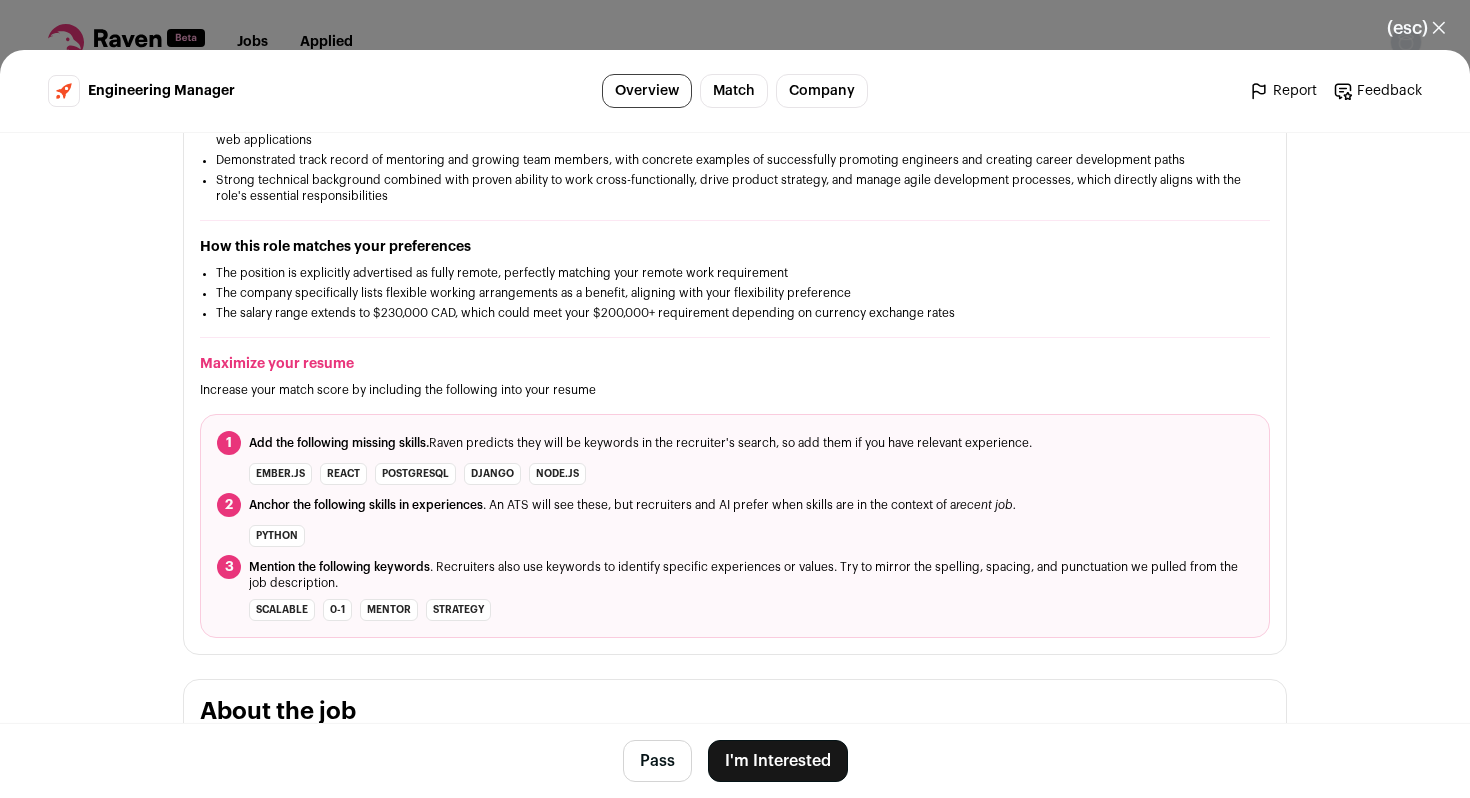 click on "Django" at bounding box center (492, 474) 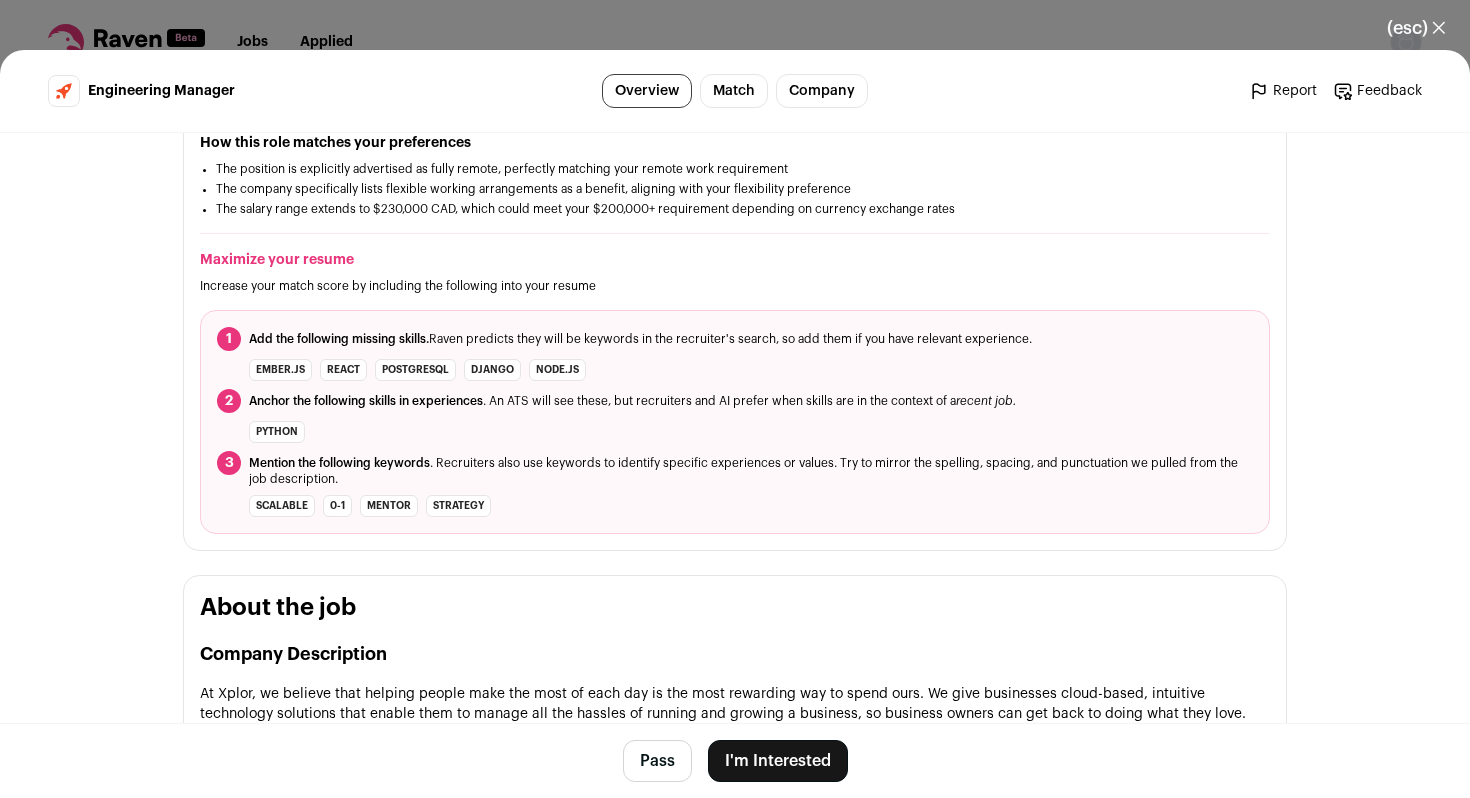 click on "Anchor the following skills in experiences" at bounding box center (339, 339) 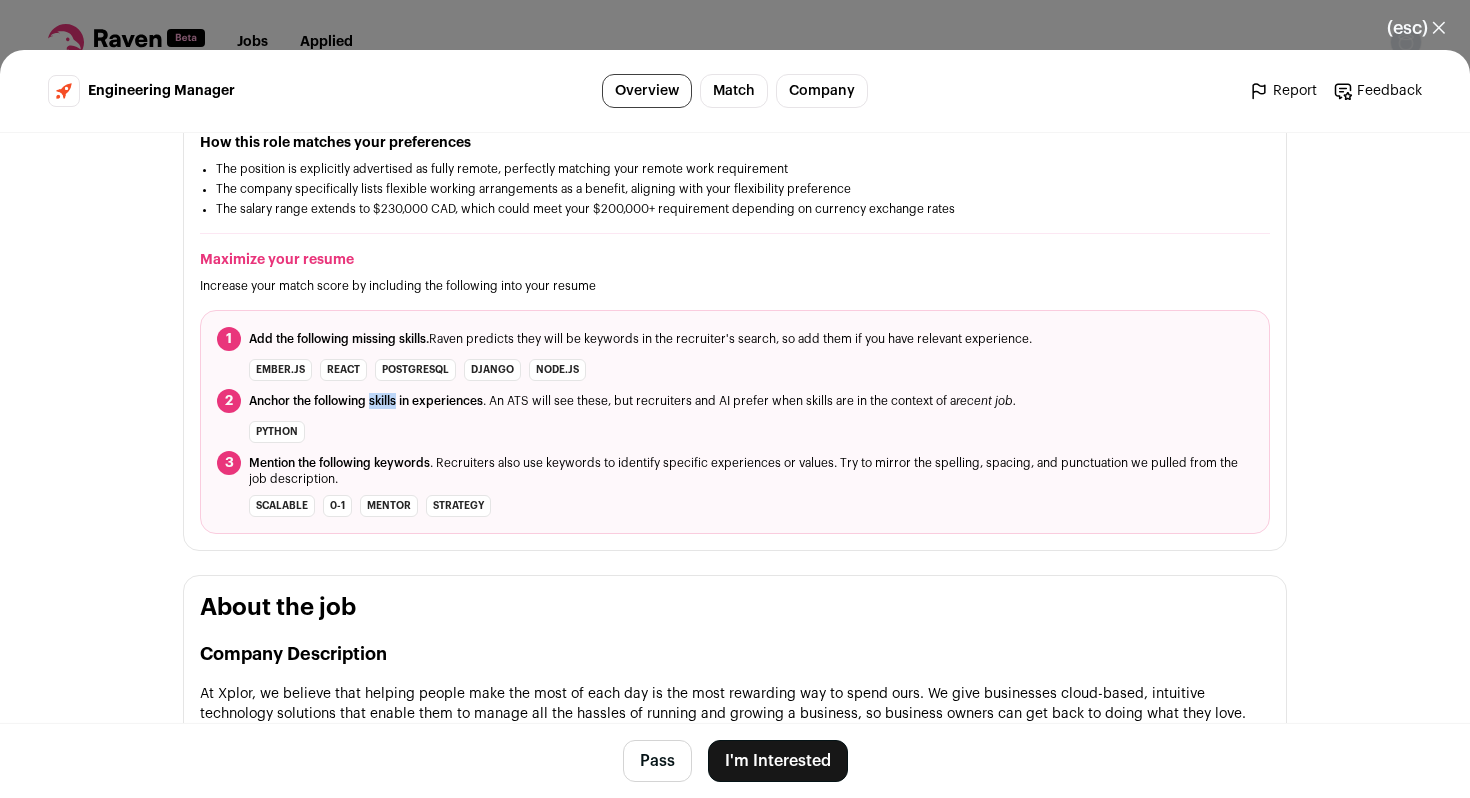 click on "Anchor the following skills in experiences" at bounding box center (339, 339) 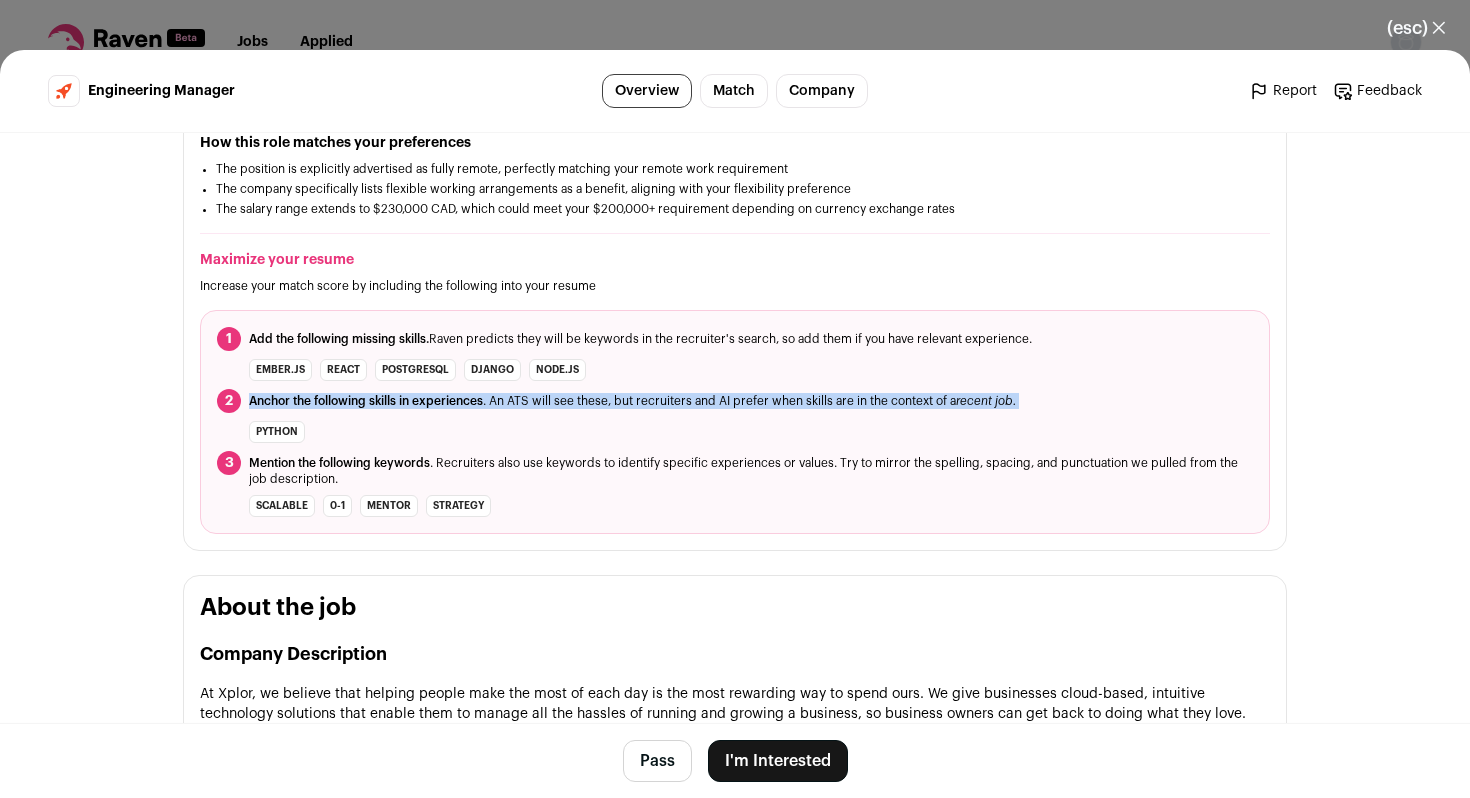 click on "Anchor the following skills in experiences" at bounding box center (339, 339) 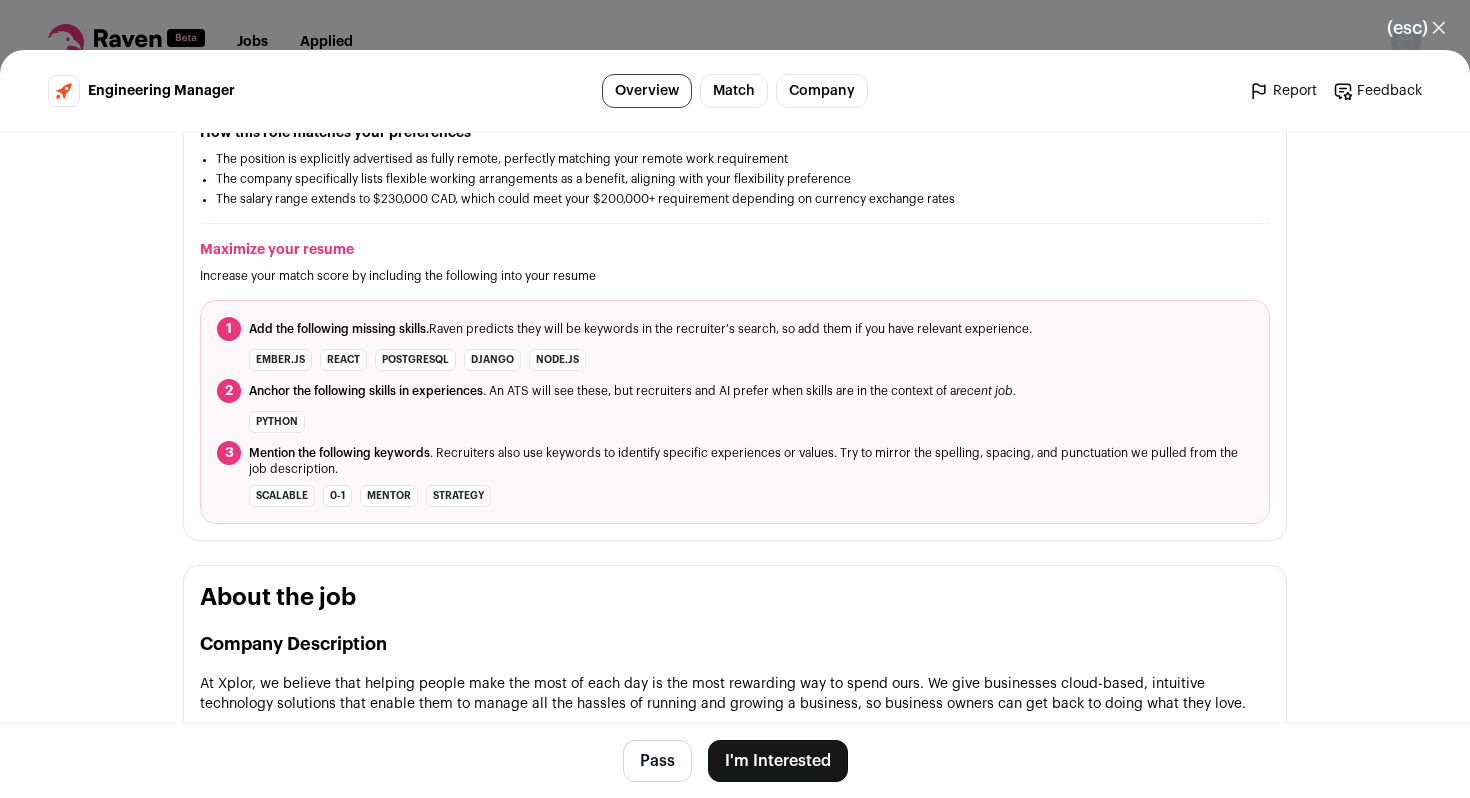 scroll, scrollTop: 577, scrollLeft: 0, axis: vertical 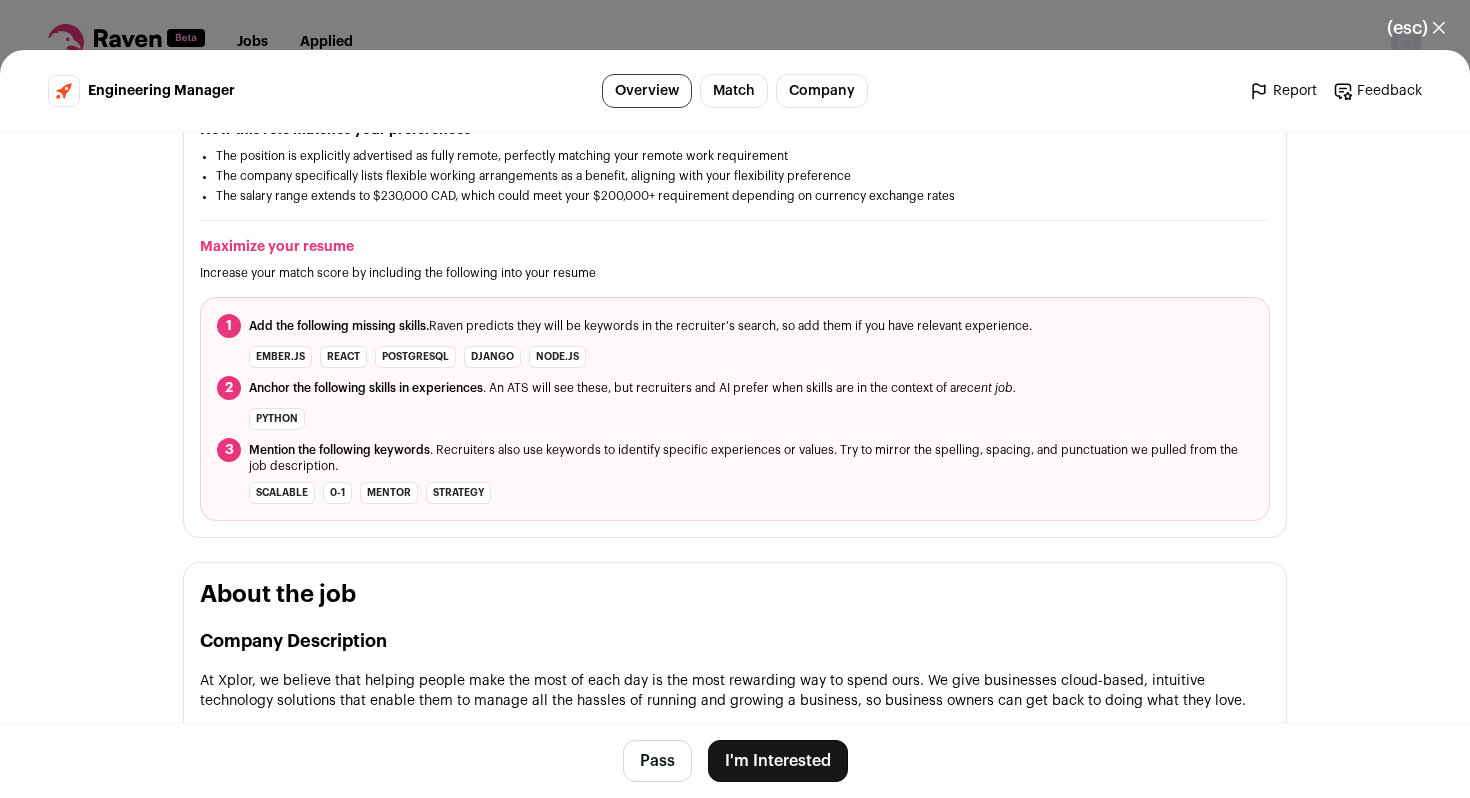 click on "Python" at bounding box center [280, 357] 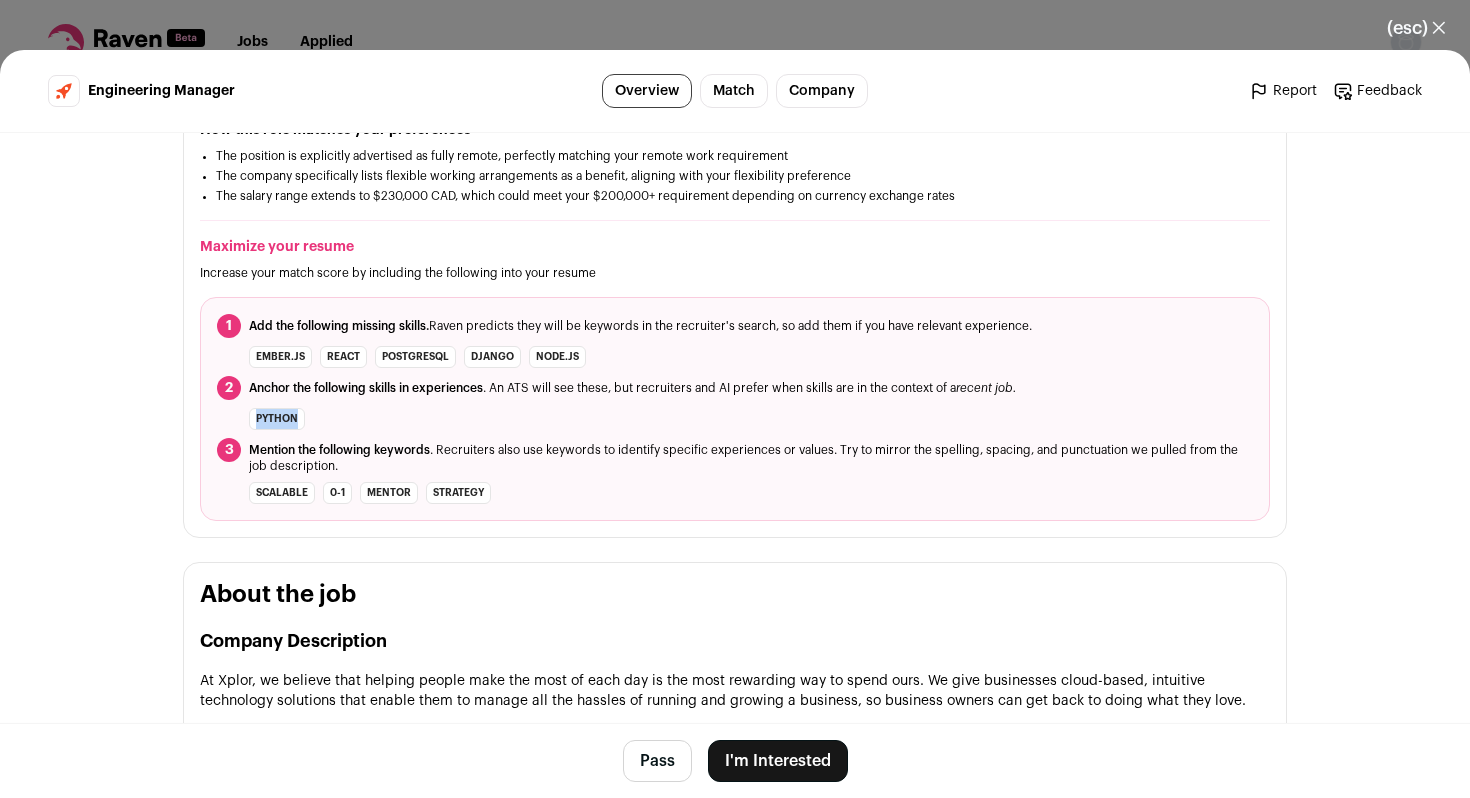 click on "Python" at bounding box center [280, 357] 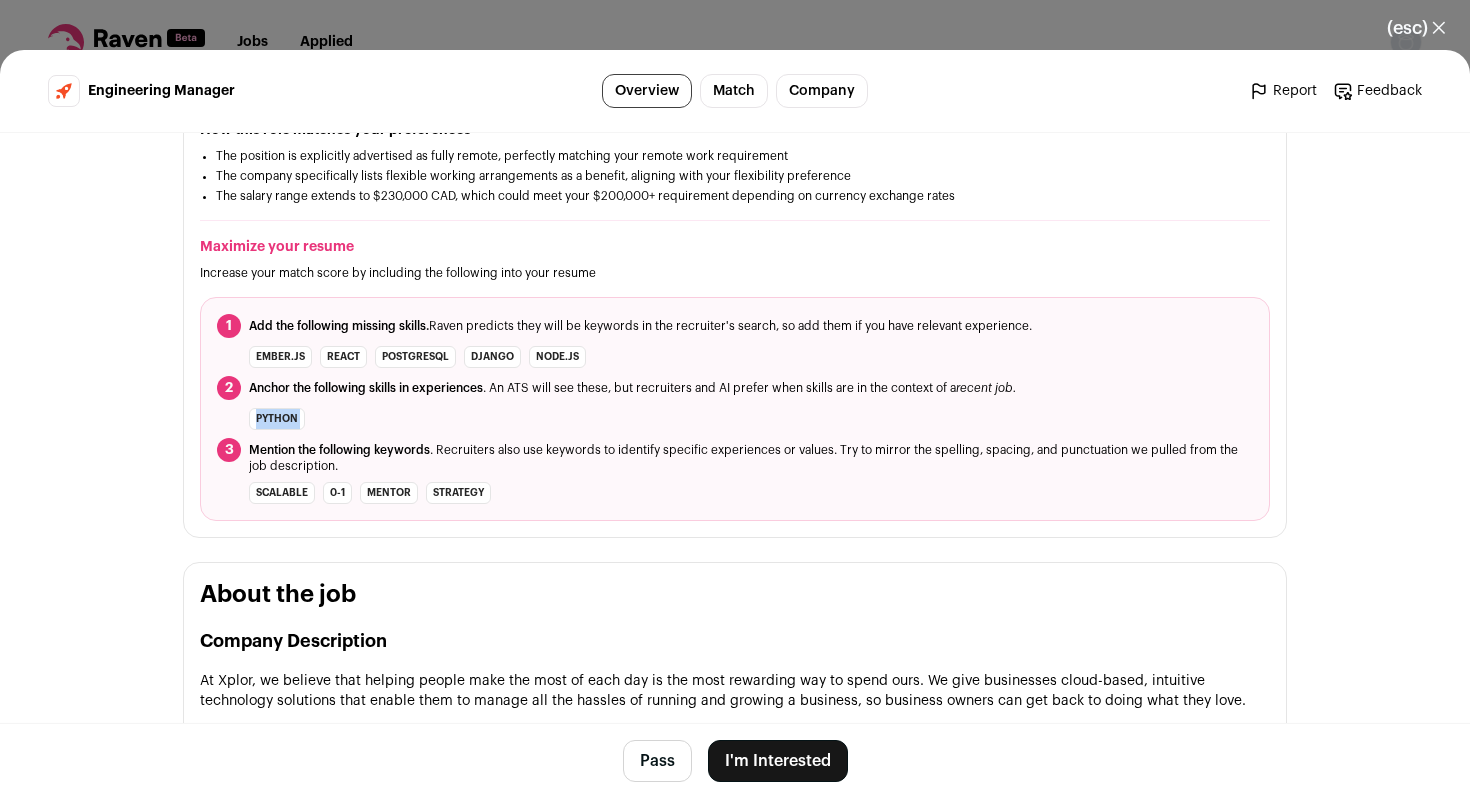 click on "Python" at bounding box center (280, 357) 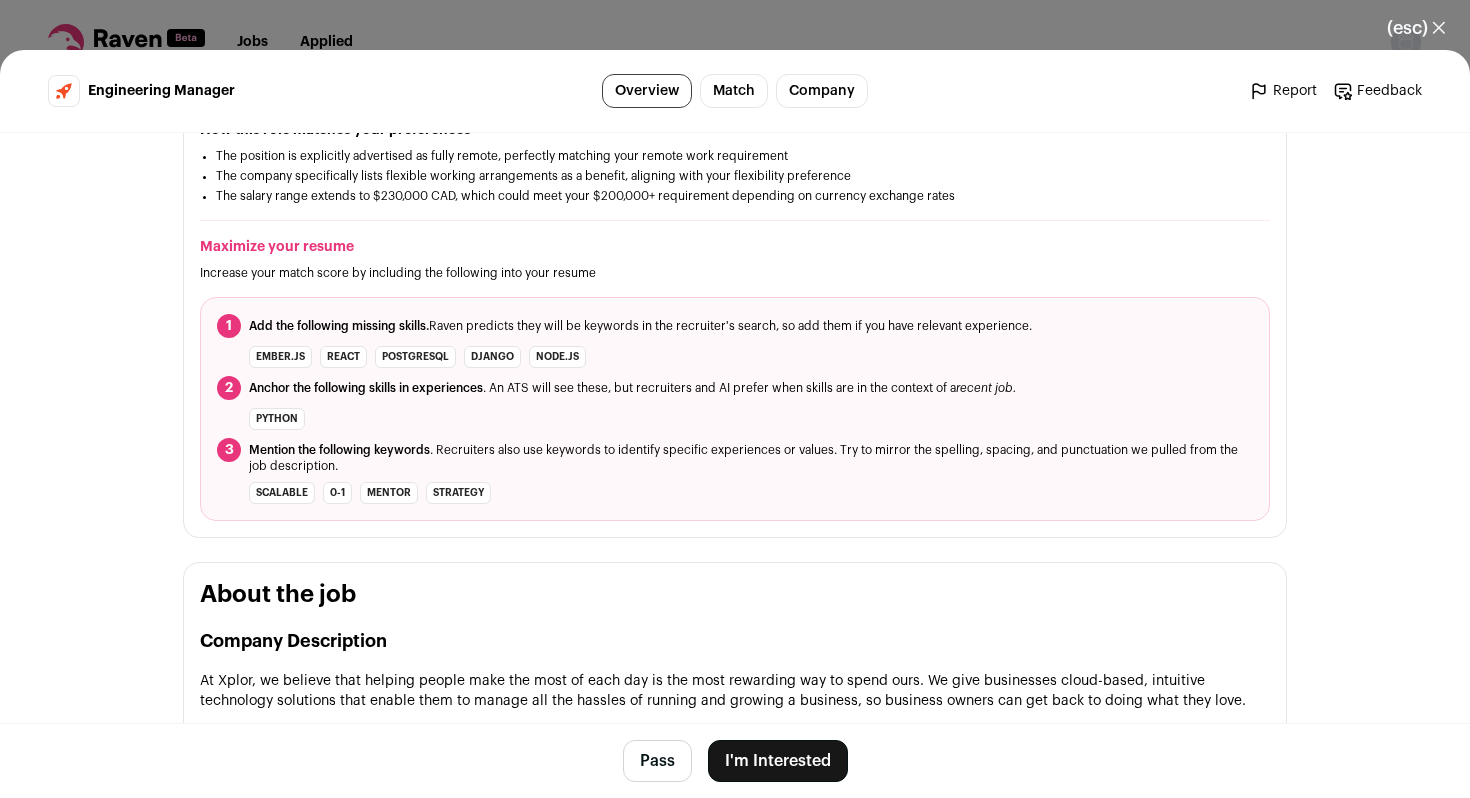 click on "Mention the following keywords . Recruiters also use keywords to identify specific experiences or values. Try to mirror the spelling, spacing, and punctuation we pulled from the job description." at bounding box center (640, 326) 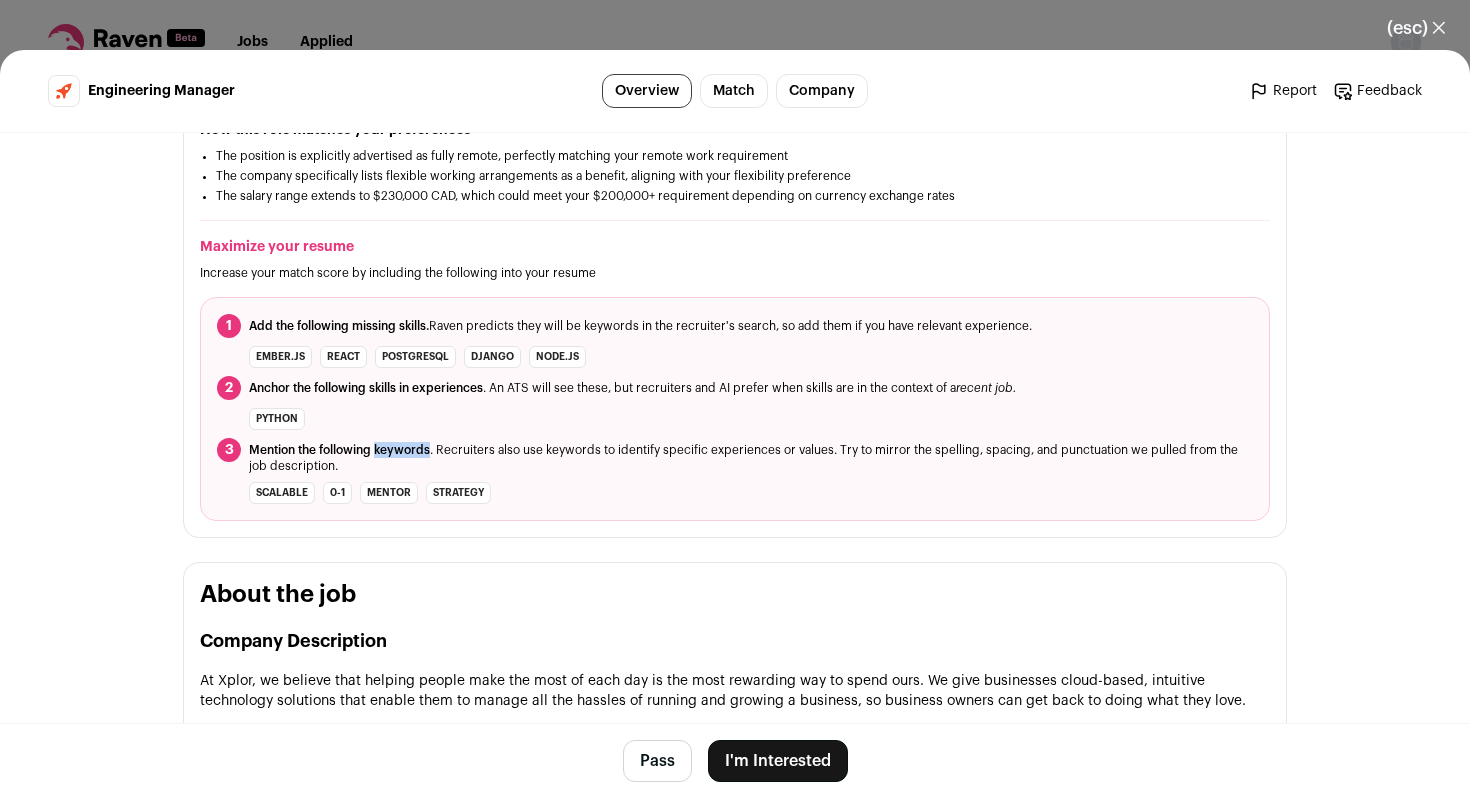 click on "Mention the following keywords . Recruiters also use keywords to identify specific experiences or values. Try to mirror the spelling, spacing, and punctuation we pulled from the job description." at bounding box center (640, 326) 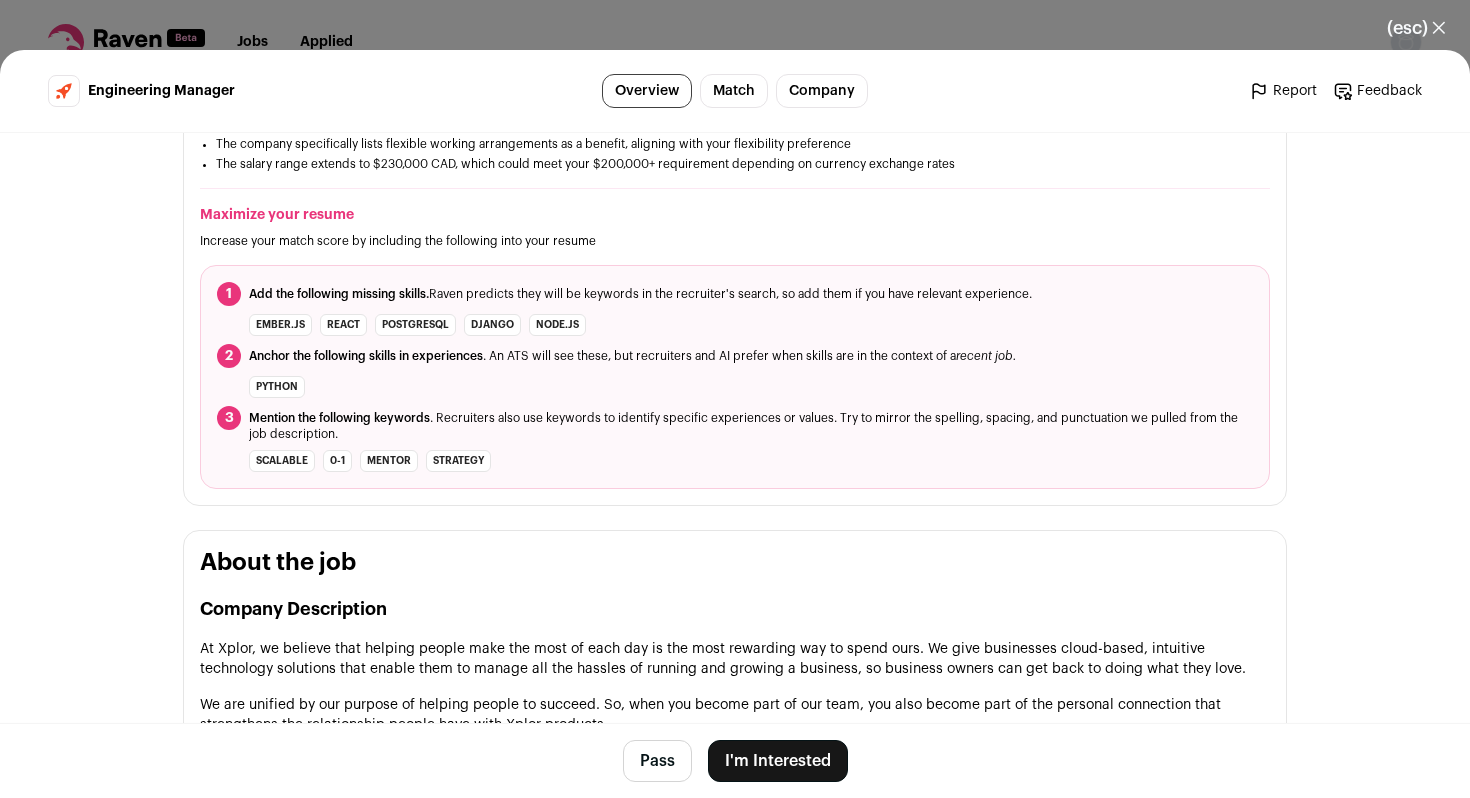 scroll, scrollTop: 612, scrollLeft: 0, axis: vertical 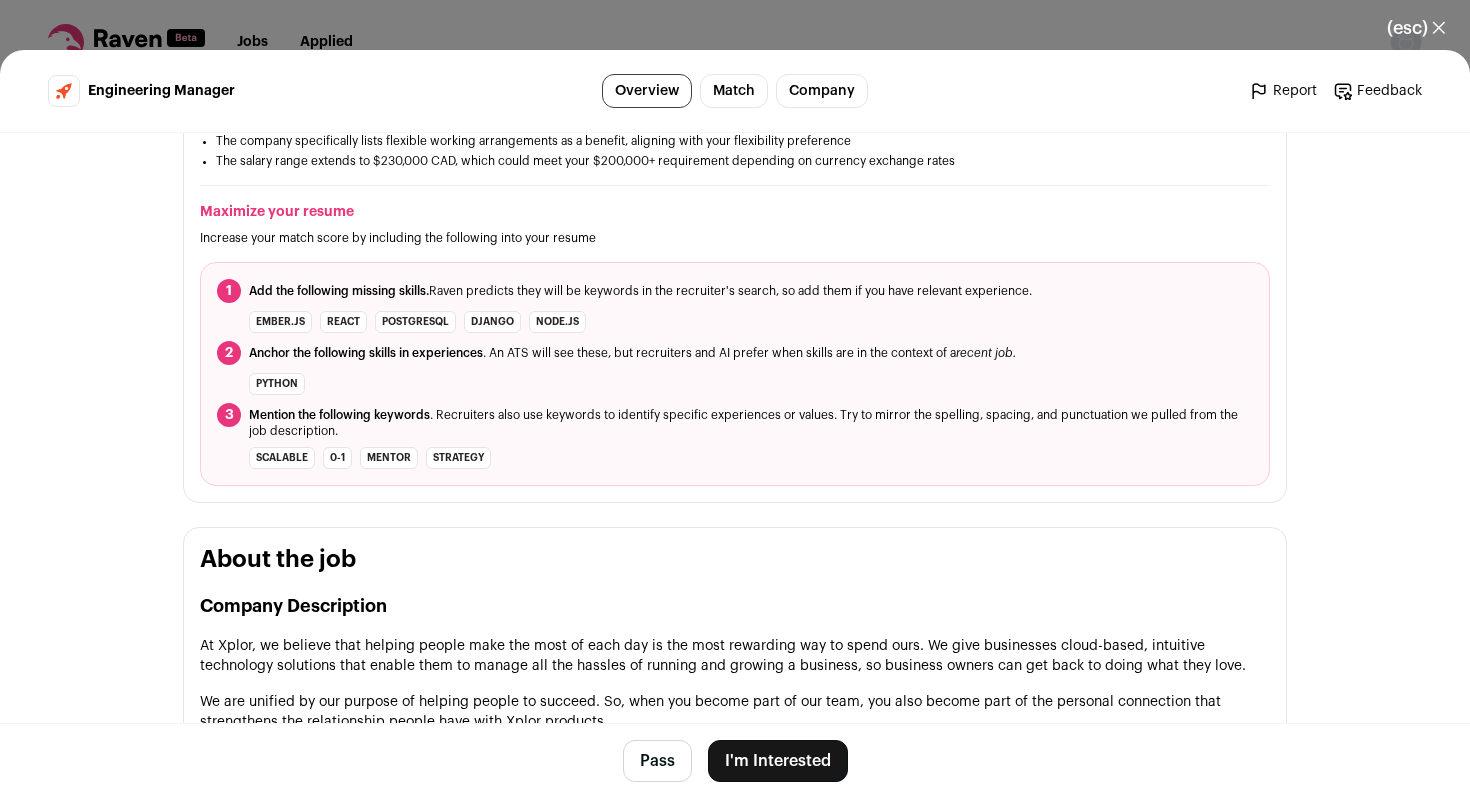 click on "mentor" at bounding box center (415, 322) 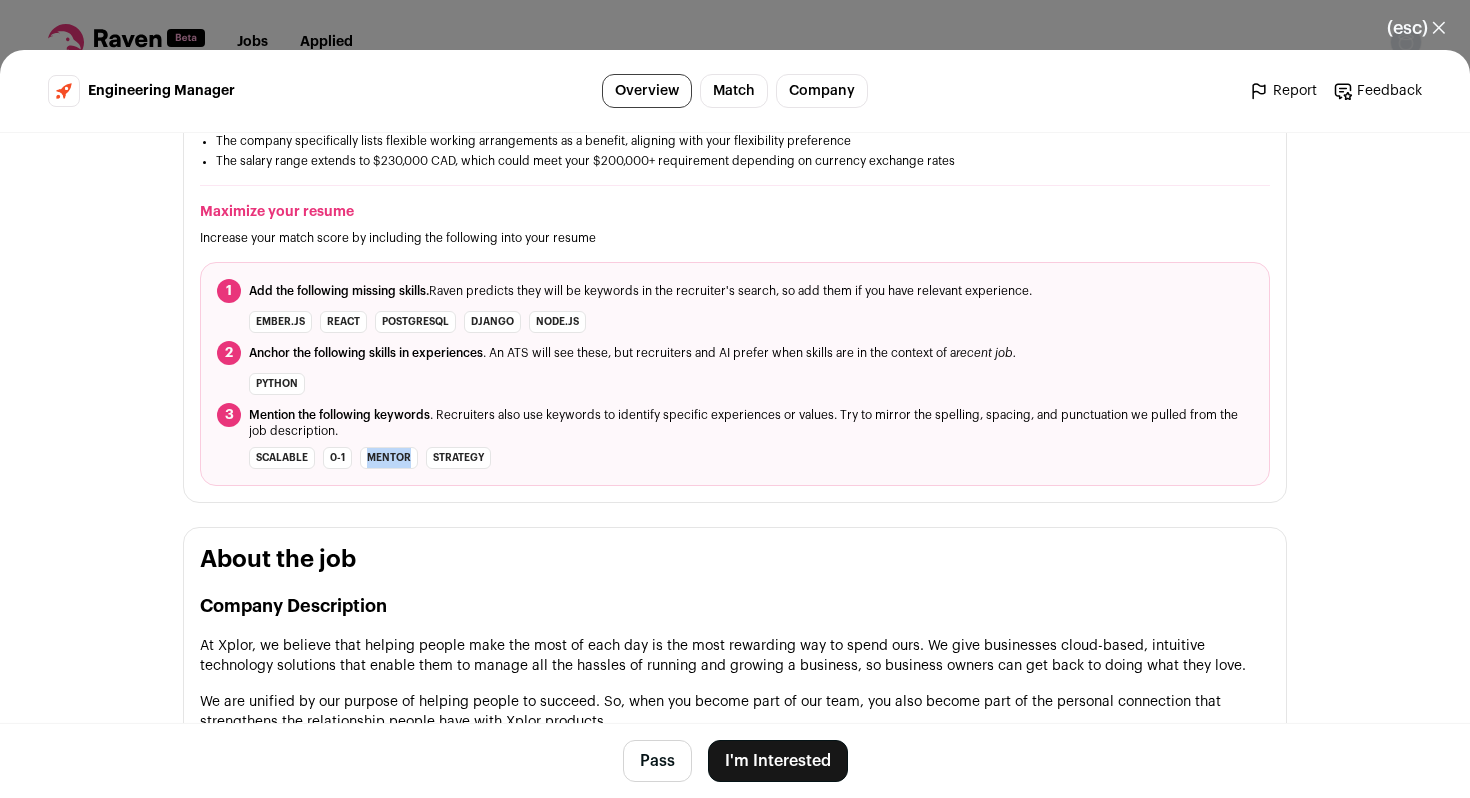 click on "mentor" at bounding box center [415, 322] 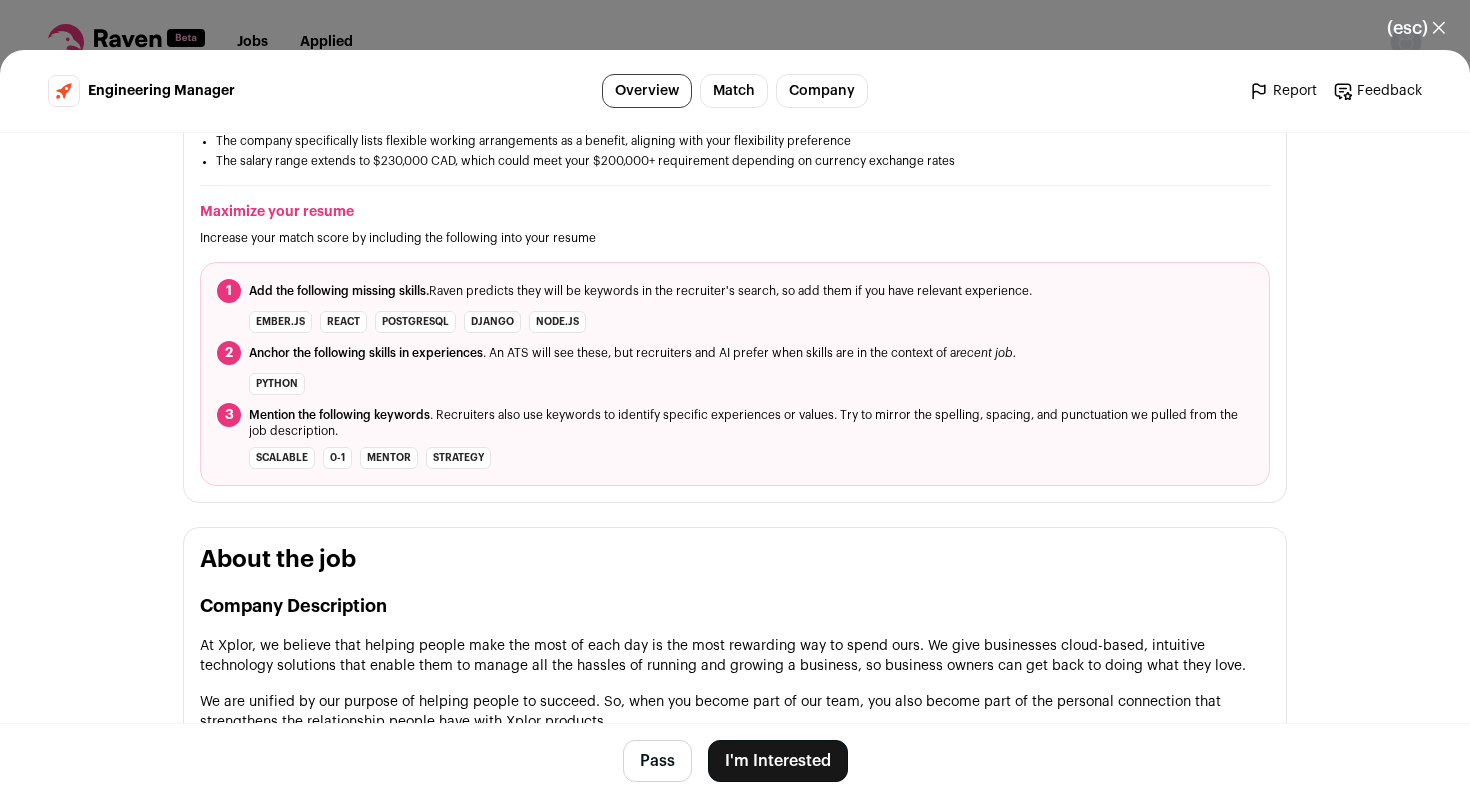 click on "strategy" at bounding box center [492, 322] 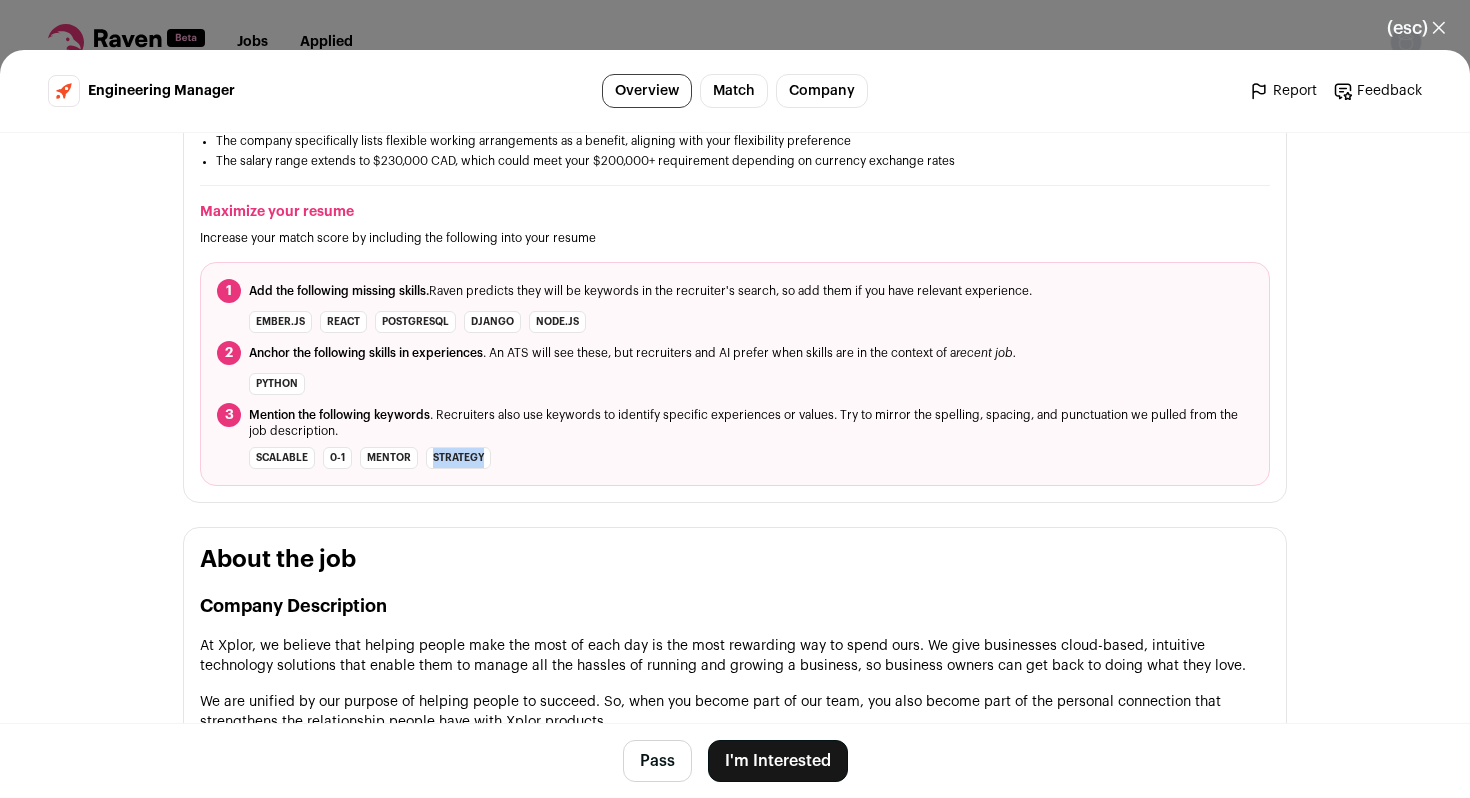 click on "strategy" at bounding box center [492, 322] 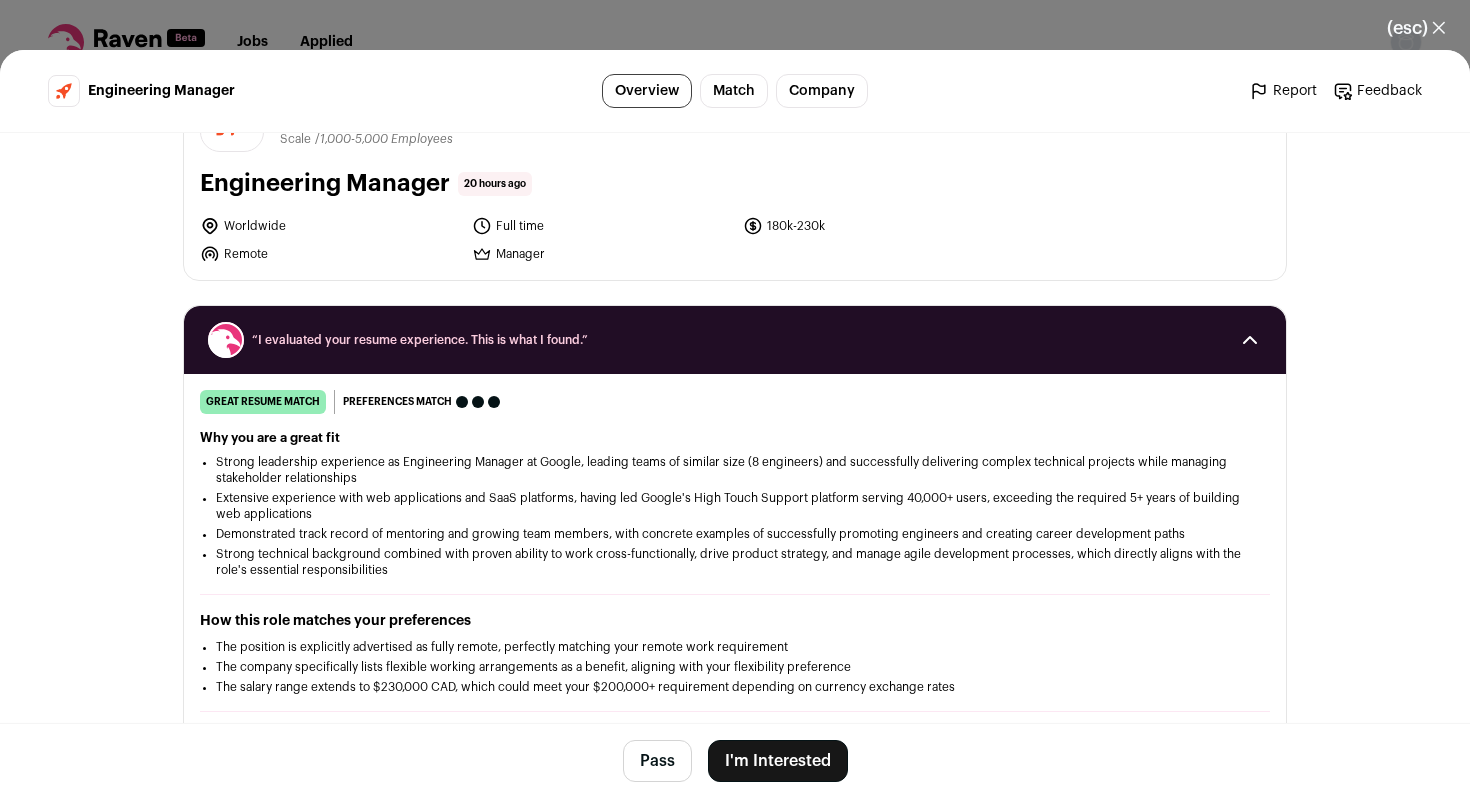 scroll, scrollTop: 91, scrollLeft: 0, axis: vertical 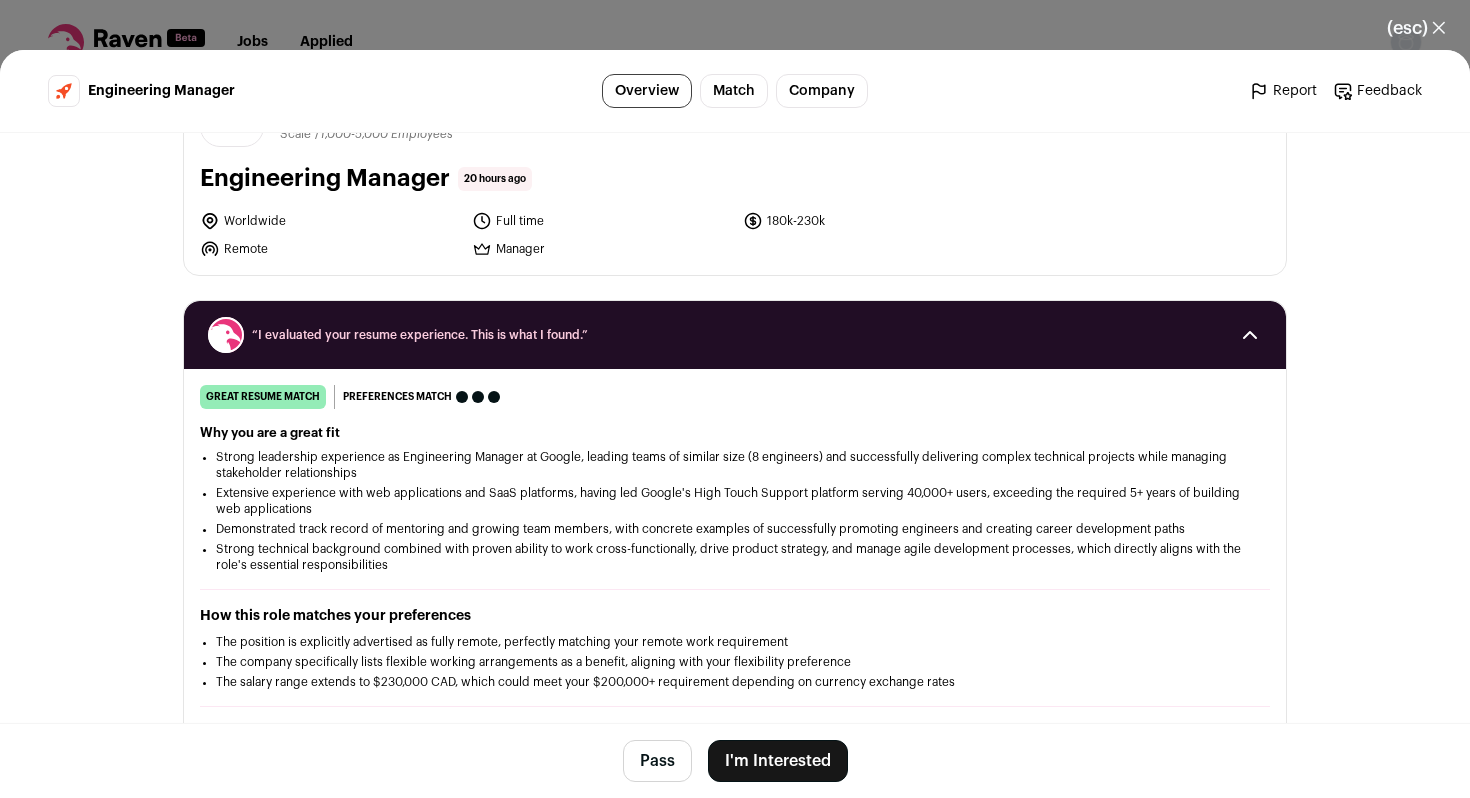 click on "How this role matches your preferences" at bounding box center (735, 616) 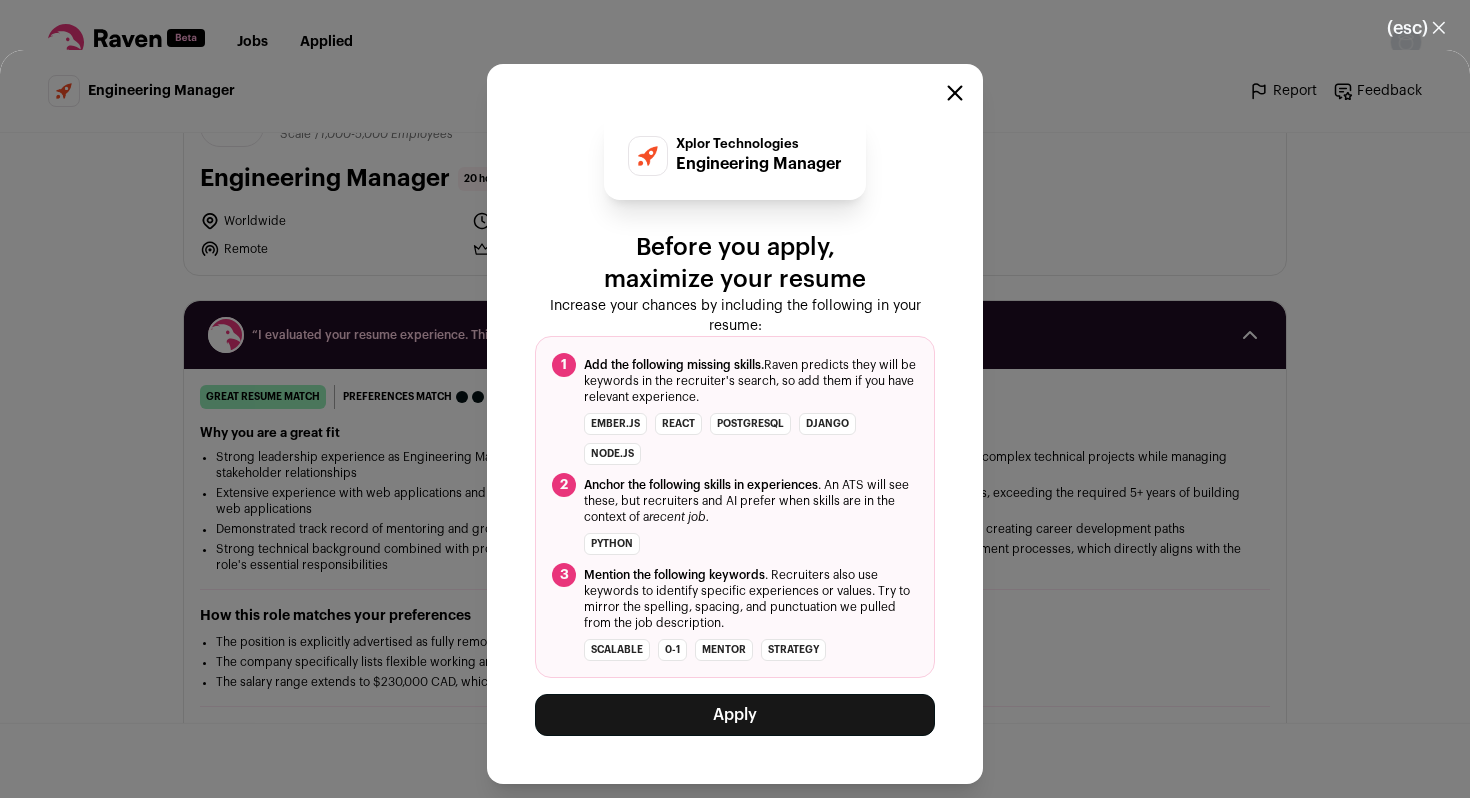 click on "Apply" at bounding box center [735, 715] 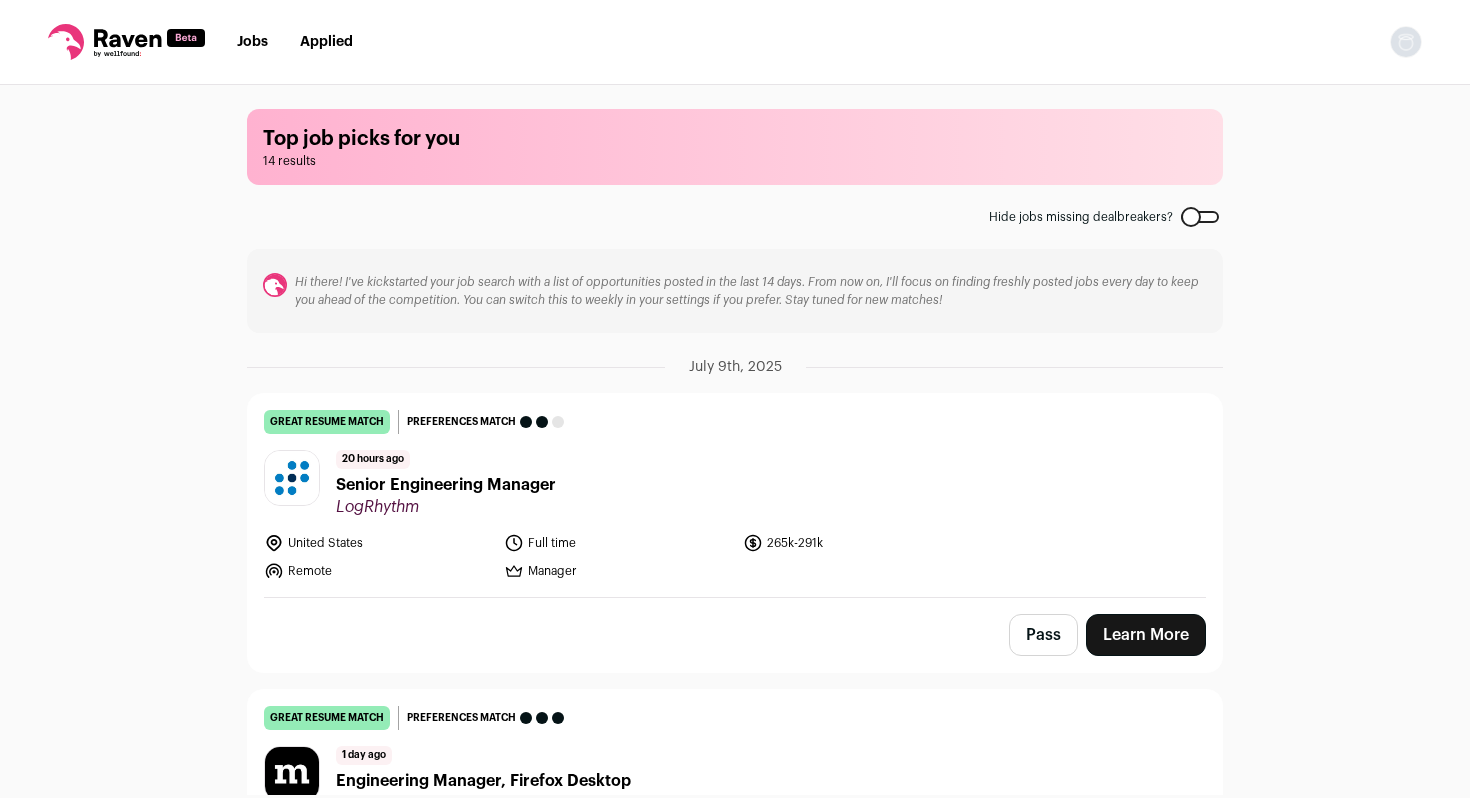 scroll, scrollTop: 0, scrollLeft: 0, axis: both 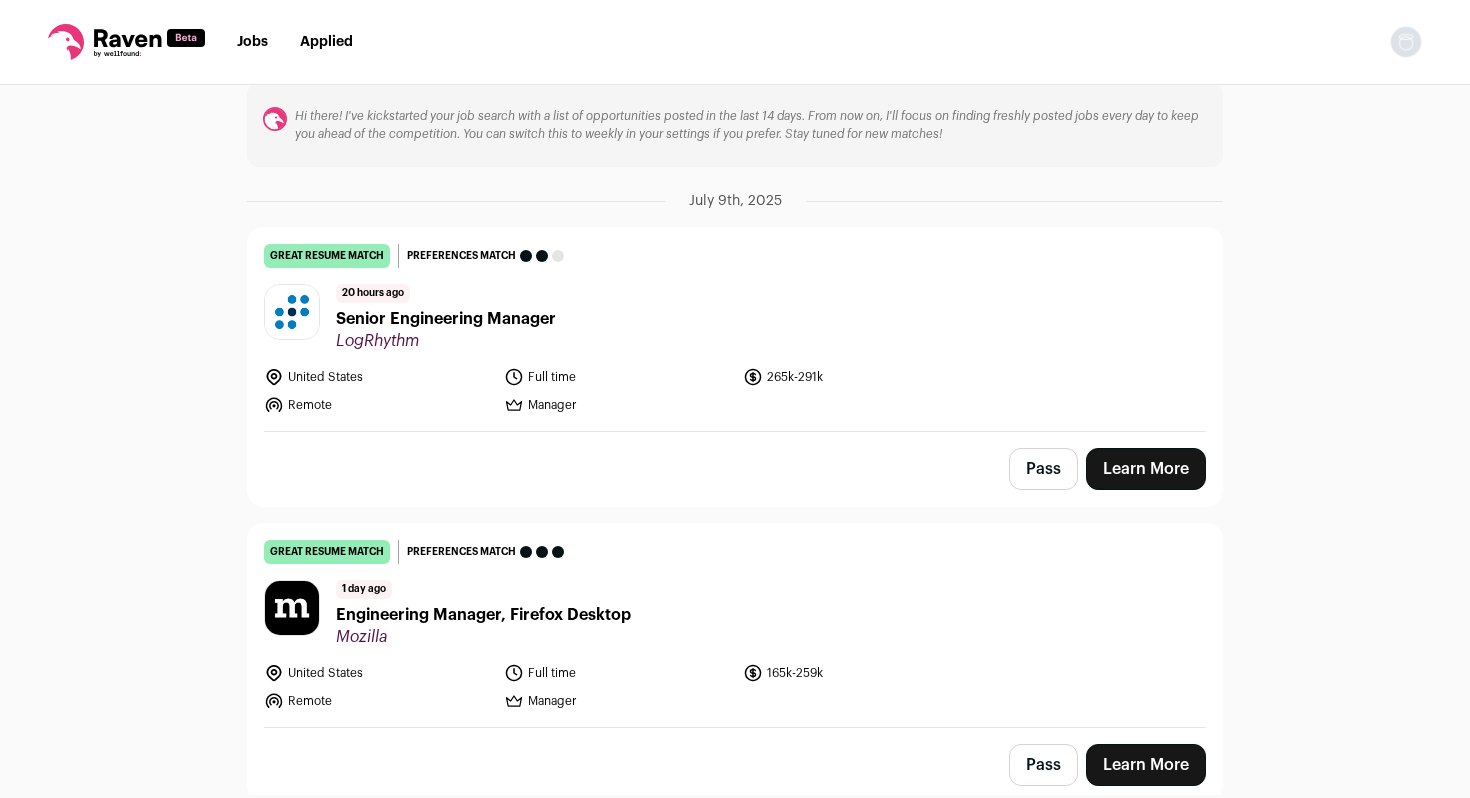 click on "Learn More" at bounding box center (1146, 469) 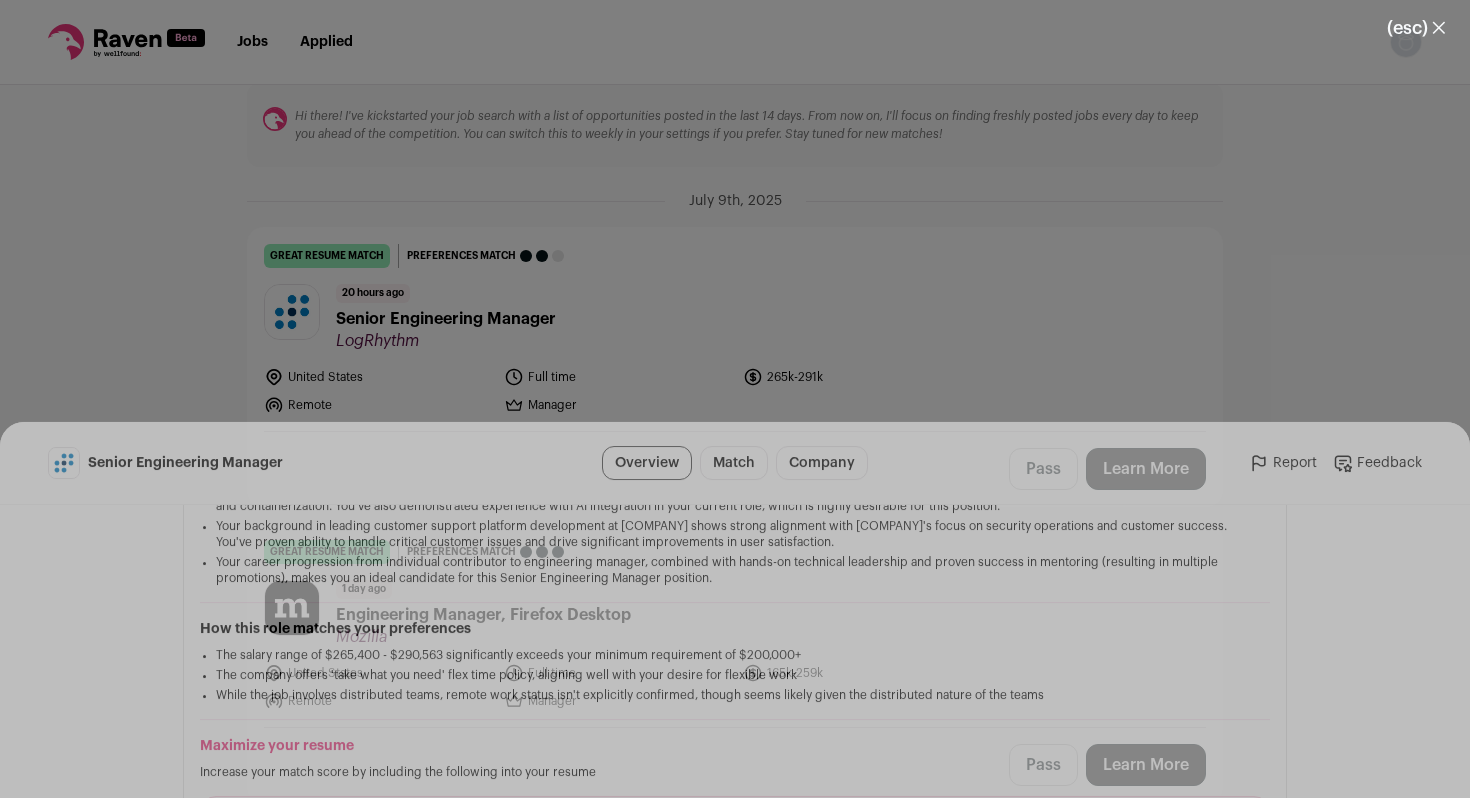 scroll, scrollTop: 471, scrollLeft: 0, axis: vertical 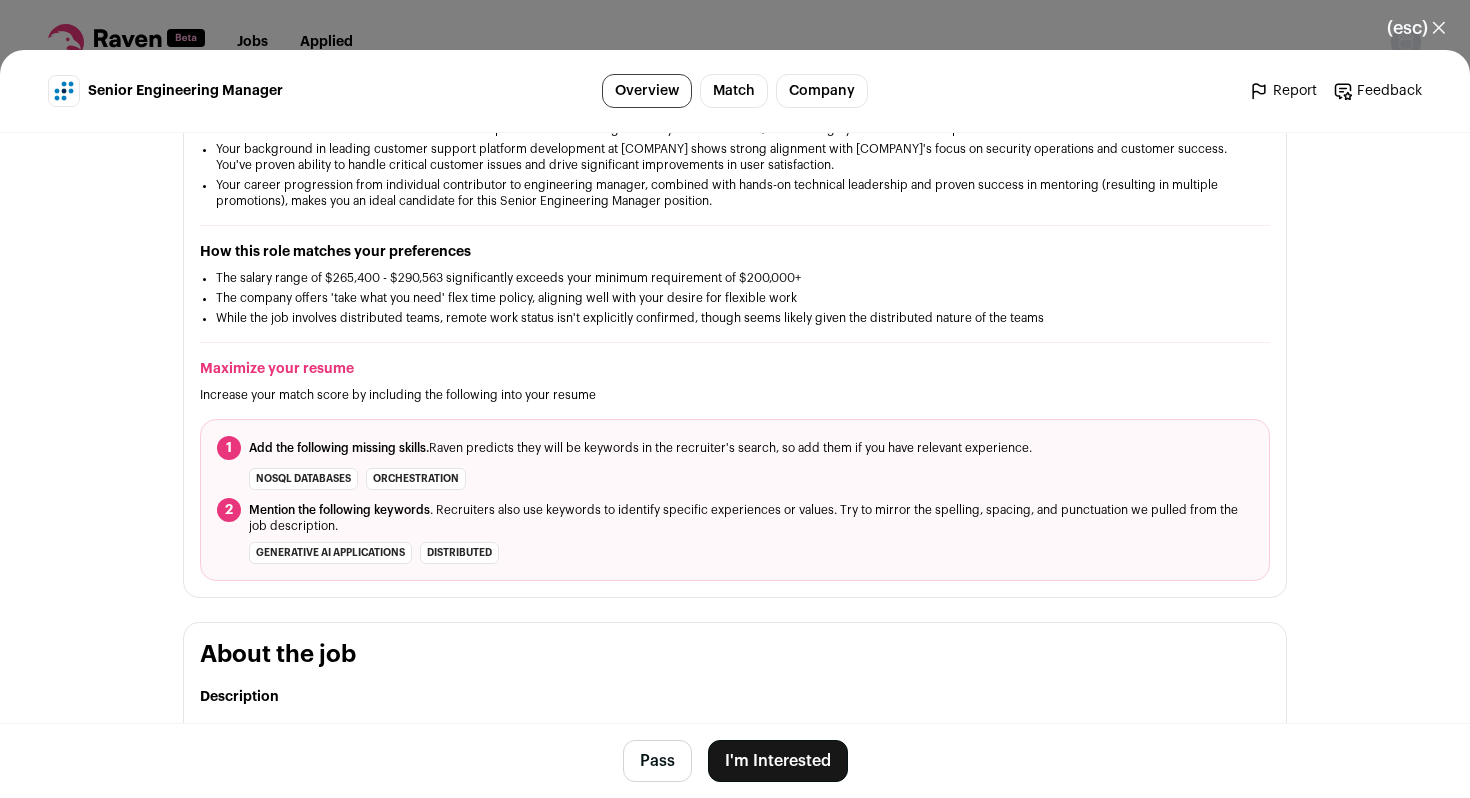 click on "Add the following missing skills.  Raven predicts they will be keywords in the recruiter's search, so add them if you have relevant experience." at bounding box center (640, 448) 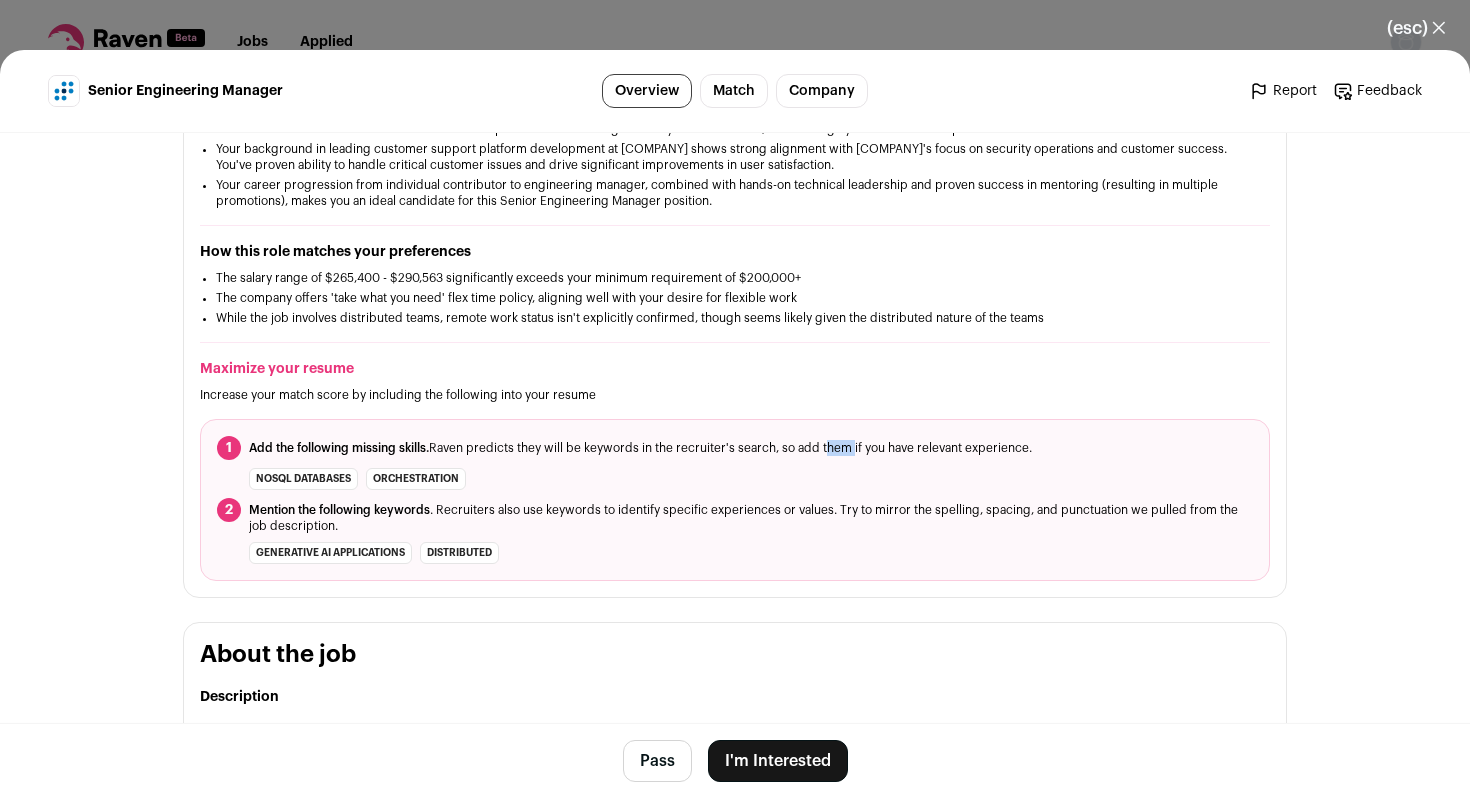 click on "Add the following missing skills.  Raven predicts they will be keywords in the recruiter's search, so add them if you have relevant experience." at bounding box center [640, 448] 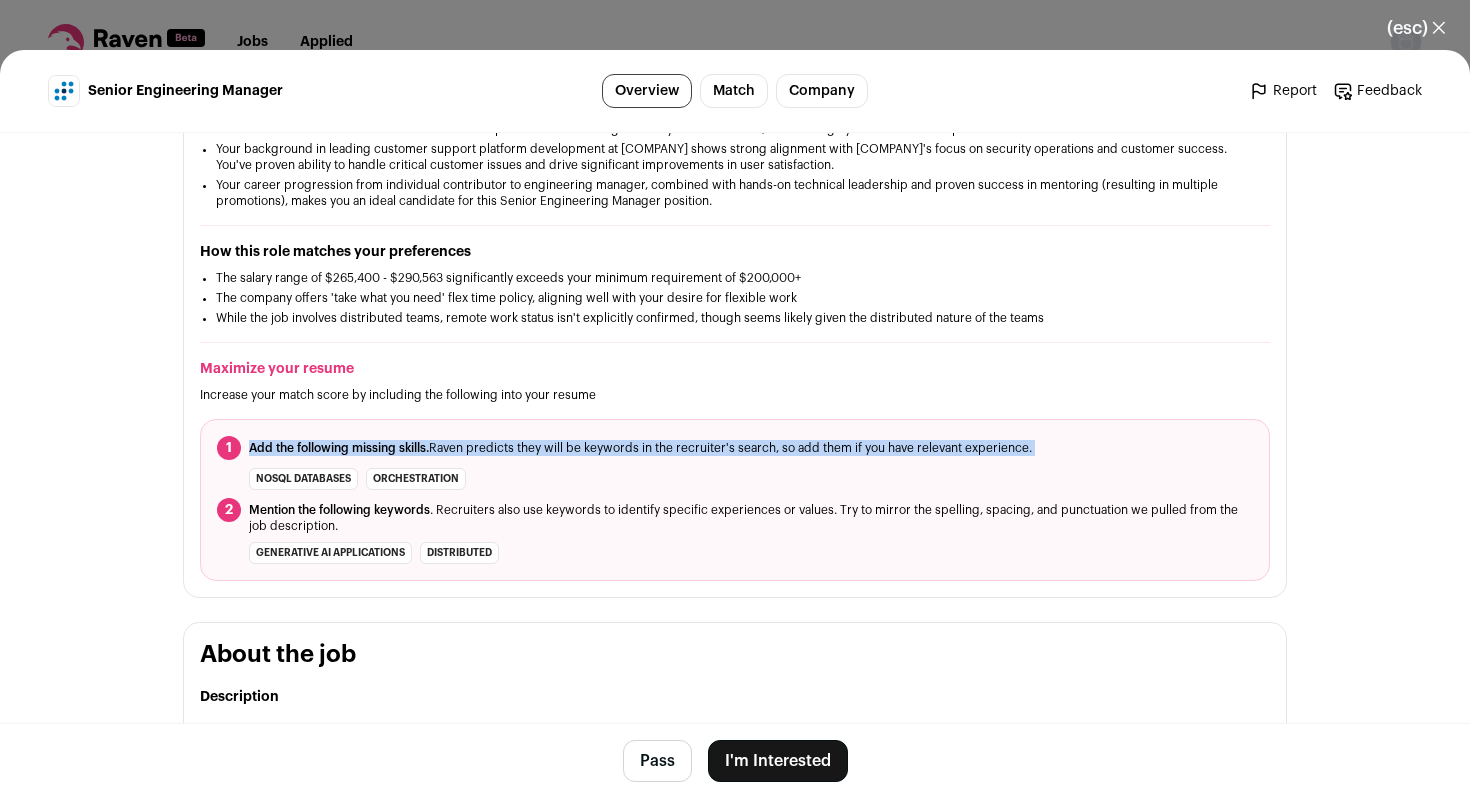 click on "Add the following missing skills.  Raven predicts they will be keywords in the recruiter's search, so add them if you have relevant experience." at bounding box center [640, 448] 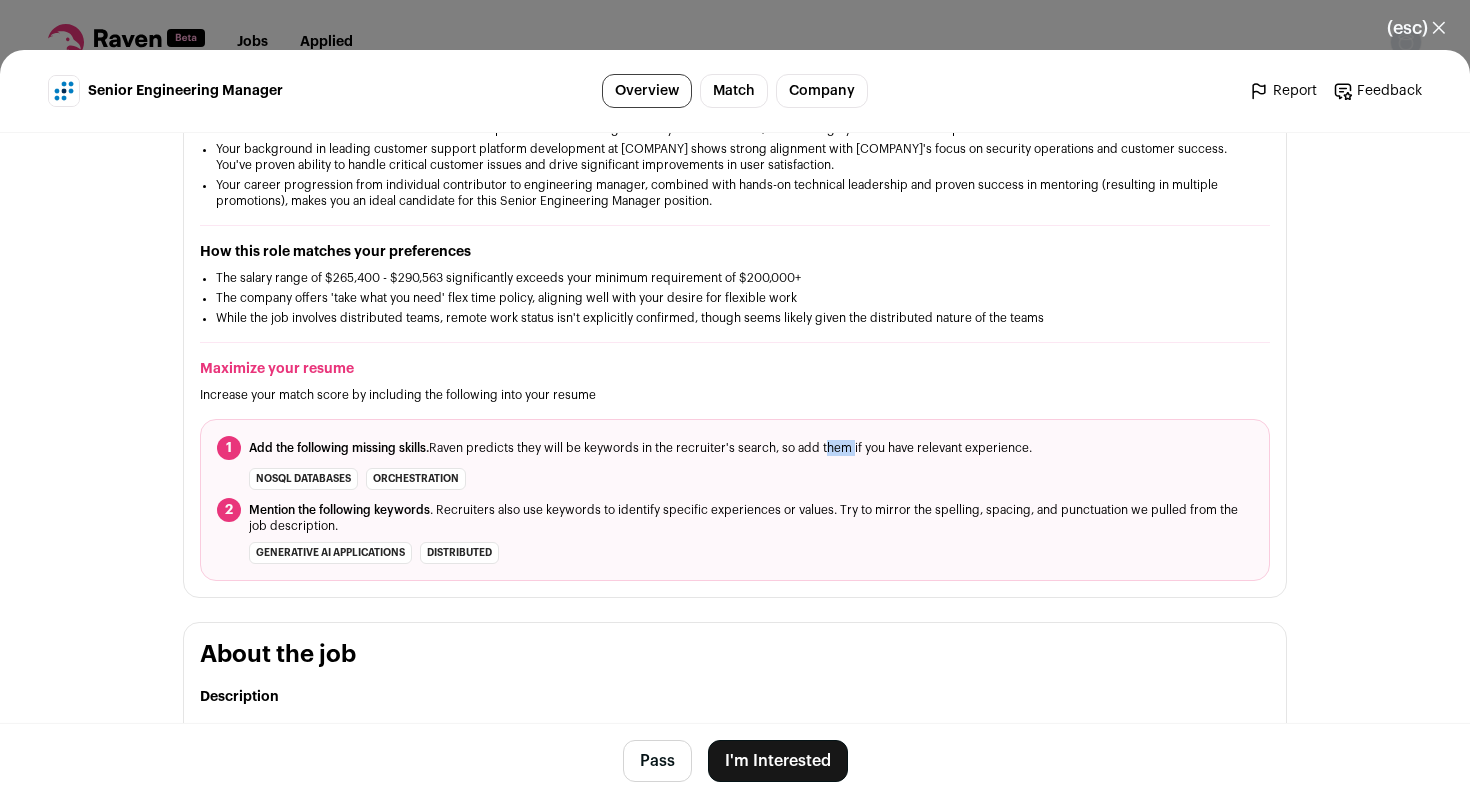 click on "Add the following missing skills.  Raven predicts they will be keywords in the recruiter's search, so add them if you have relevant experience." at bounding box center [640, 448] 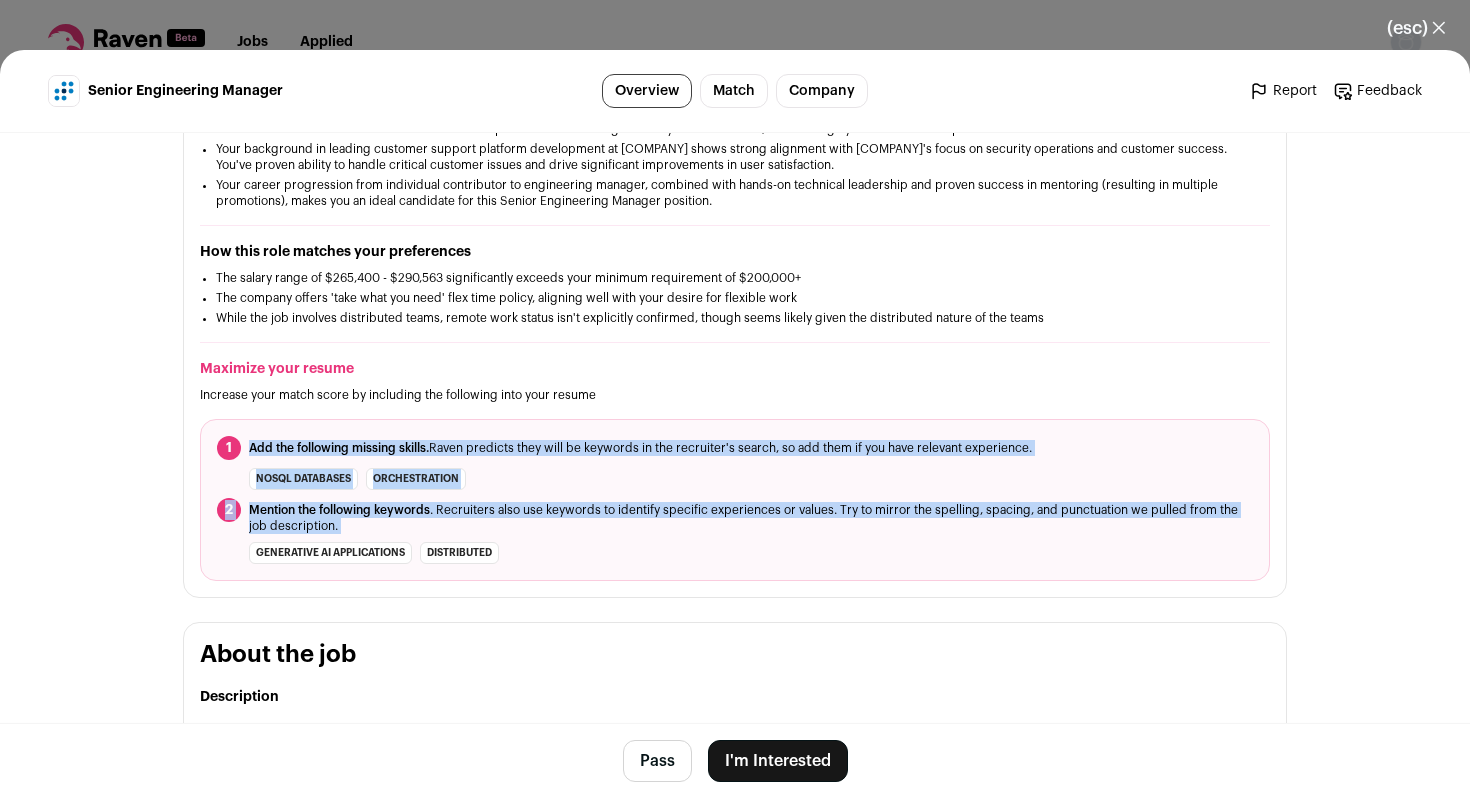 drag, startPoint x: 824, startPoint y: 450, endPoint x: 810, endPoint y: 532, distance: 83.18654 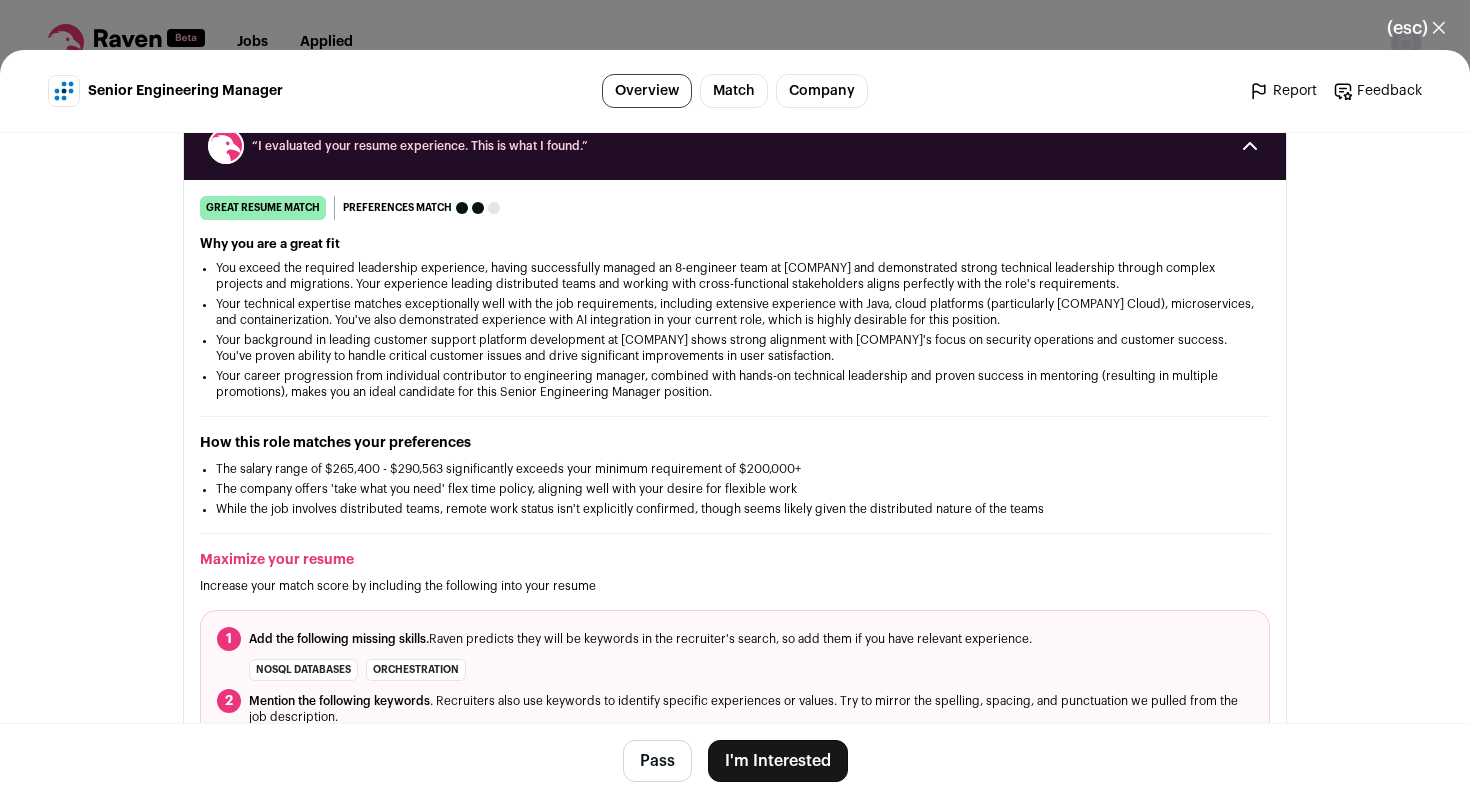 scroll, scrollTop: 294, scrollLeft: 0, axis: vertical 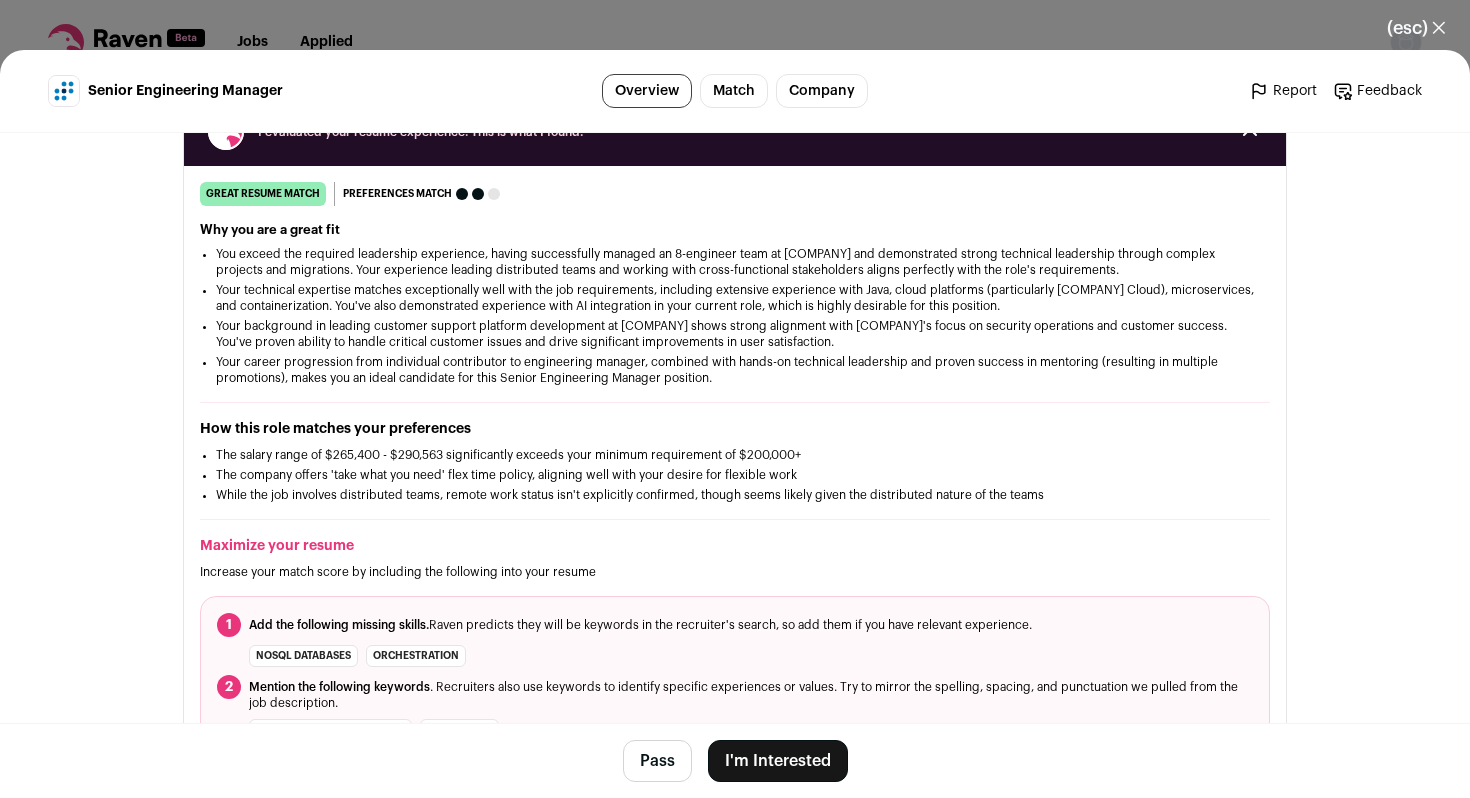click on "I'm Interested" at bounding box center (778, 761) 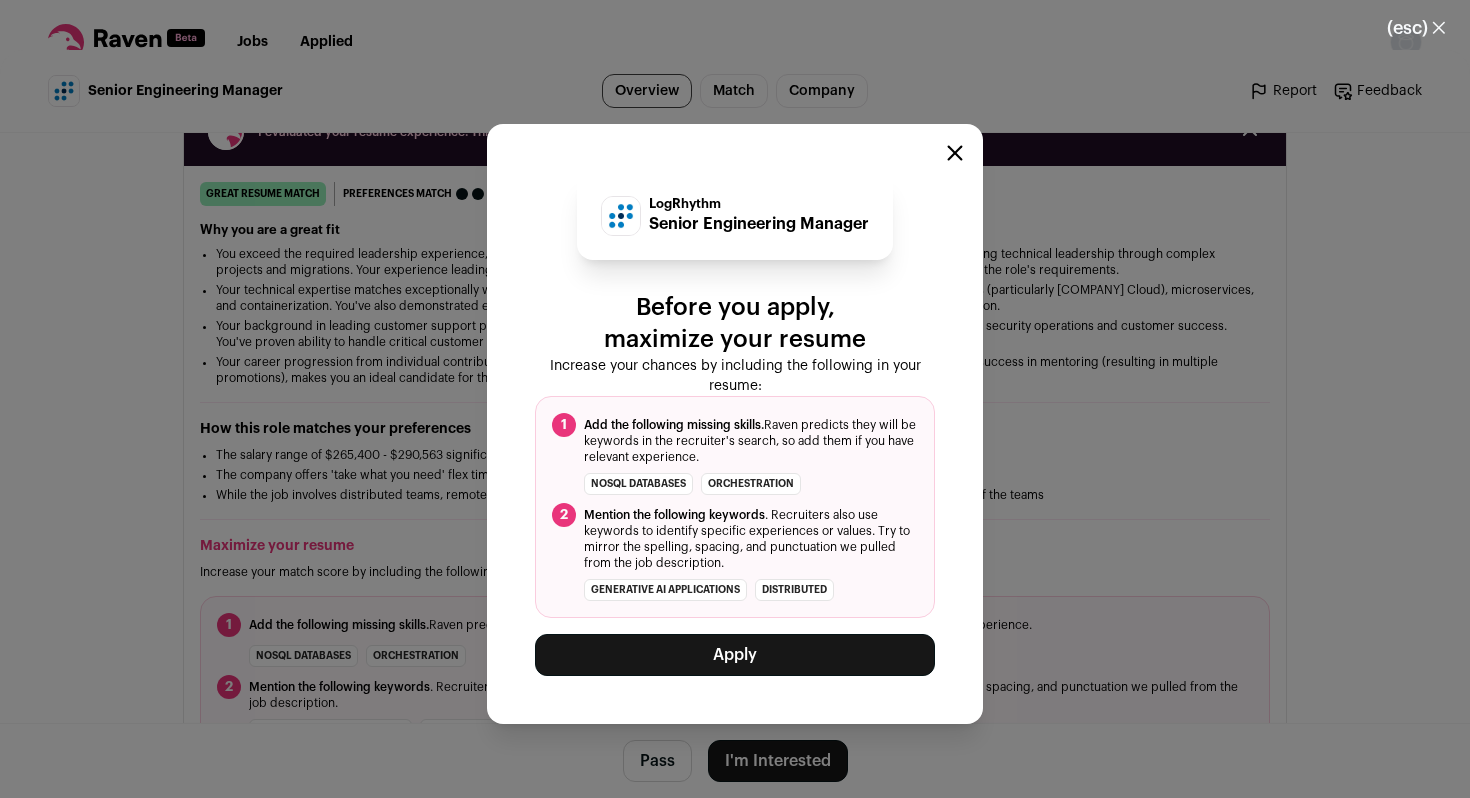 click on "NoSQL databases" at bounding box center (638, 484) 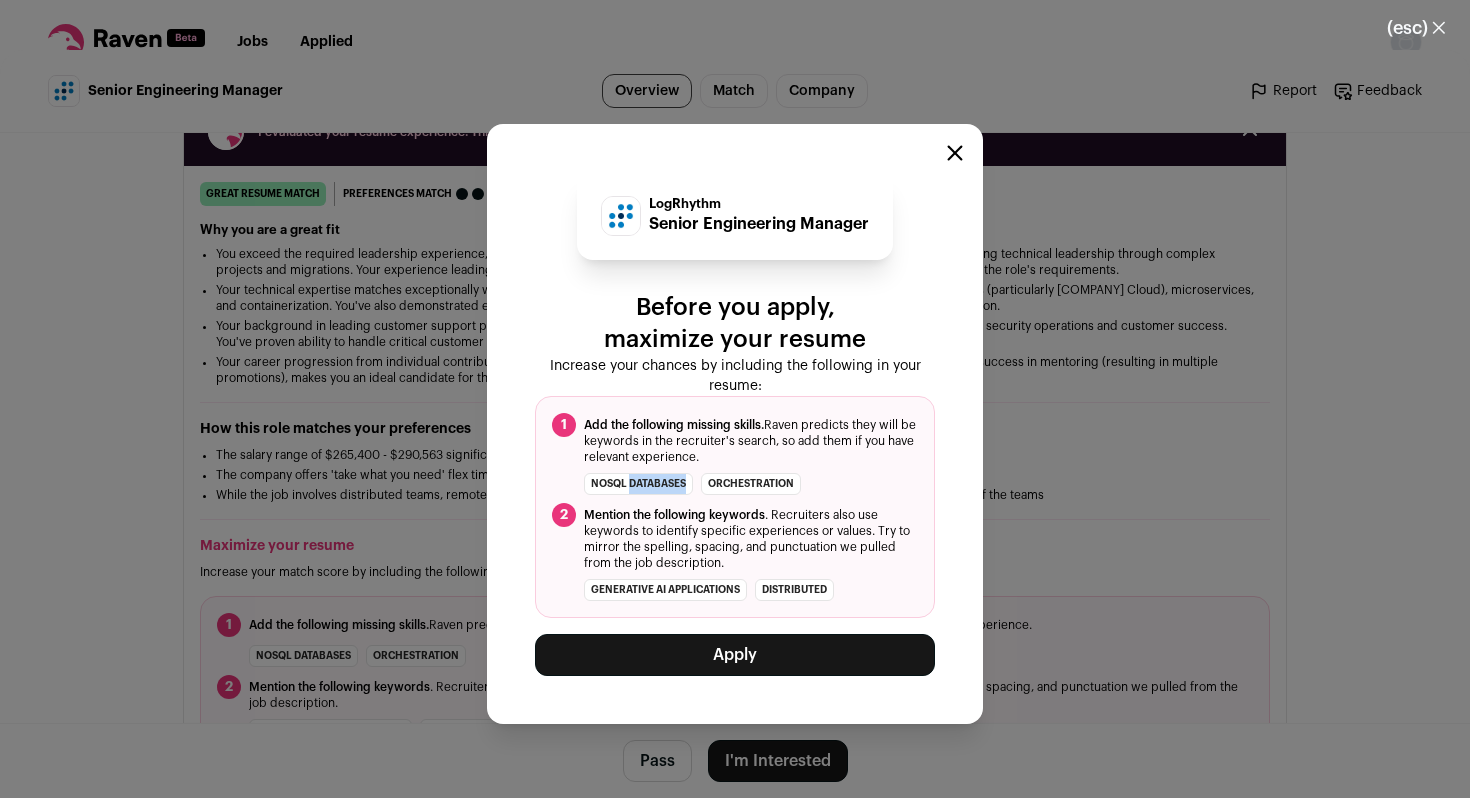 click on "NoSQL databases" at bounding box center [638, 484] 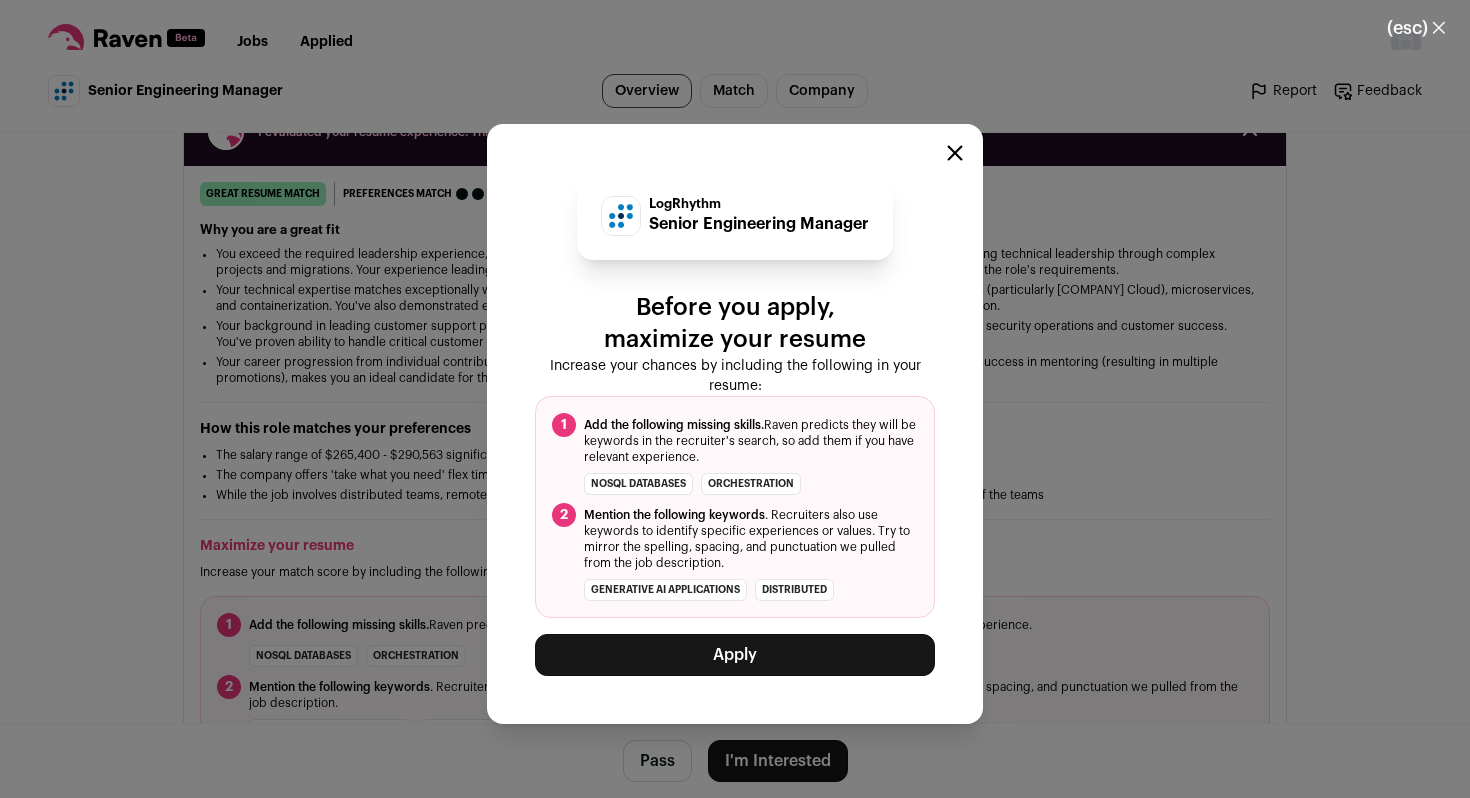 click on "orchestration" at bounding box center (751, 484) 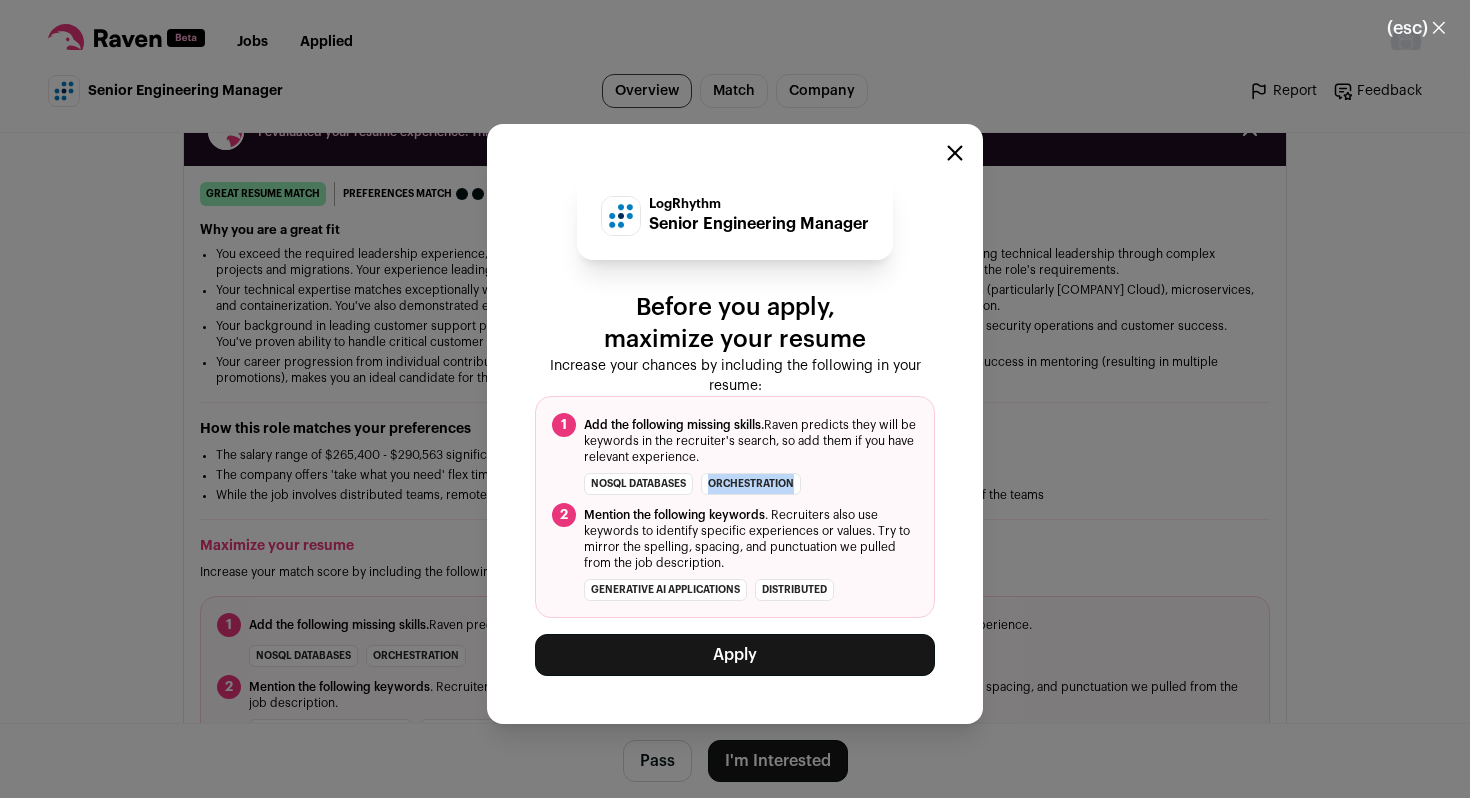 click on "orchestration" at bounding box center (751, 484) 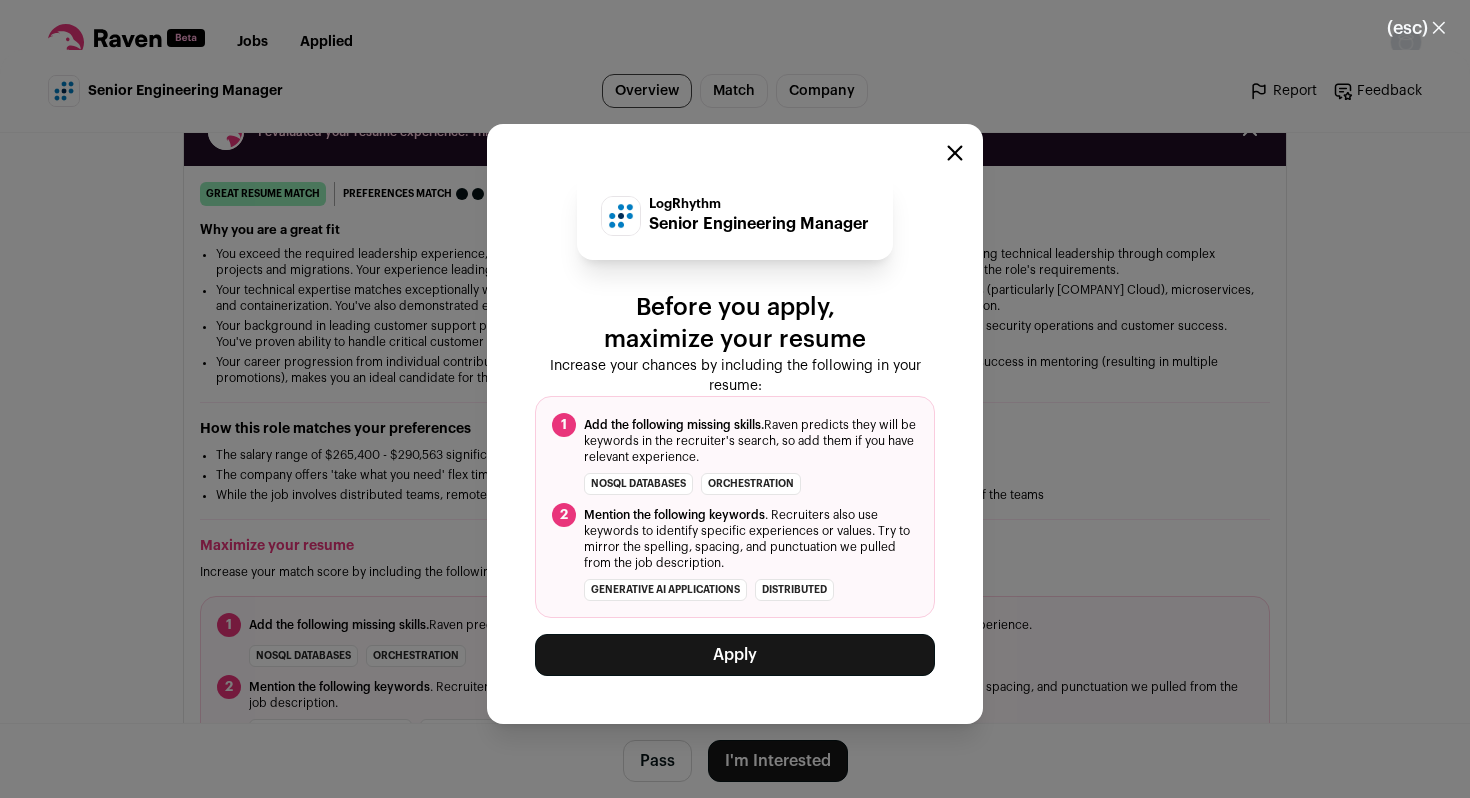click on "NoSQL databases" at bounding box center [638, 484] 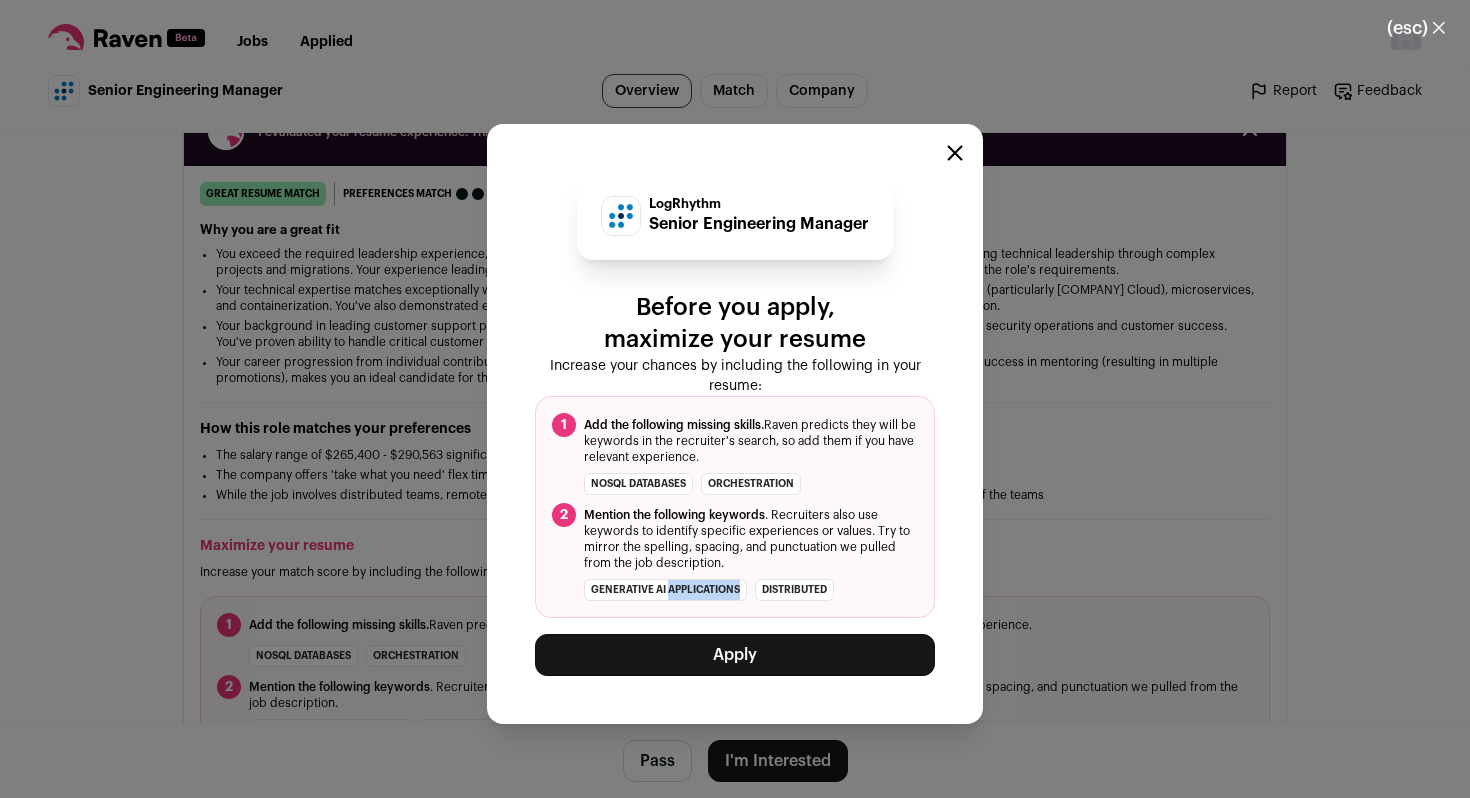 click on "generative AI applications" at bounding box center [638, 484] 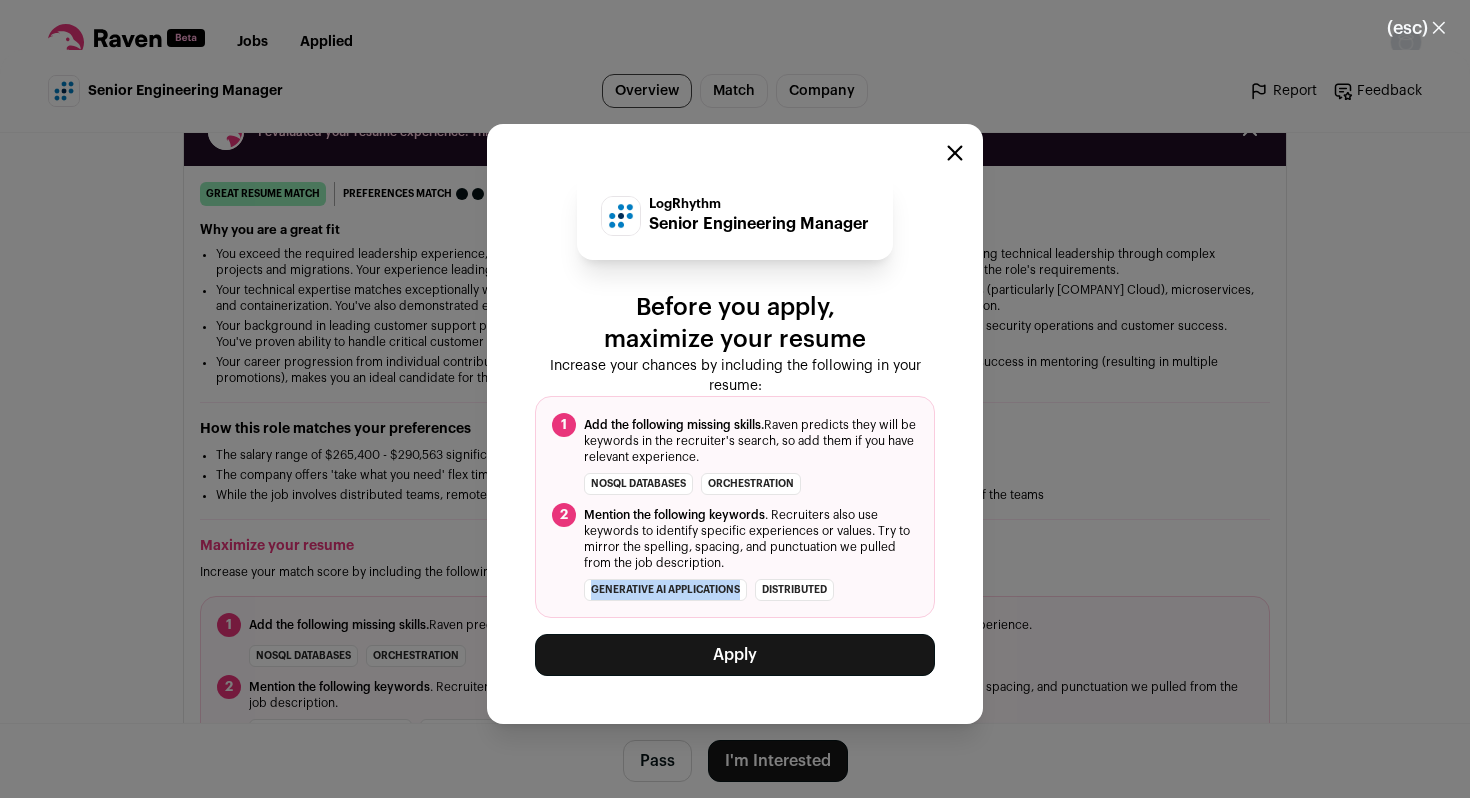drag, startPoint x: 712, startPoint y: 588, endPoint x: 610, endPoint y: 590, distance: 102.01961 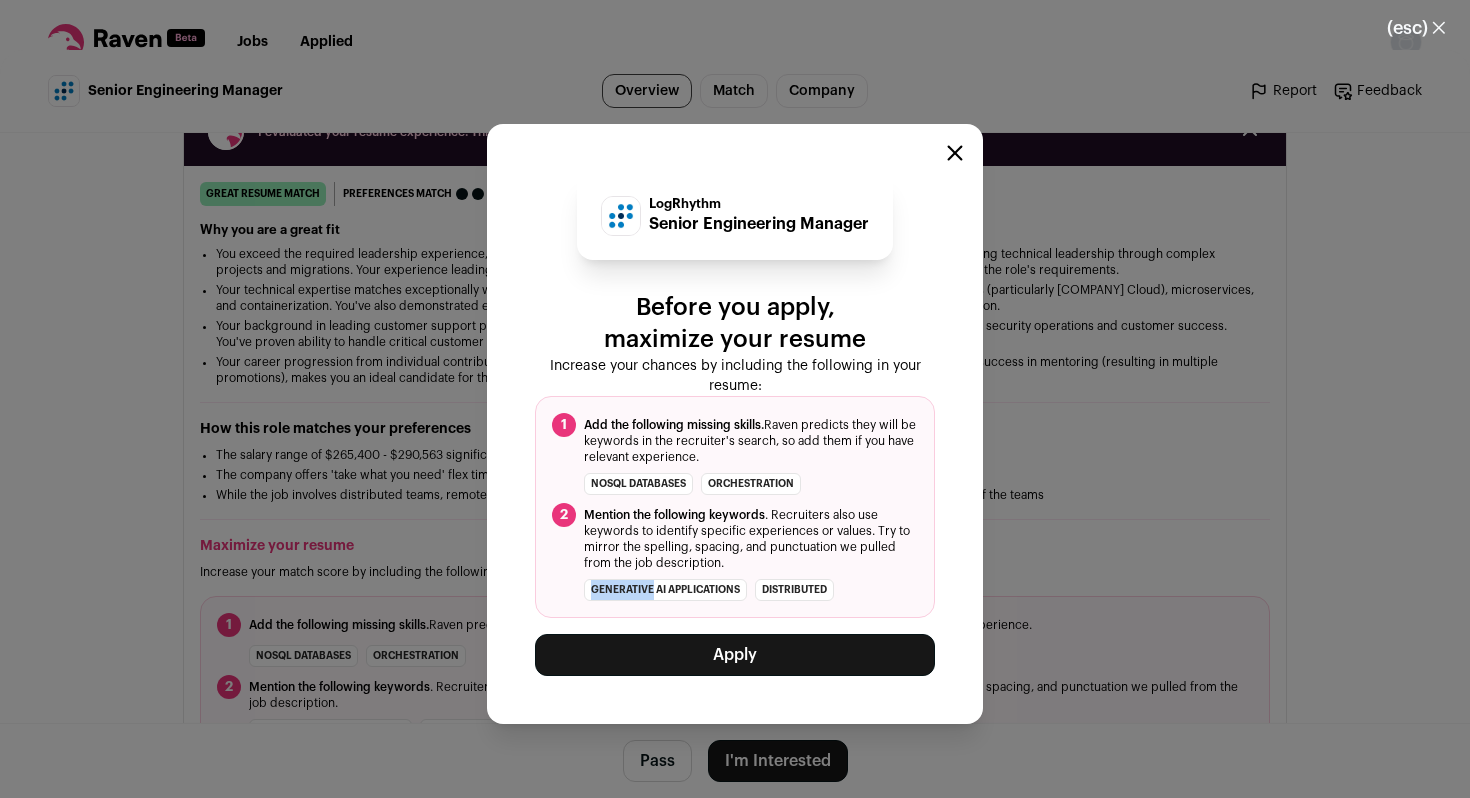 click on "generative AI applications" at bounding box center (638, 484) 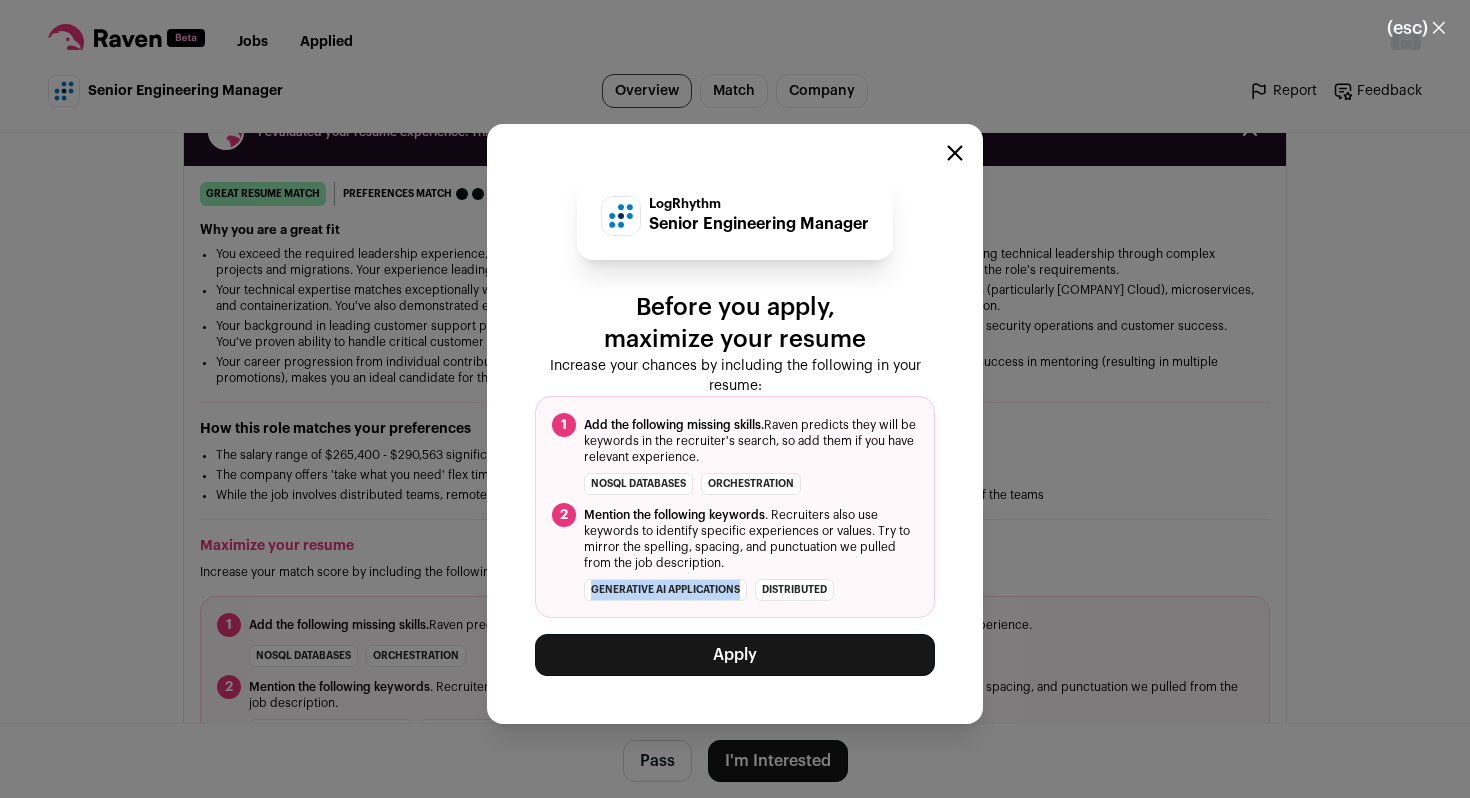 drag, startPoint x: 610, startPoint y: 590, endPoint x: 719, endPoint y: 589, distance: 109.004585 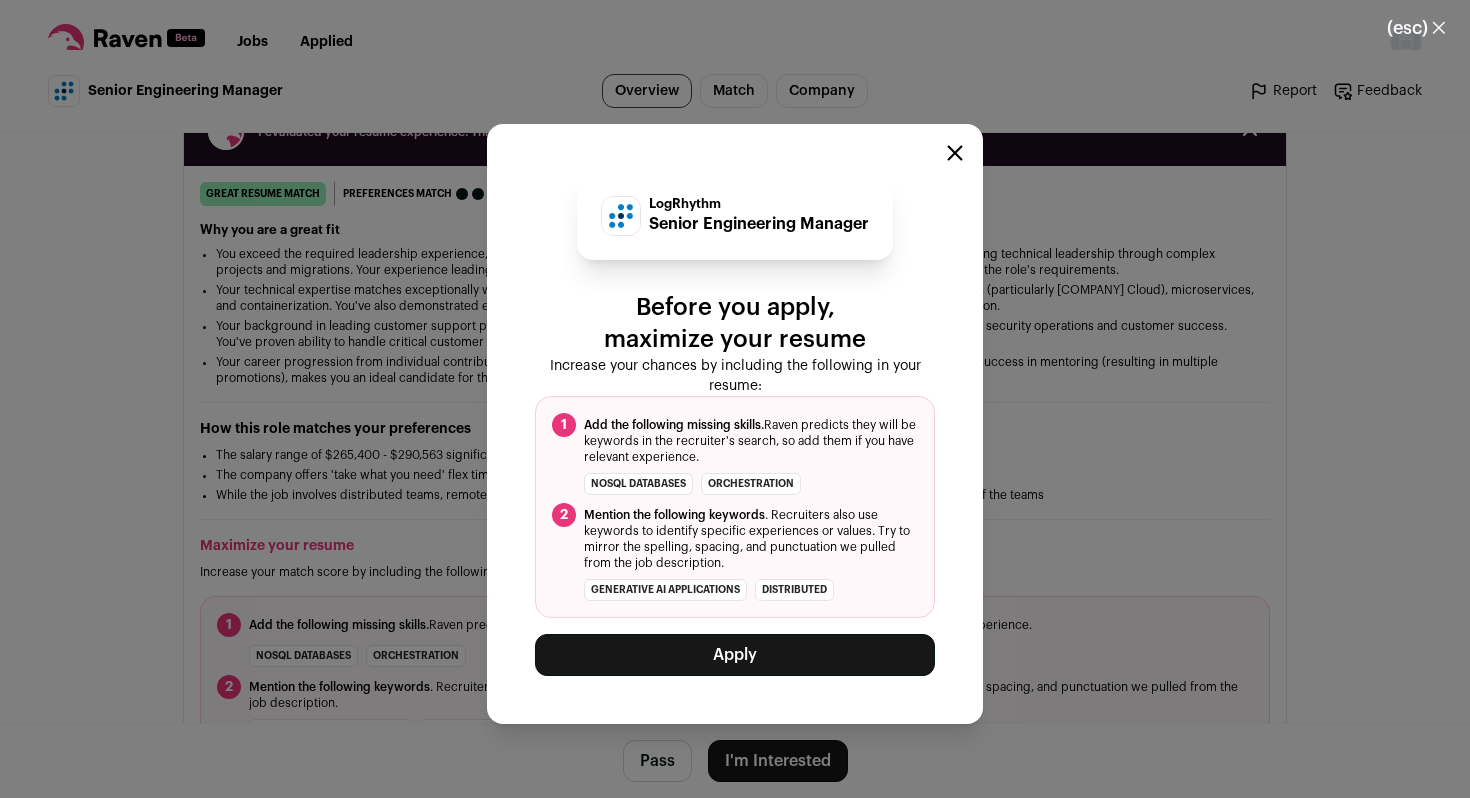 click at bounding box center [735, 798] 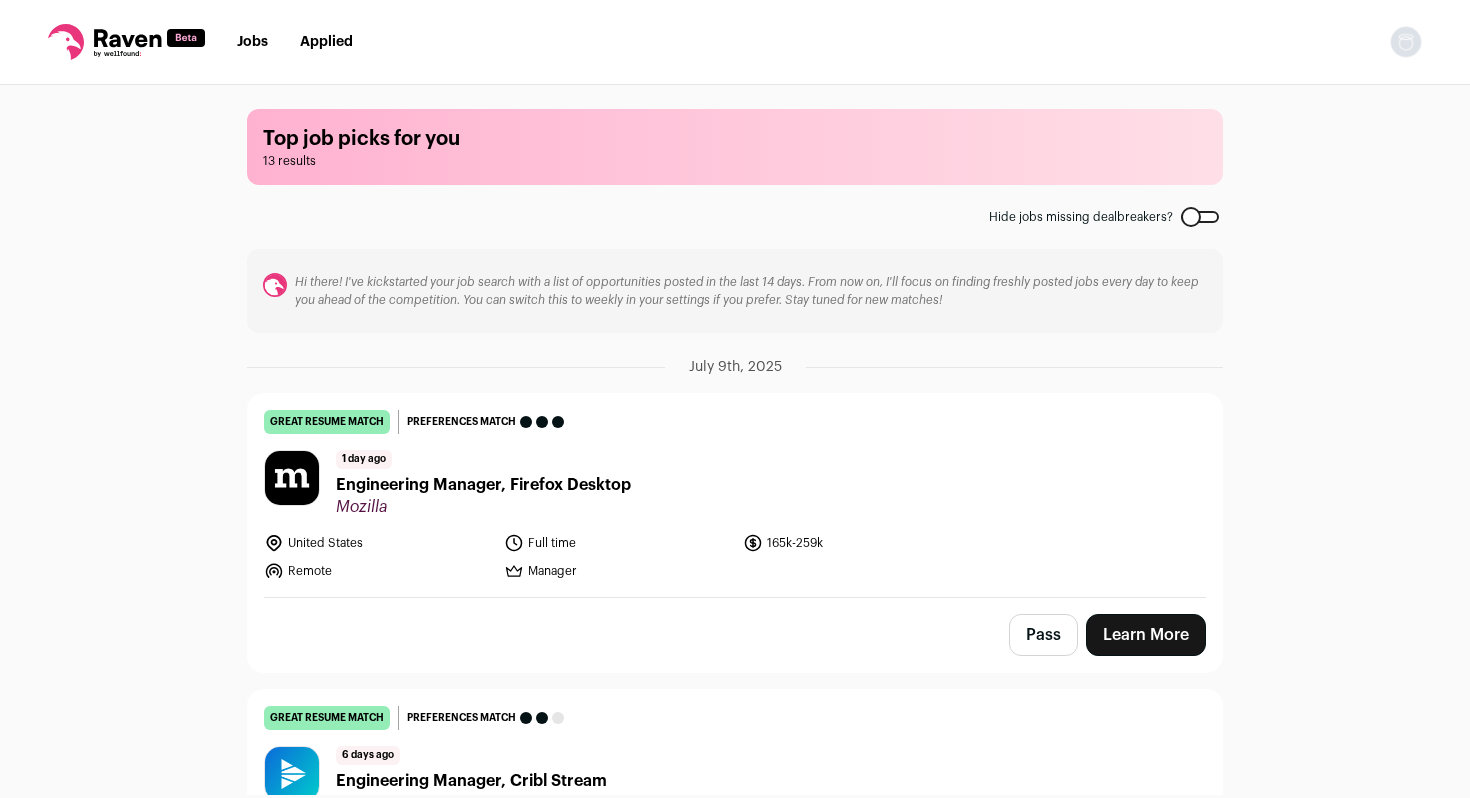 scroll, scrollTop: 0, scrollLeft: 0, axis: both 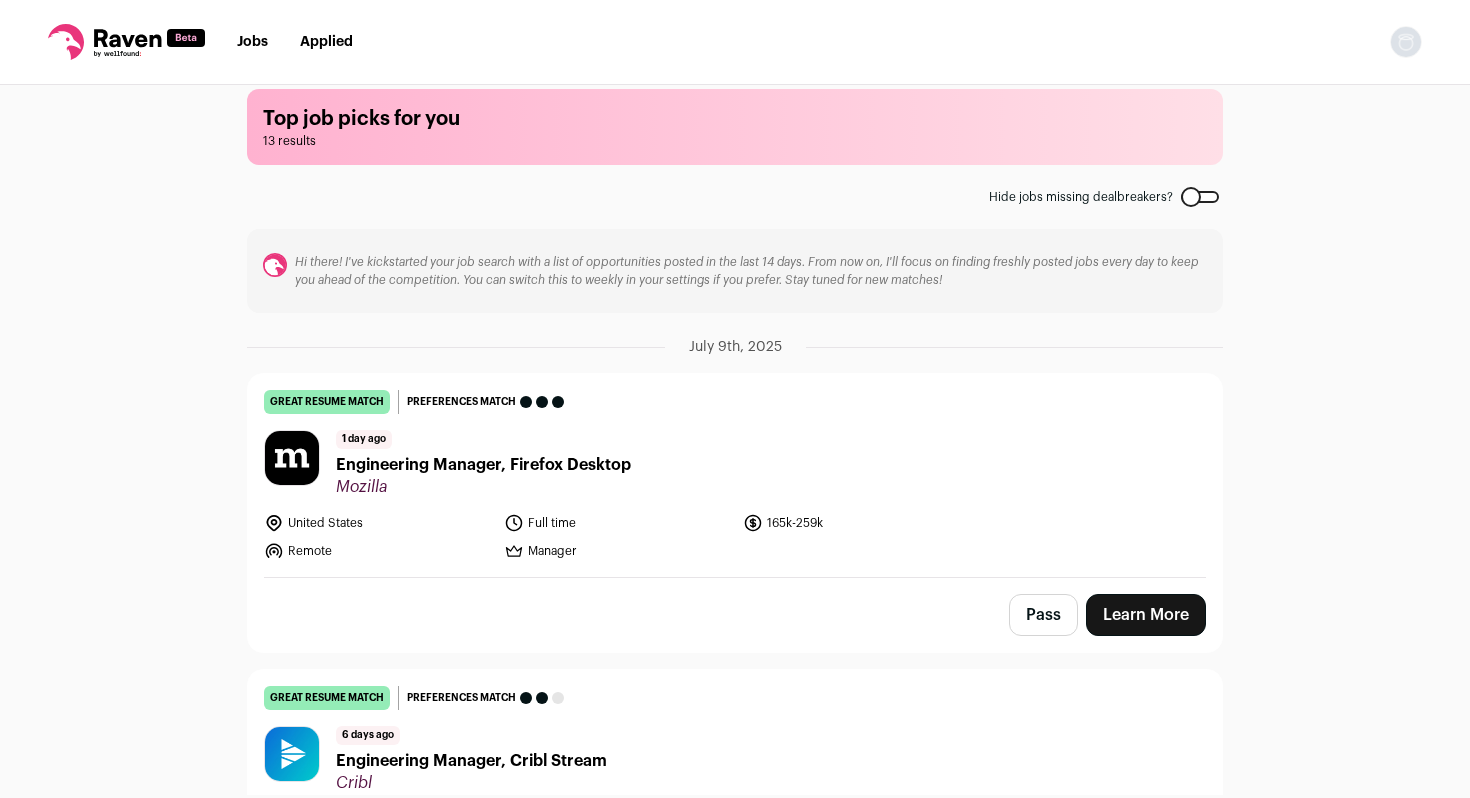 click on "Applied" at bounding box center (326, 42) 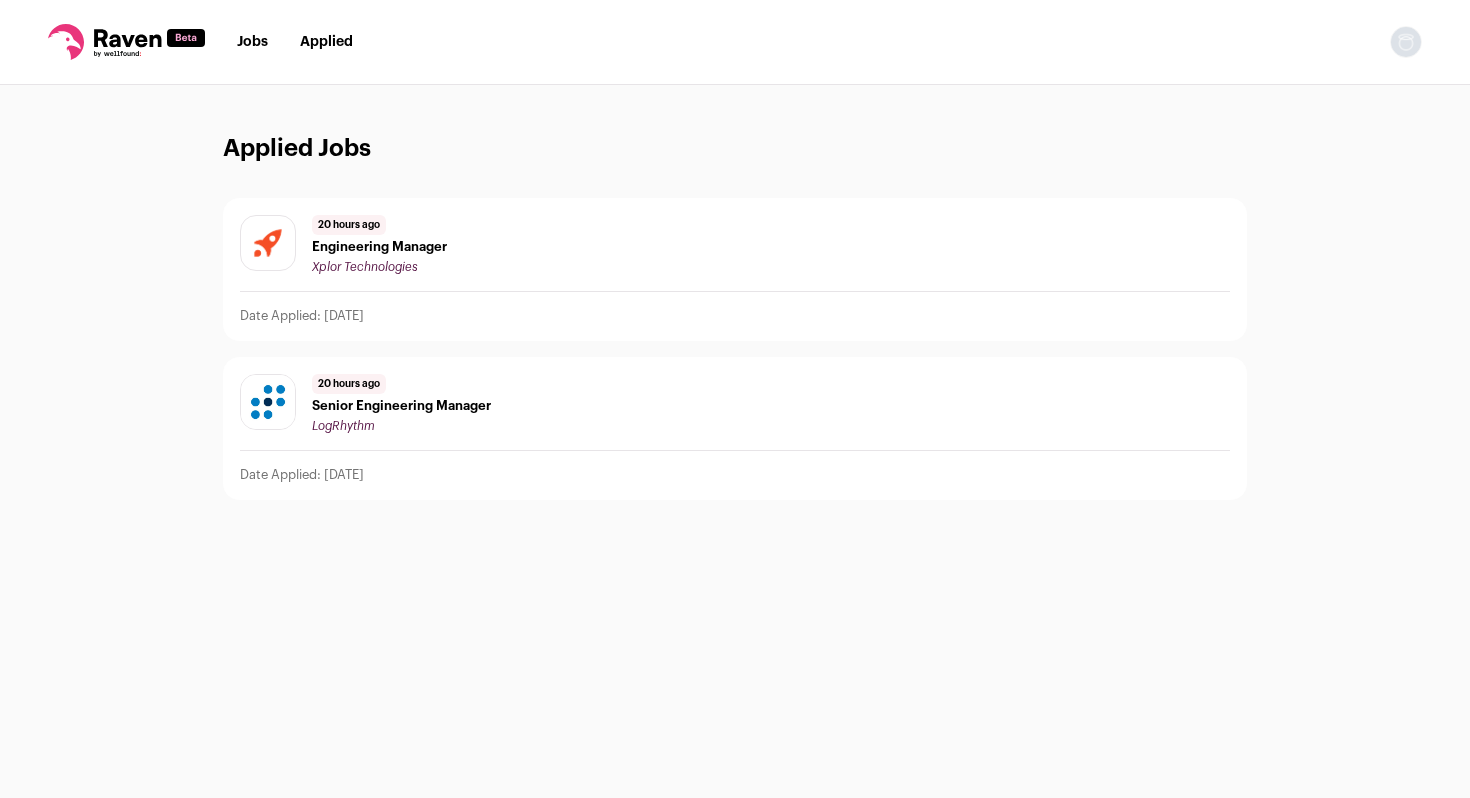 click on "[TIME]
Senior Engineering Manager
[COMPANY]" at bounding box center [735, 404] 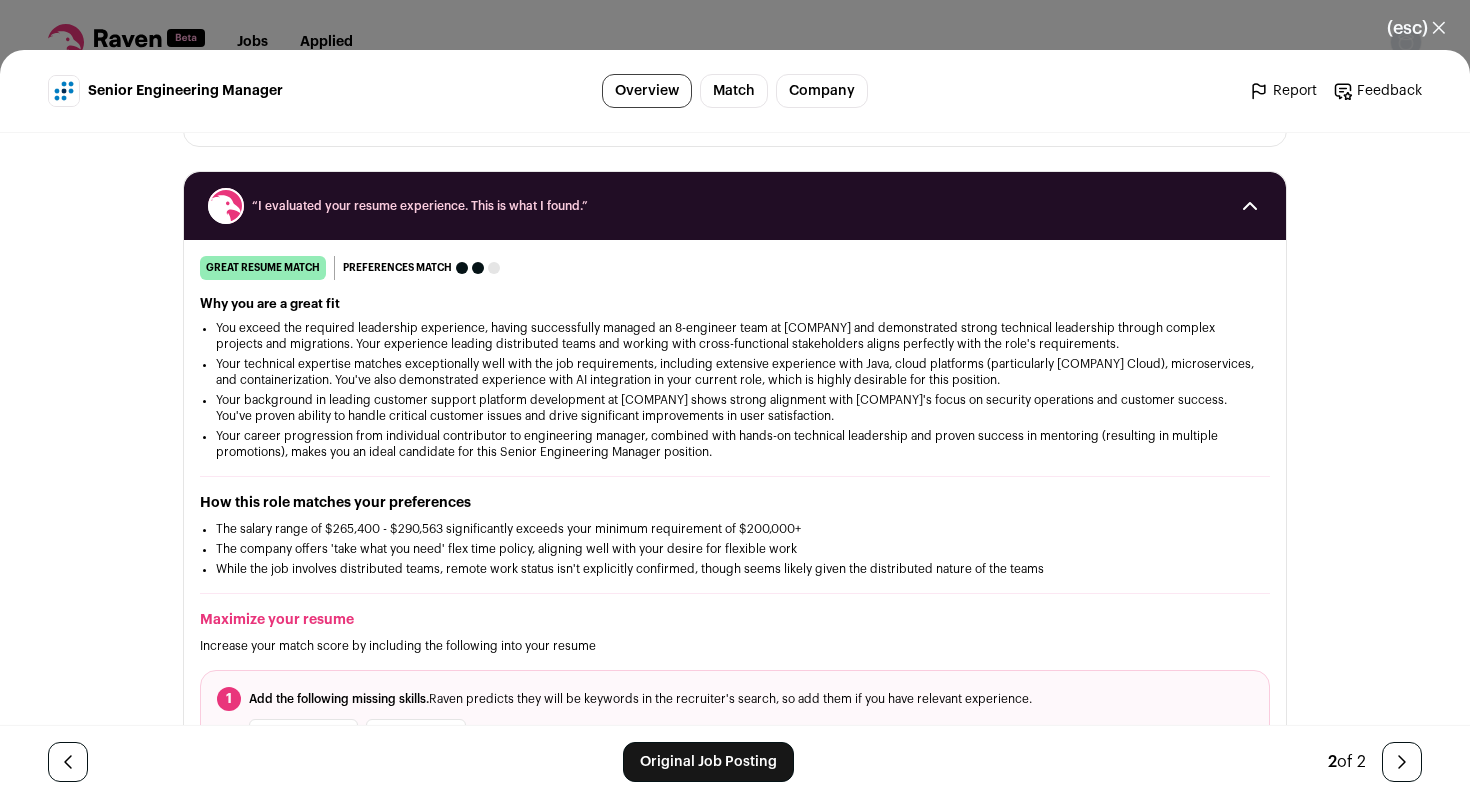 scroll, scrollTop: 0, scrollLeft: 0, axis: both 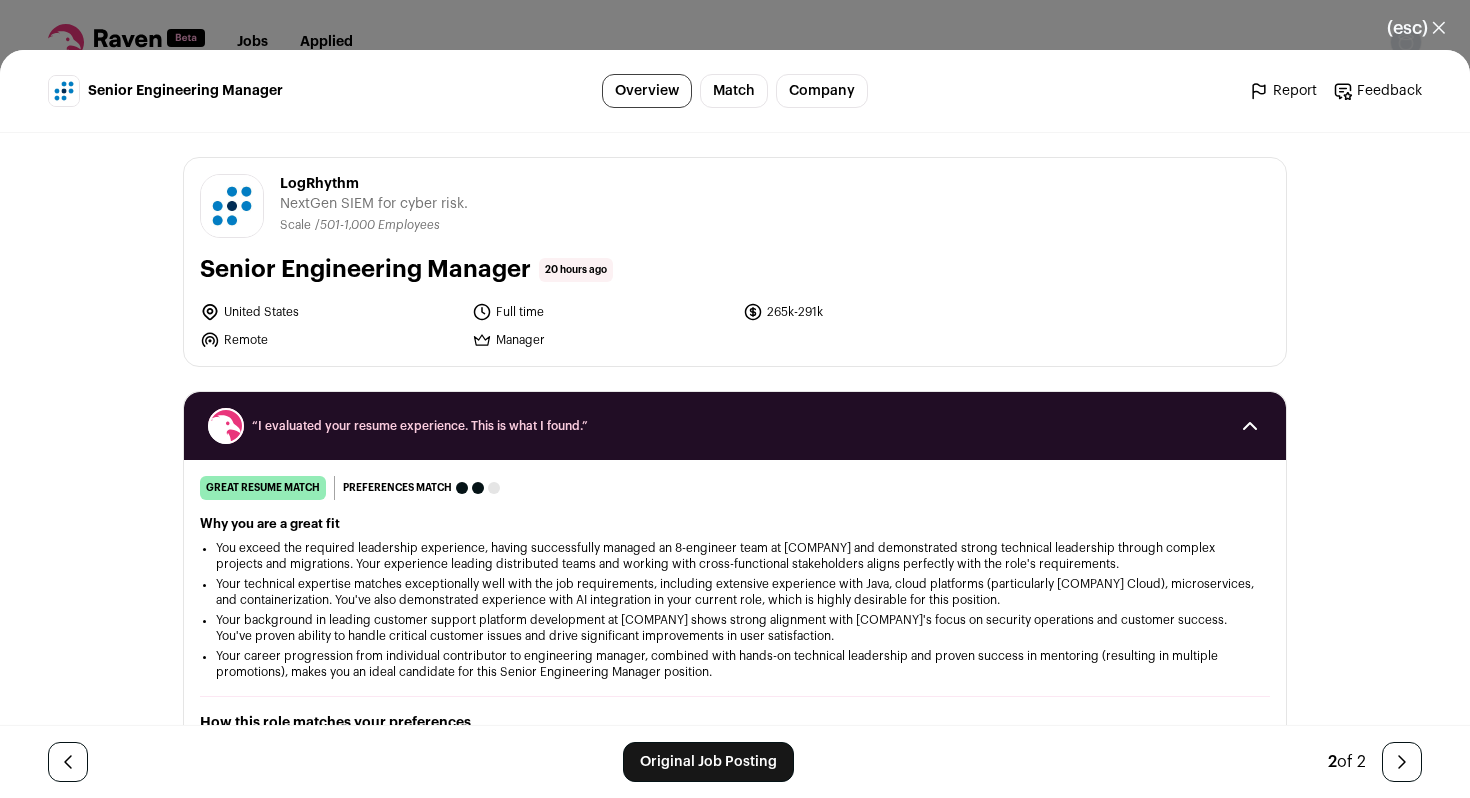 click on "(esc) ✕" at bounding box center [1416, 28] 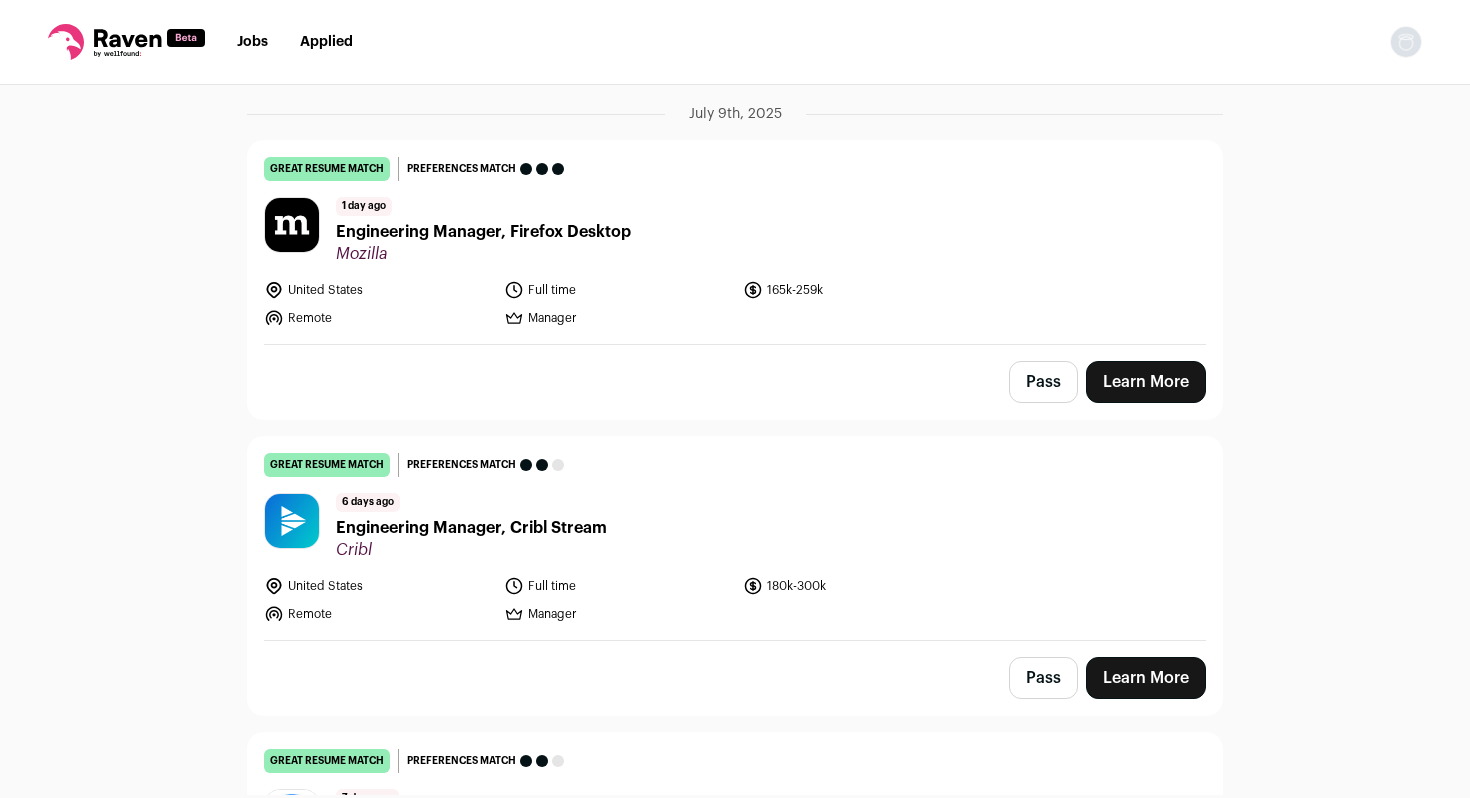 scroll, scrollTop: 320, scrollLeft: 0, axis: vertical 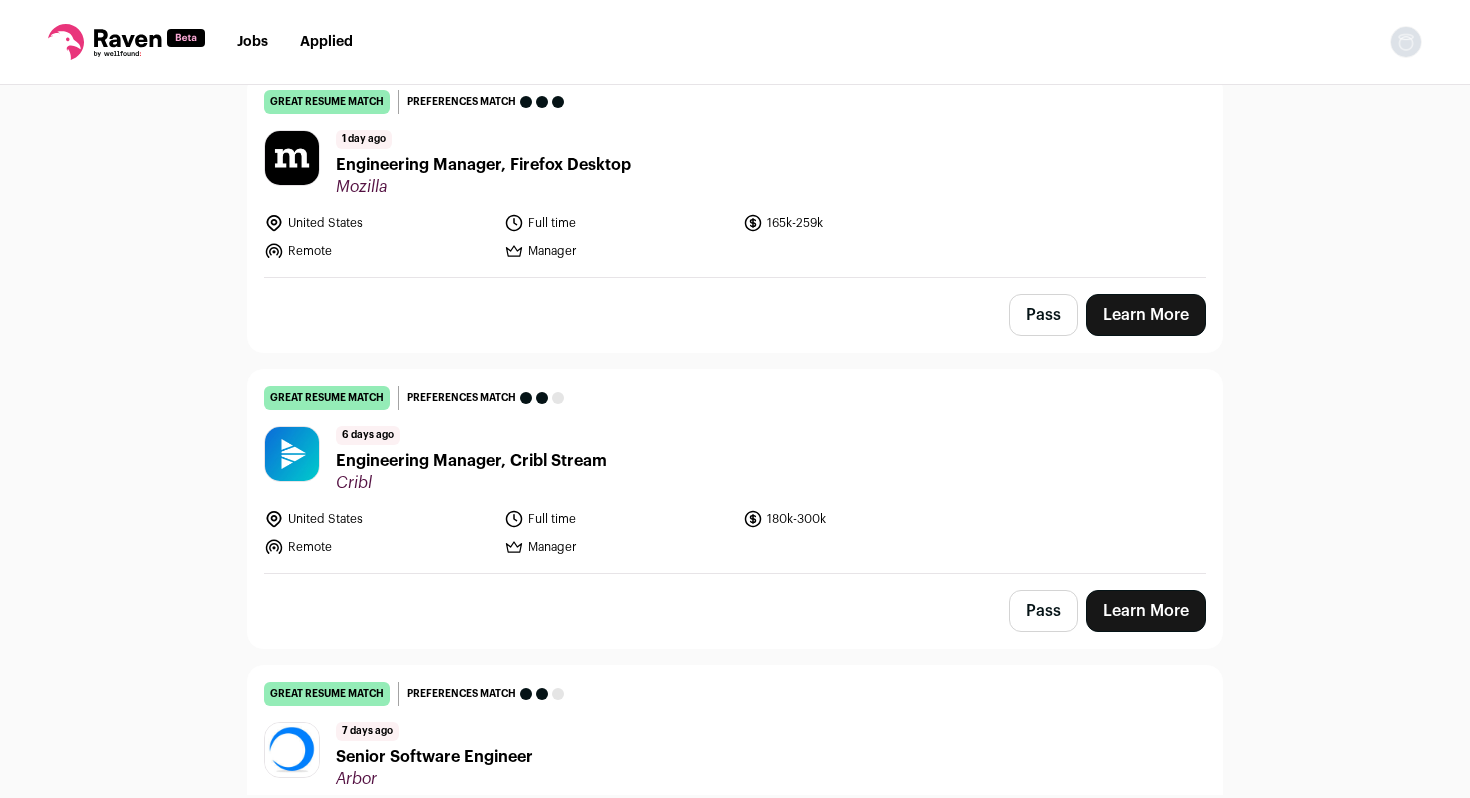 click on "Learn More" at bounding box center (1146, 315) 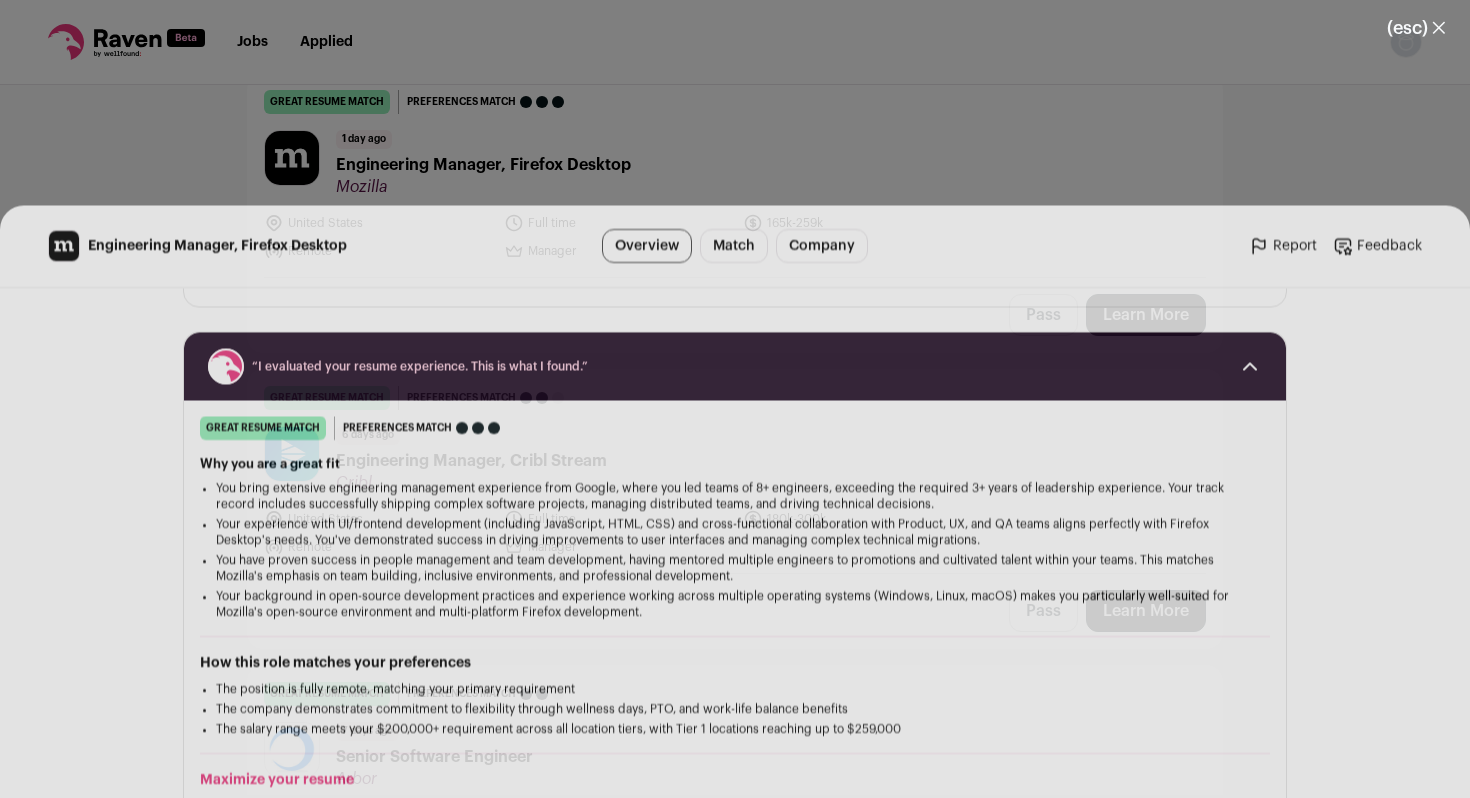 scroll, scrollTop: 217, scrollLeft: 0, axis: vertical 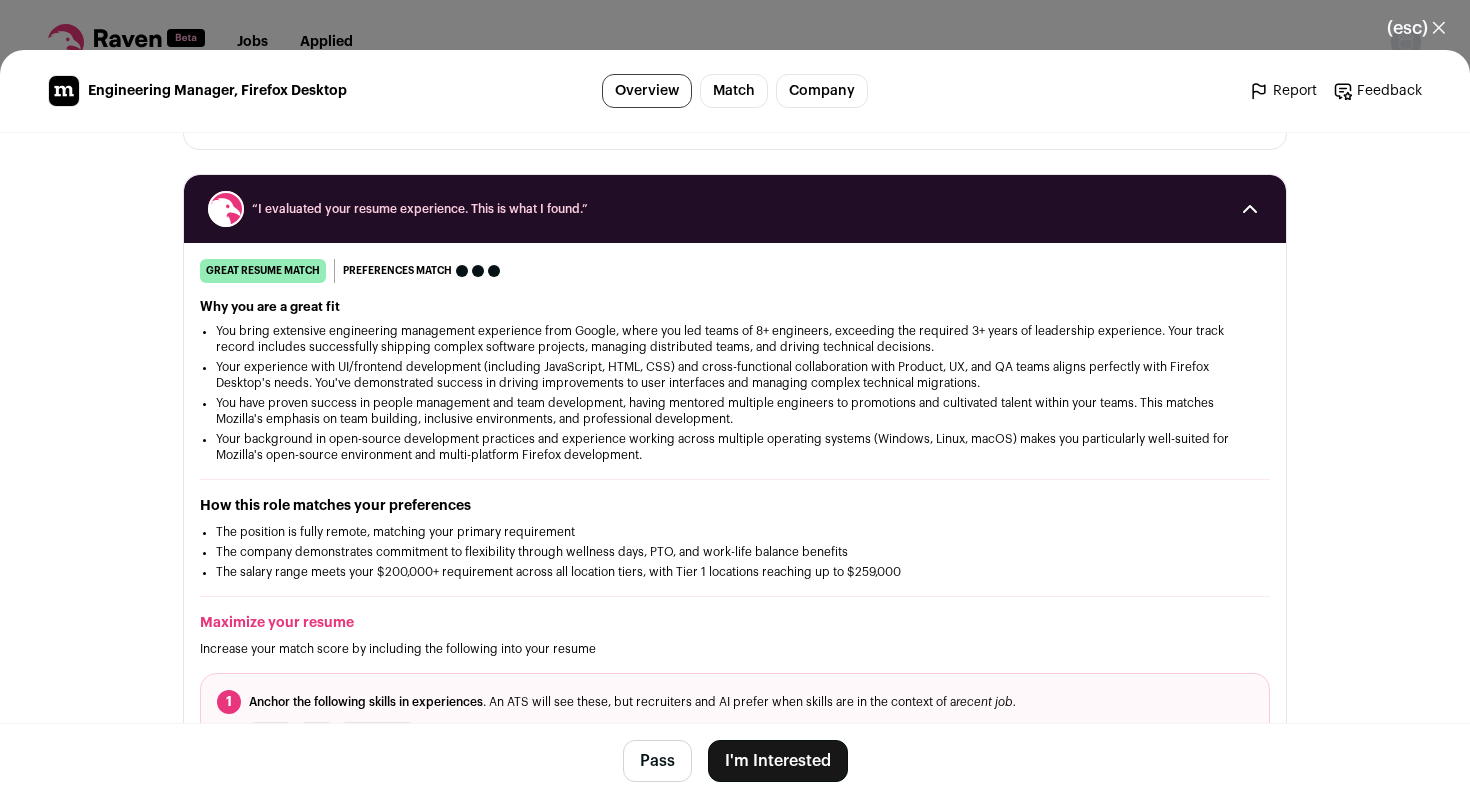 click on "Your experience with UI/frontend development (including JavaScript, HTML, CSS) and cross-functional collaboration with Product, UX, and QA teams aligns perfectly with Firefox Desktop's needs. You've demonstrated success in driving improvements to user interfaces and managing complex technical migrations." at bounding box center (735, 375) 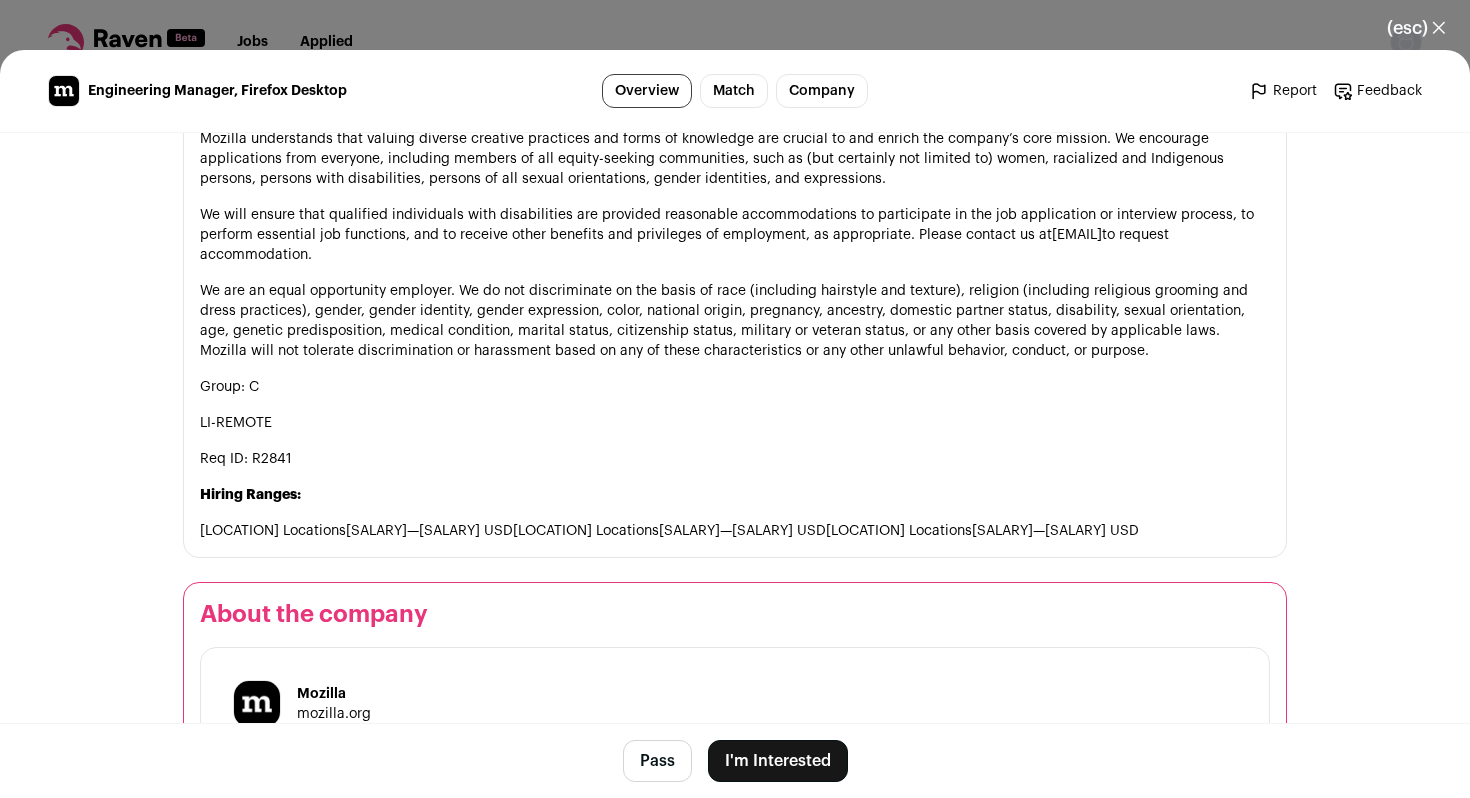 scroll, scrollTop: 1315, scrollLeft: 0, axis: vertical 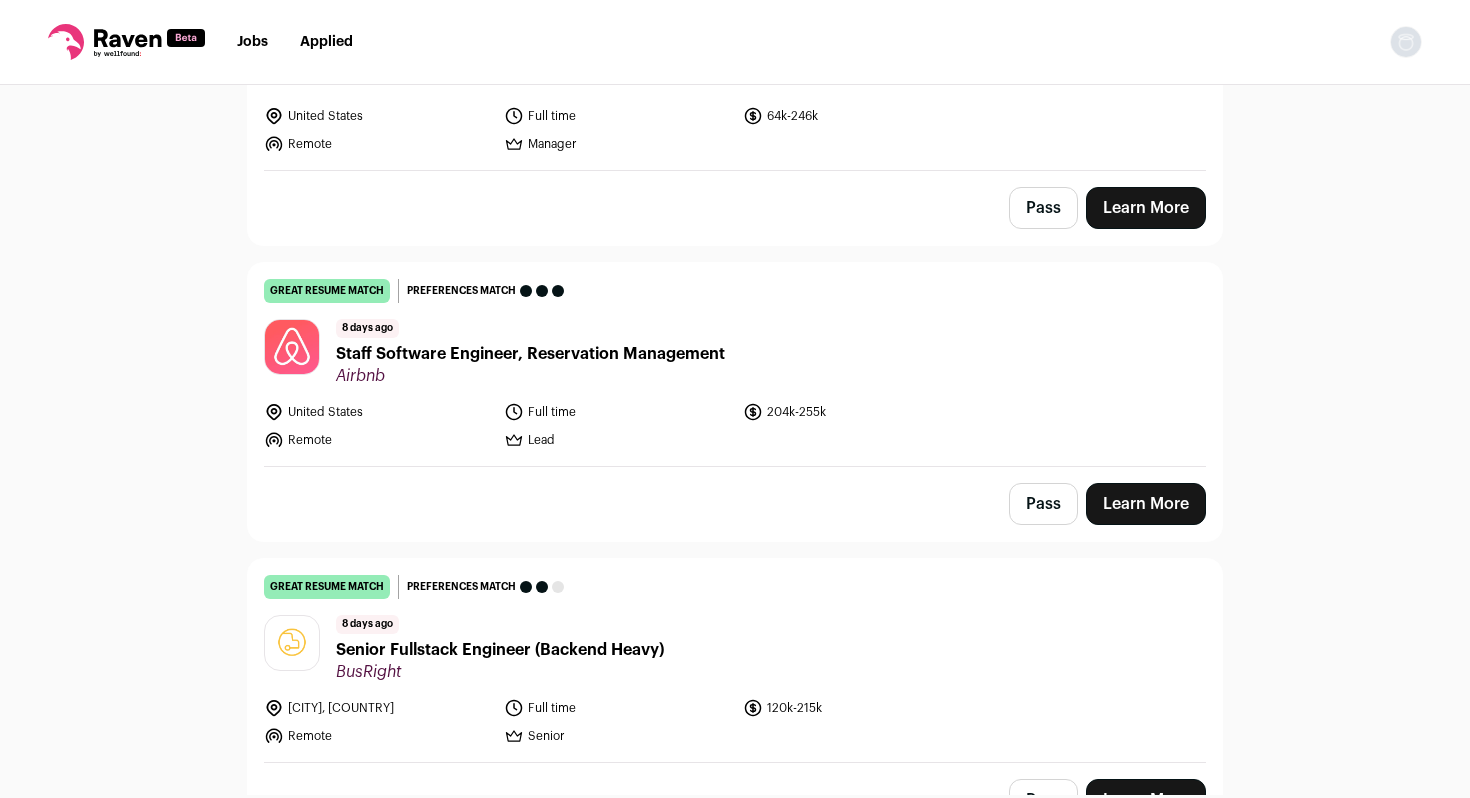 click on "Applied" at bounding box center [326, 42] 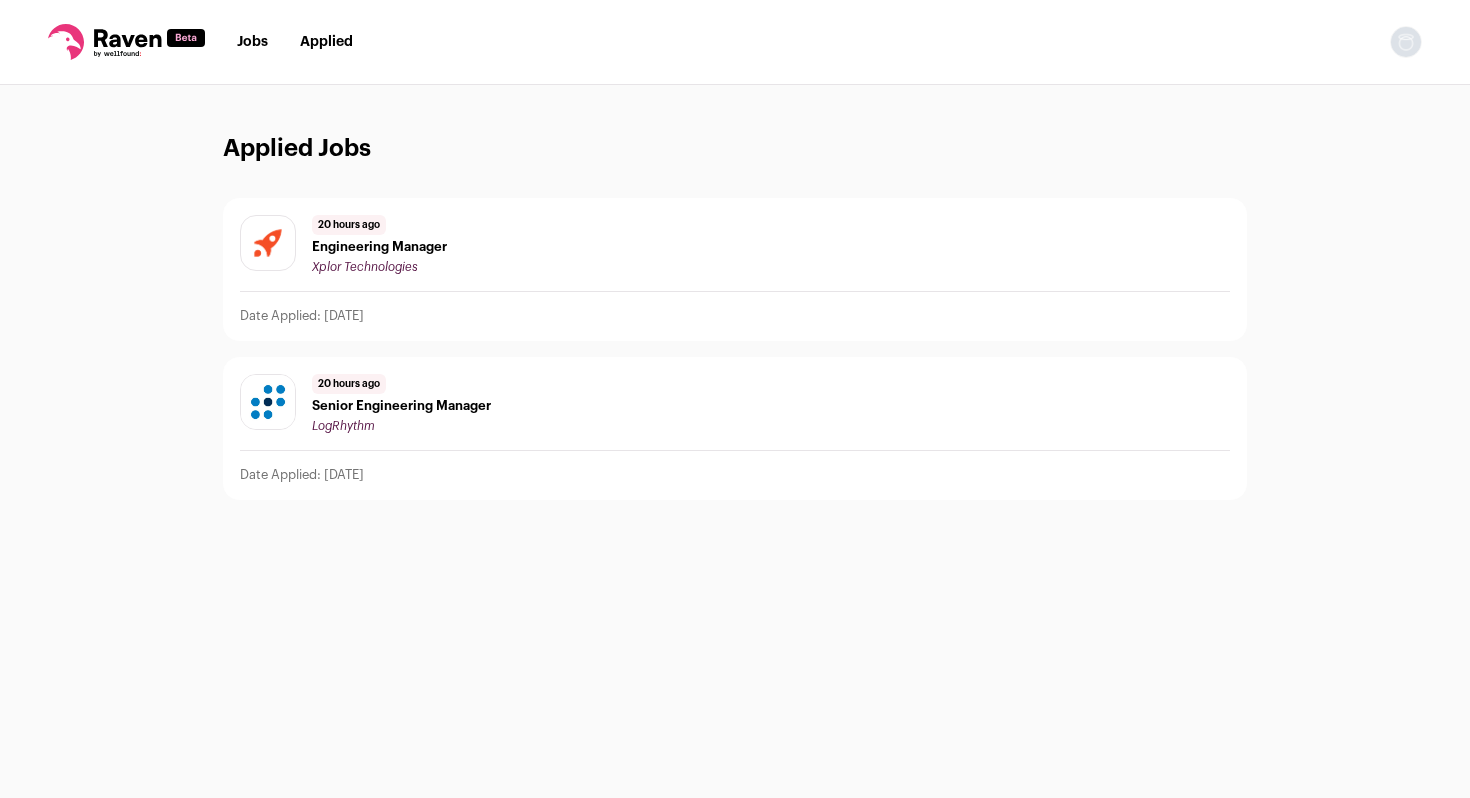 click on "20 hours ago
Engineering Manager
Xplor Technologies" at bounding box center [735, 245] 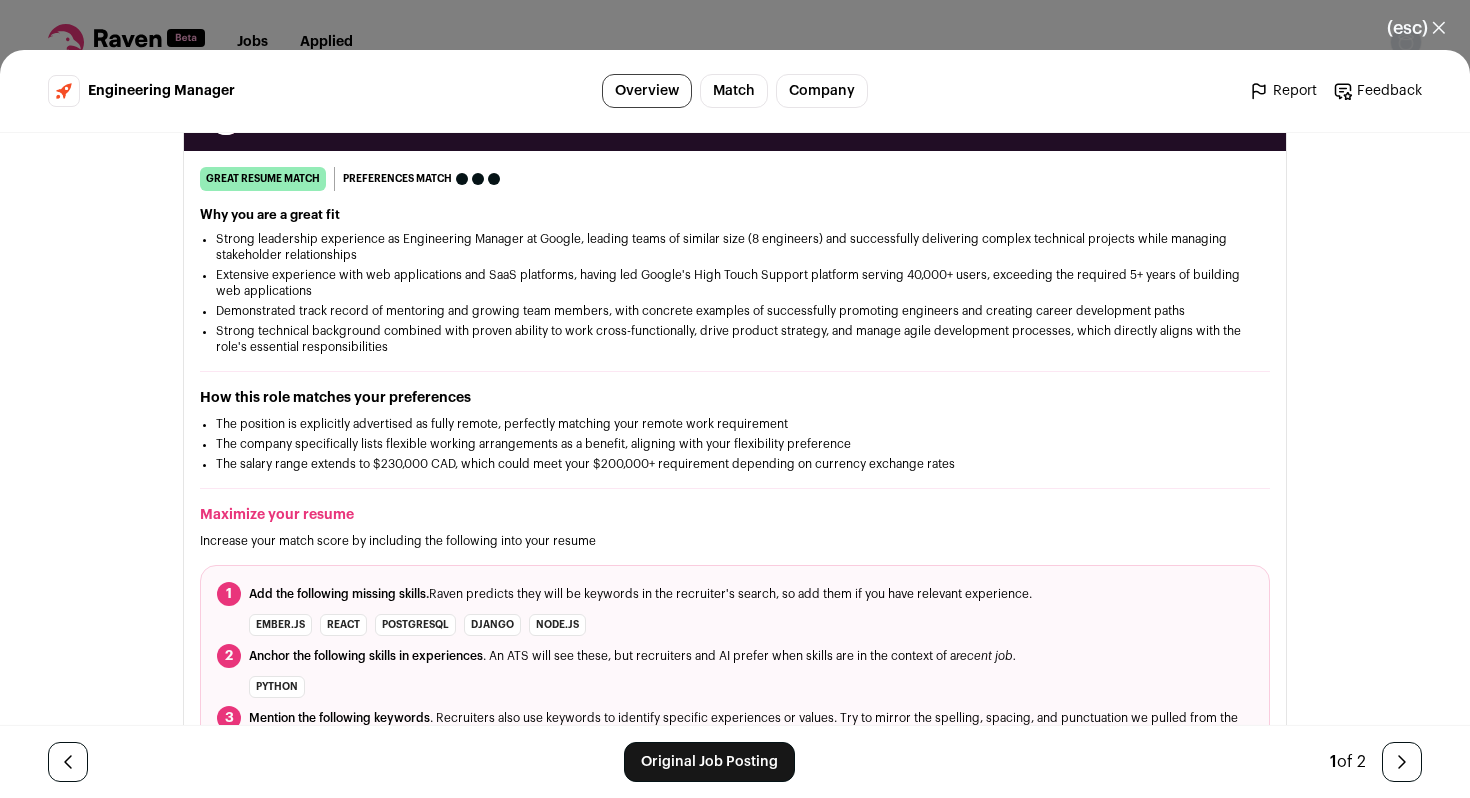 scroll, scrollTop: 1239, scrollLeft: 0, axis: vertical 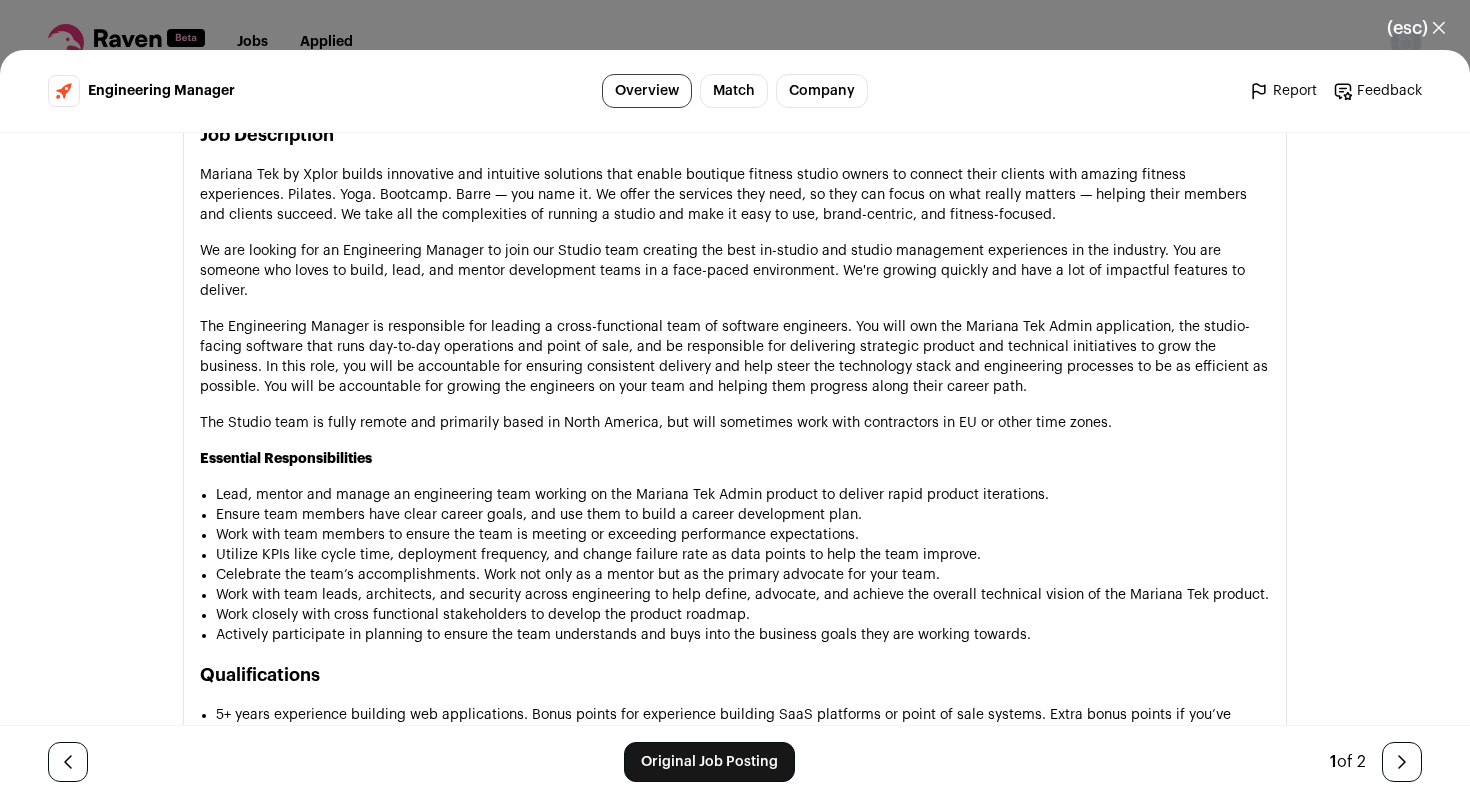 click on "(esc) ✕
Engineering Manager
Overview
Match
Company
Report
Feedback
Report
Feedback
Xplor Technologies
xplortechnologies.com" at bounding box center [735, 399] 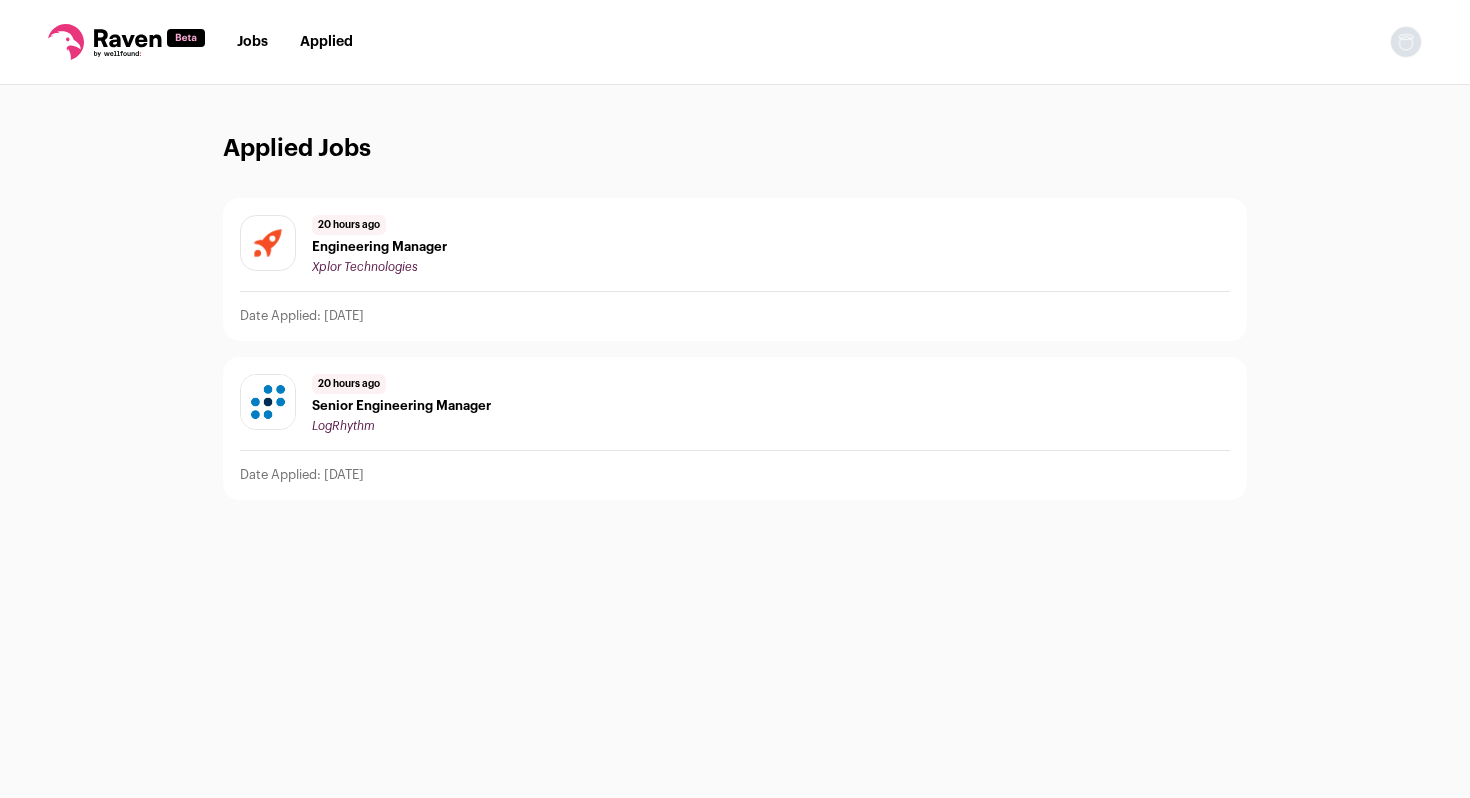 click on "20 hours ago
Senior Engineering Manager
LogRhythm" at bounding box center (401, 404) 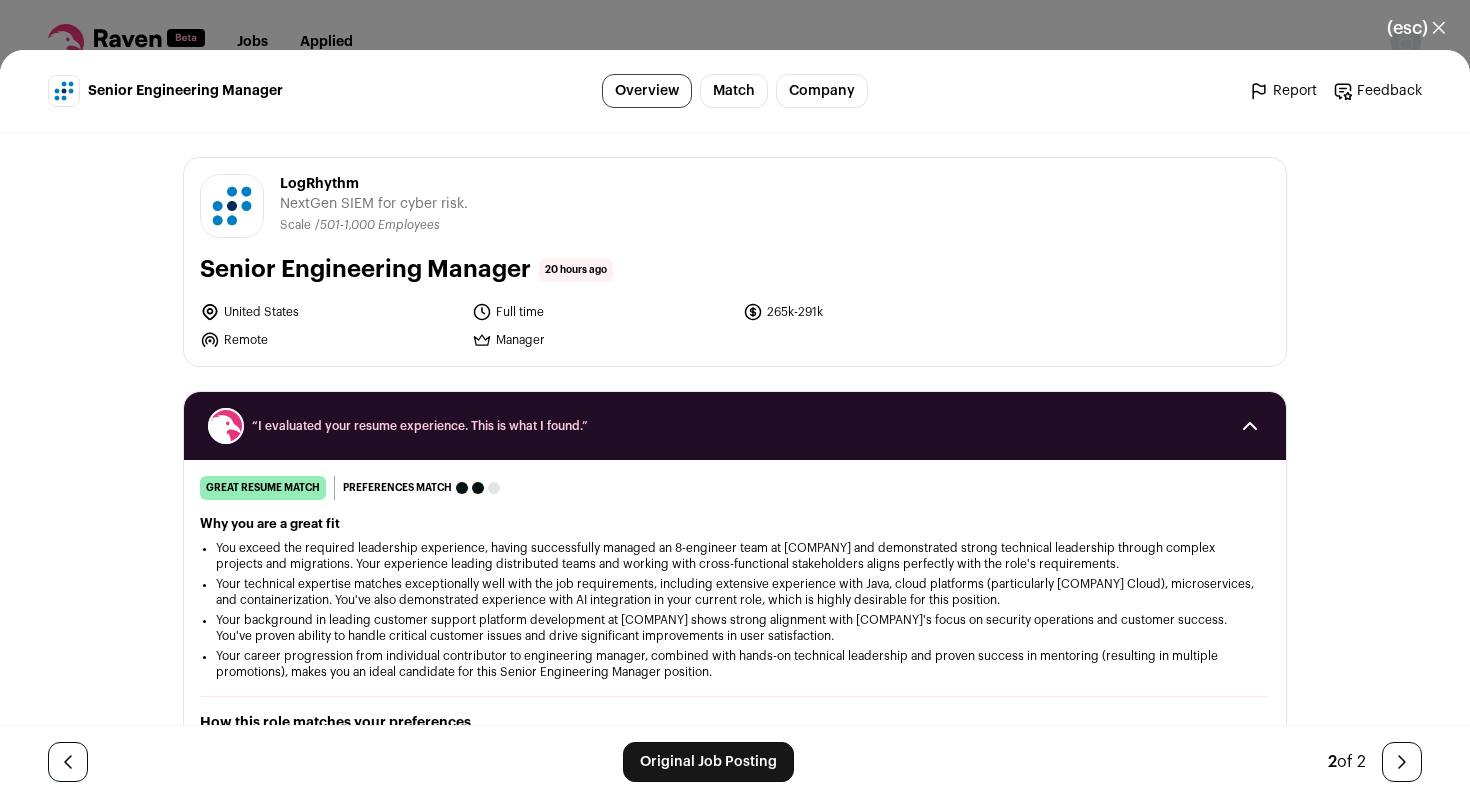 scroll, scrollTop: 365, scrollLeft: 0, axis: vertical 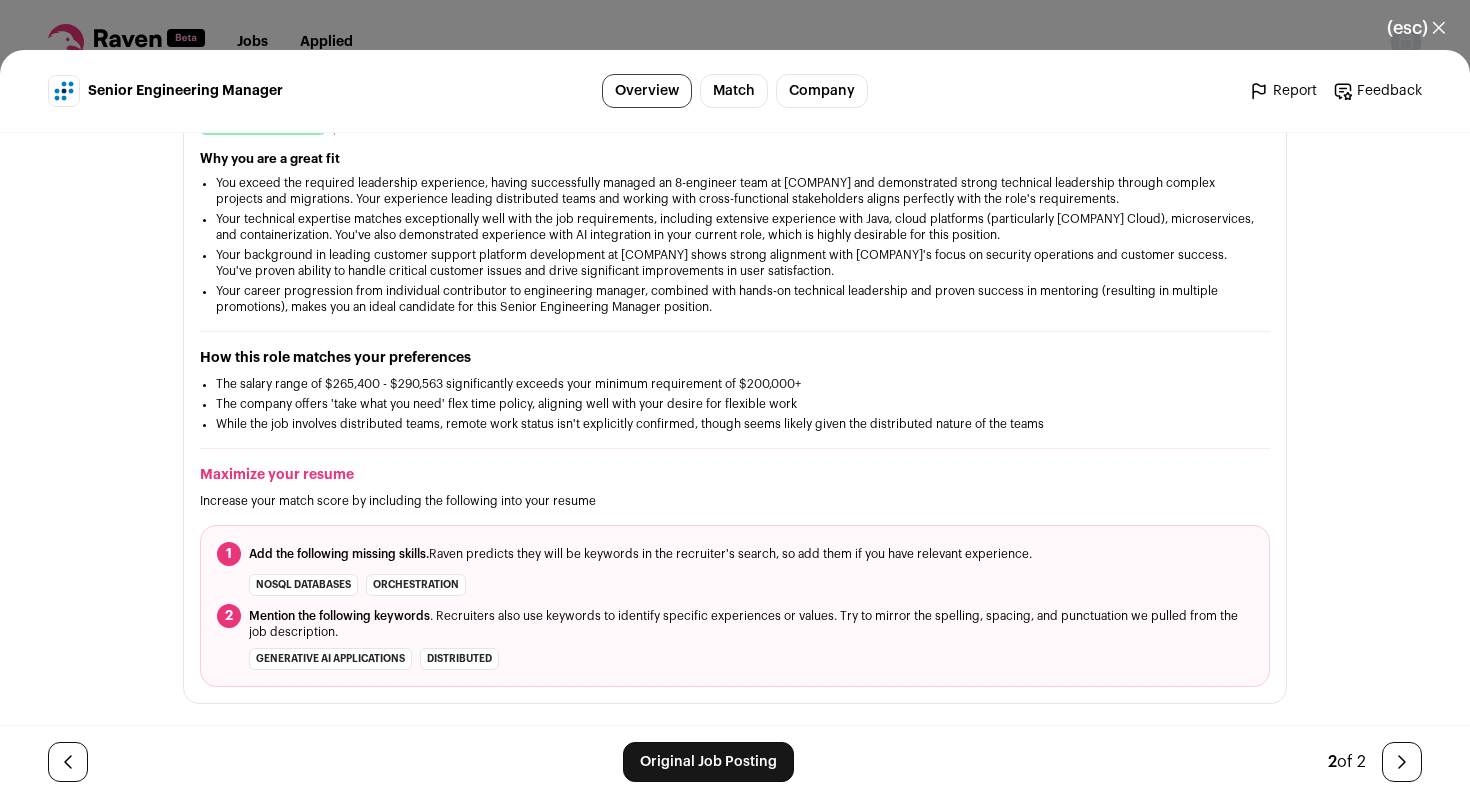 click on "While the job involves distributed teams, remote work status isn't explicitly confirmed, though seems likely given the distributed nature of the teams" at bounding box center (735, 263) 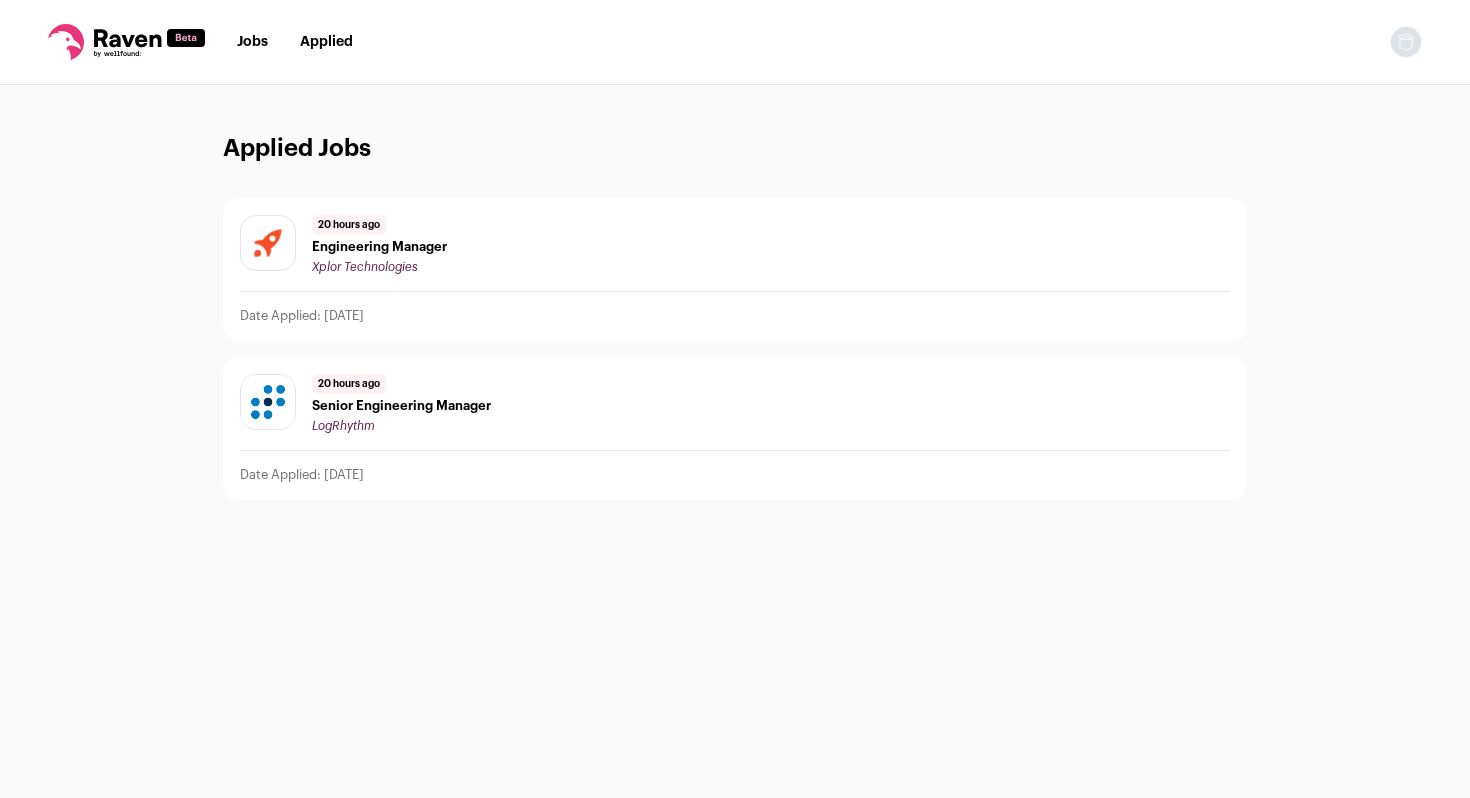 click on "Jobs" at bounding box center (252, 42) 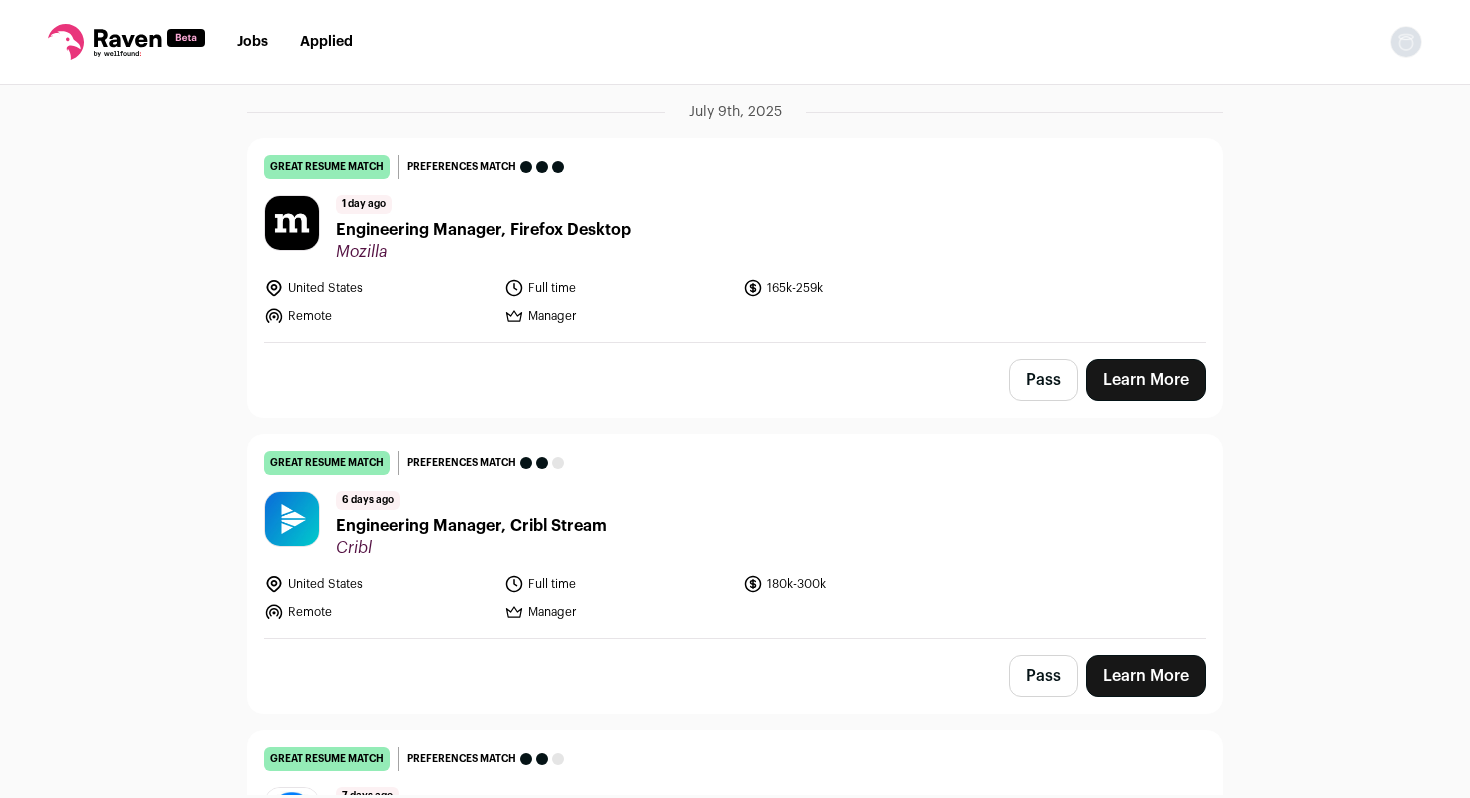 scroll, scrollTop: 263, scrollLeft: 0, axis: vertical 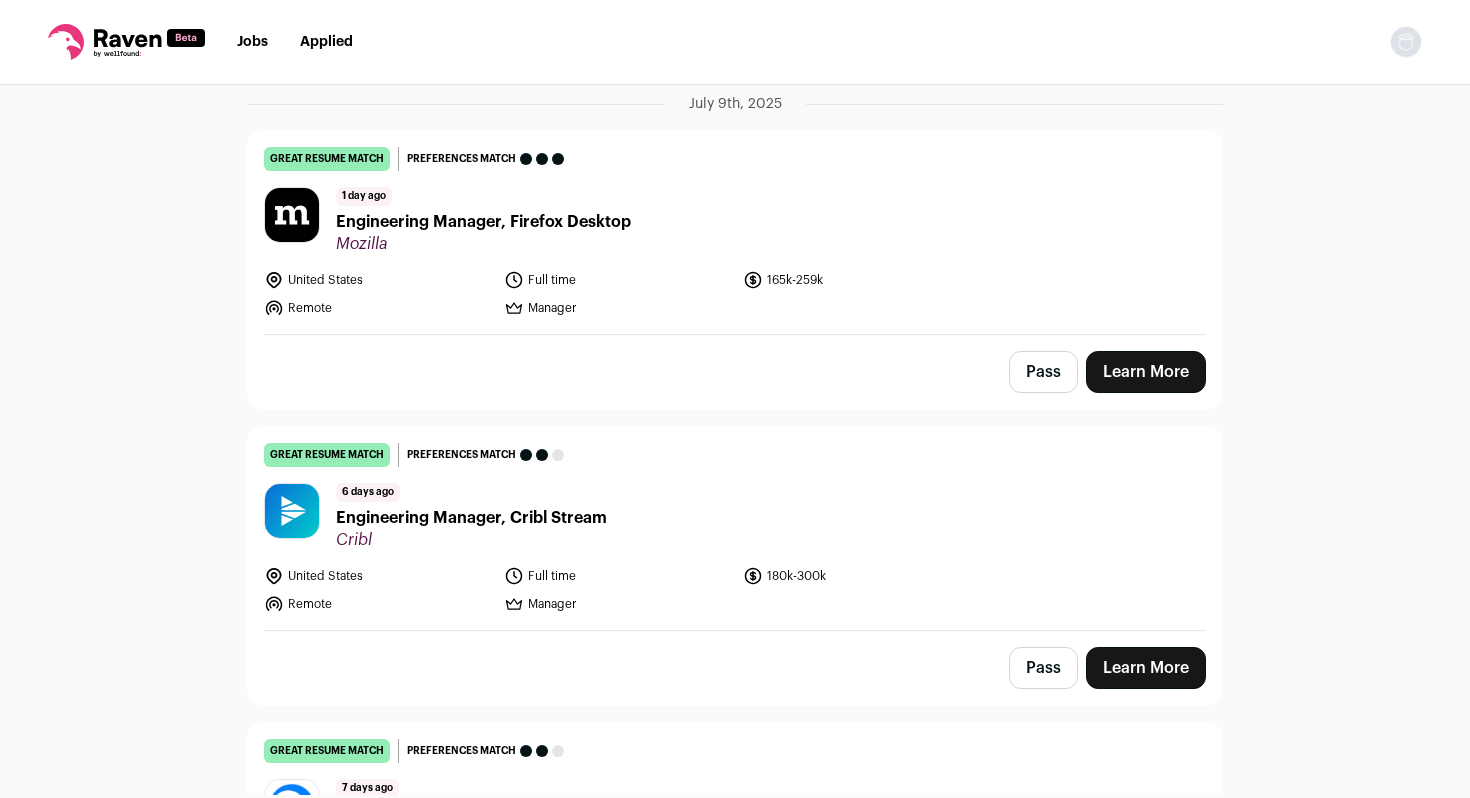 click on "Learn More" at bounding box center [1146, 372] 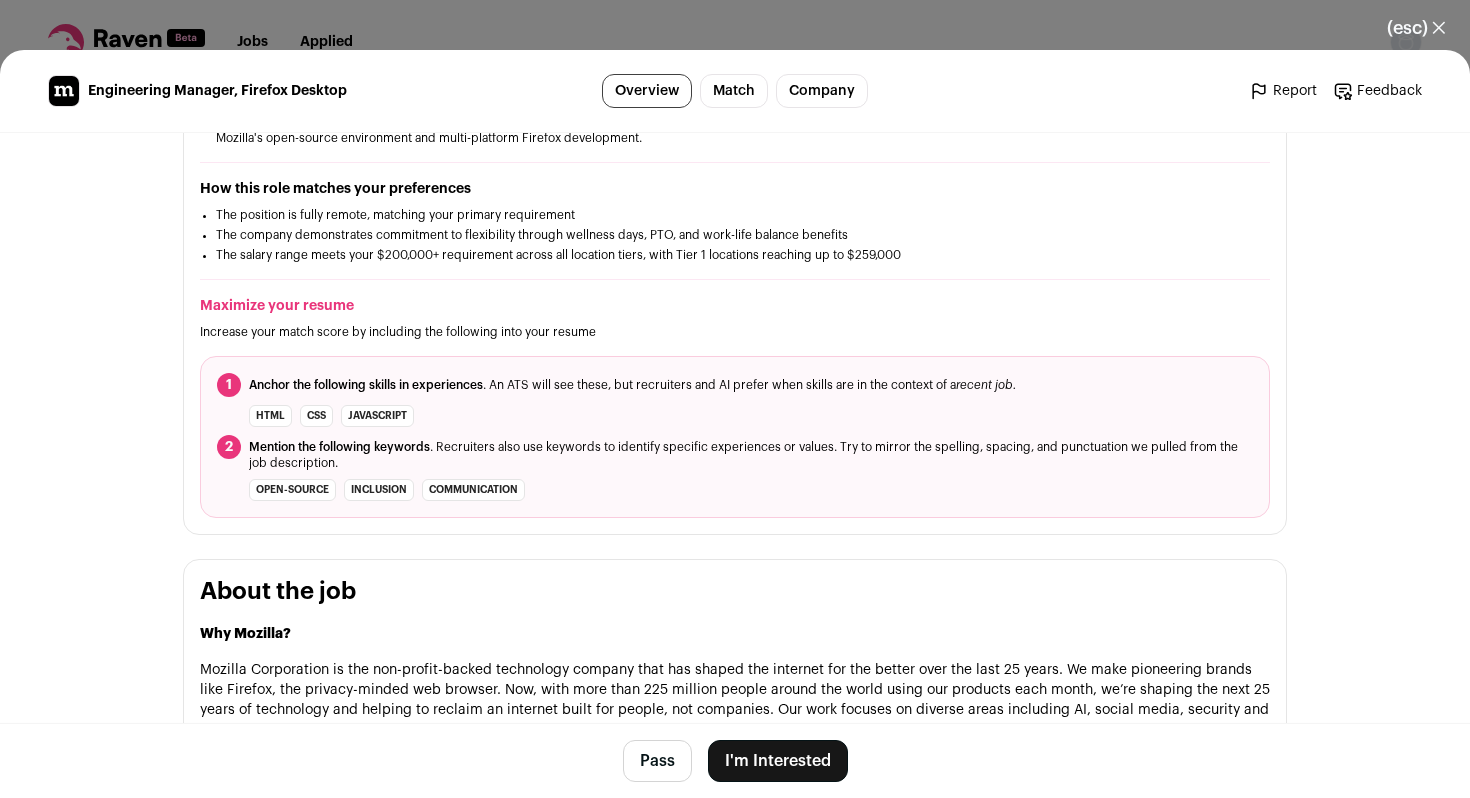 scroll, scrollTop: 531, scrollLeft: 0, axis: vertical 